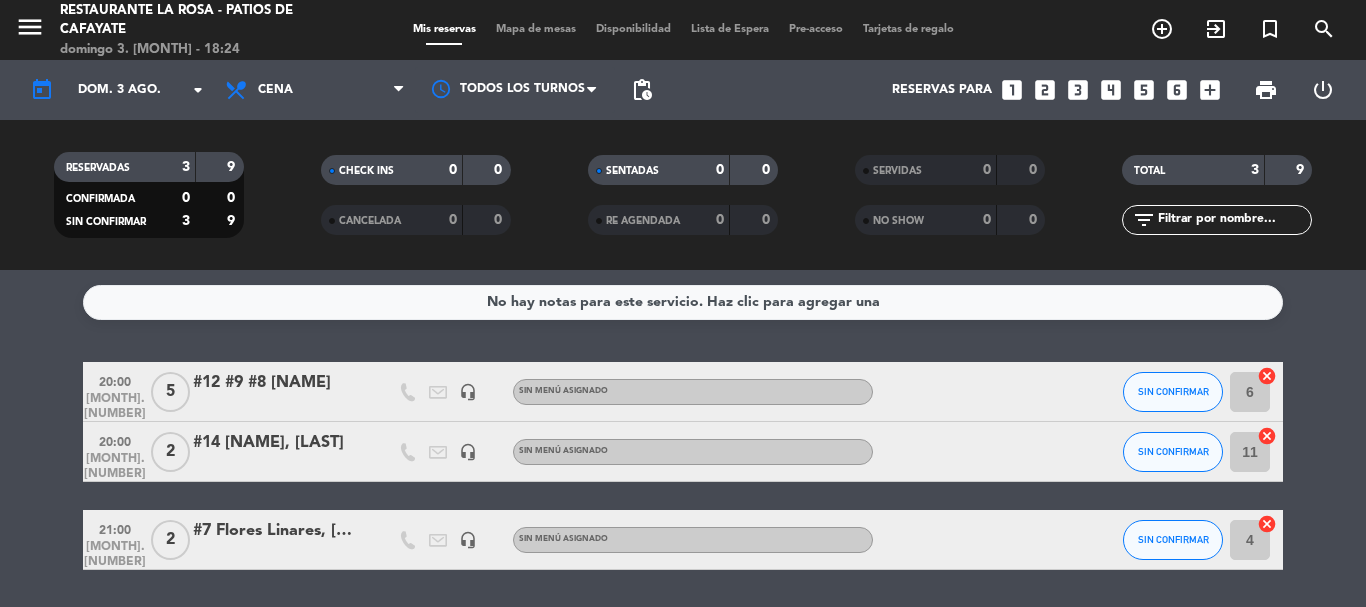 scroll, scrollTop: 0, scrollLeft: 0, axis: both 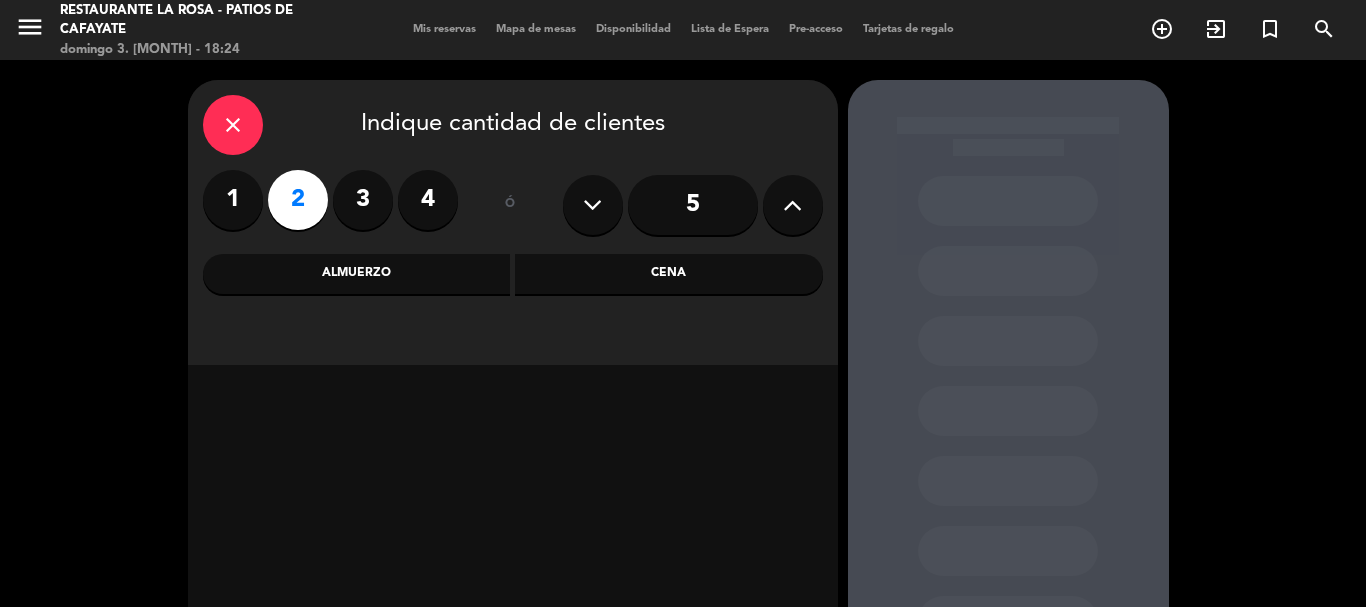 click on "Cena" at bounding box center (669, 274) 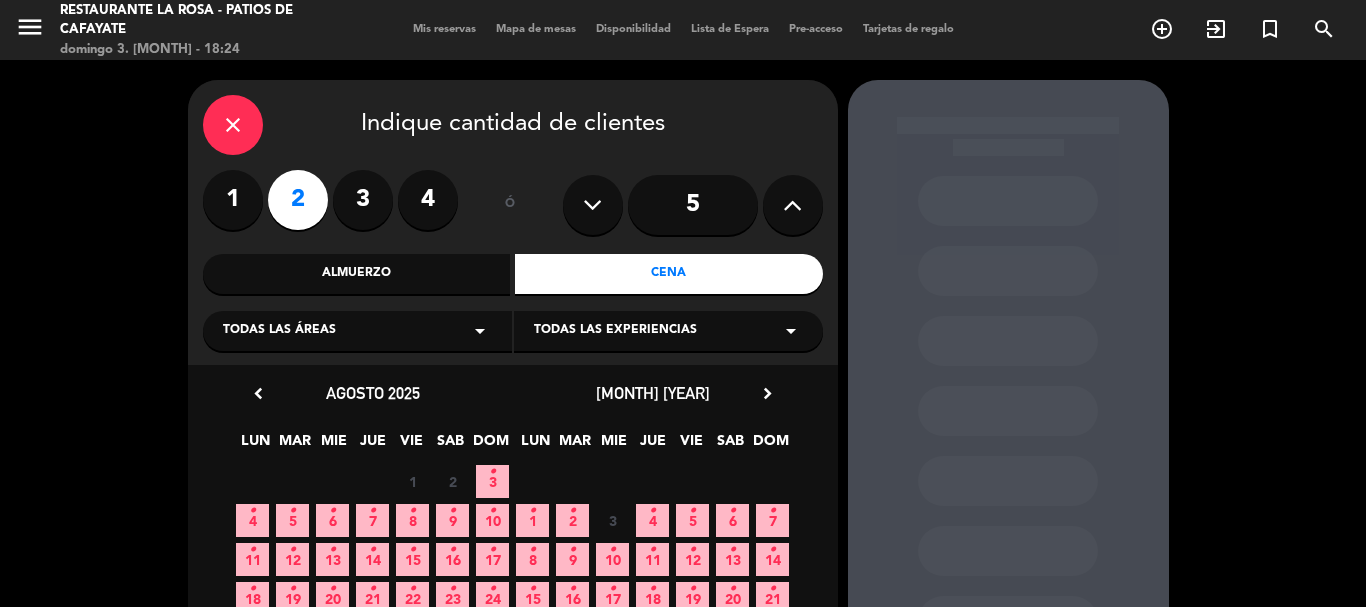 click on "3  •" at bounding box center (492, 481) 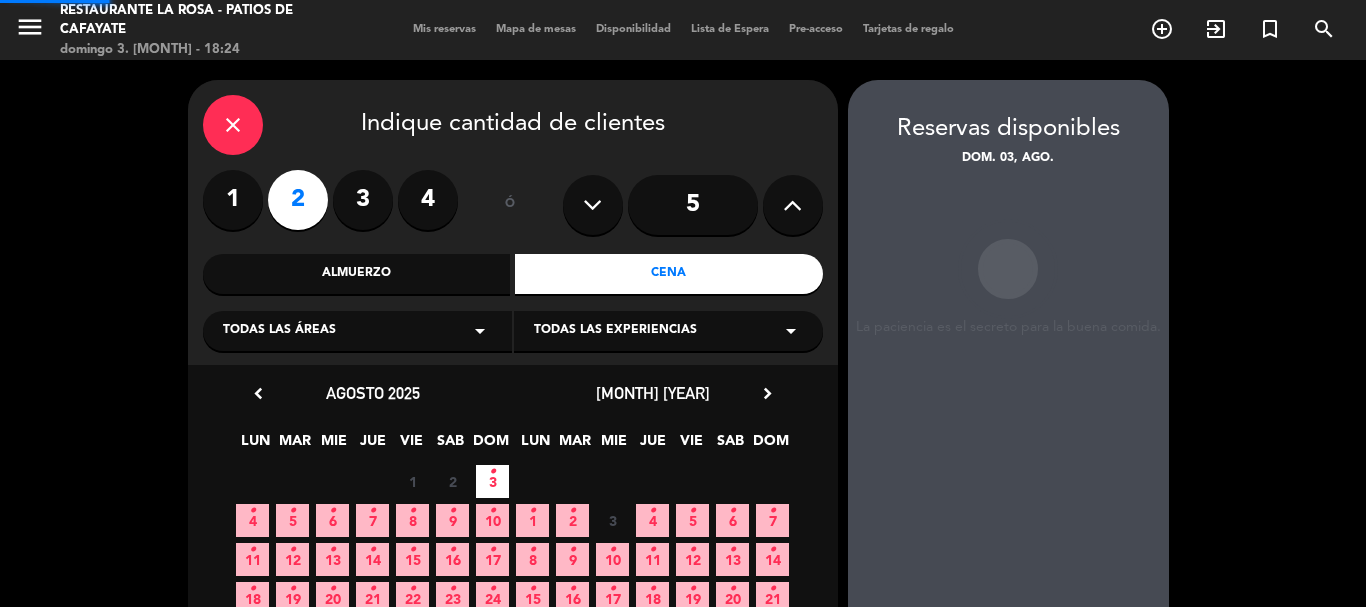 scroll, scrollTop: 80, scrollLeft: 0, axis: vertical 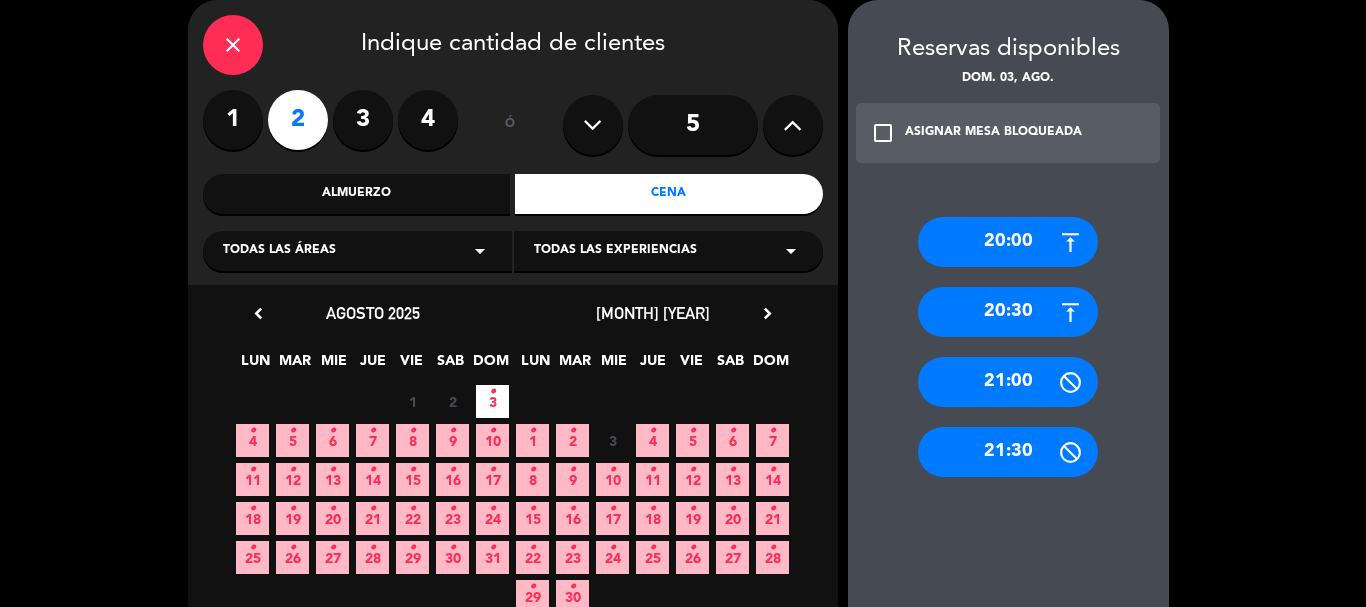 click on "20:00" at bounding box center (1008, 242) 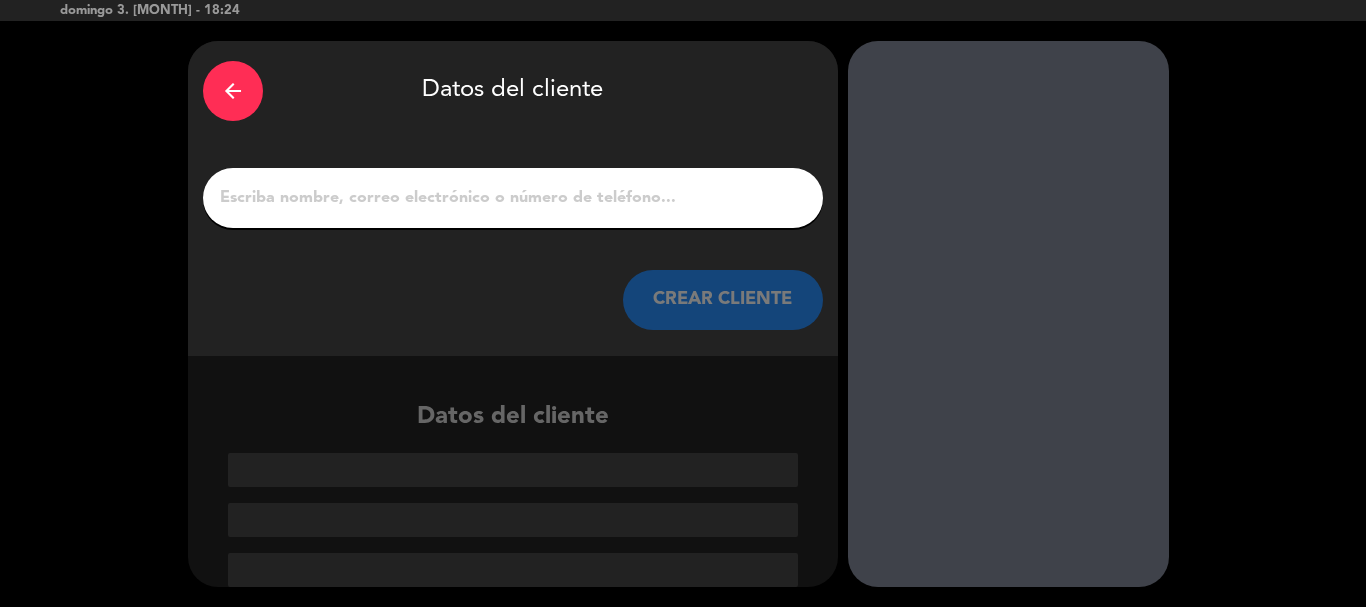 click on "1" at bounding box center [513, 198] 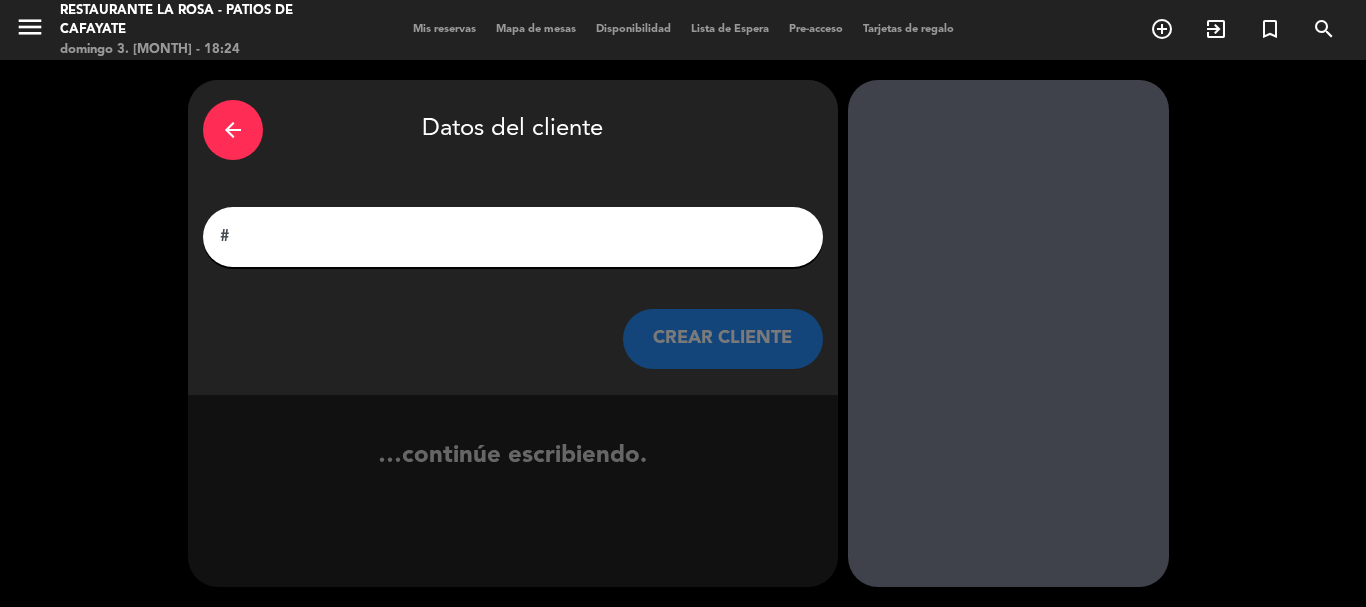 scroll, scrollTop: 0, scrollLeft: 0, axis: both 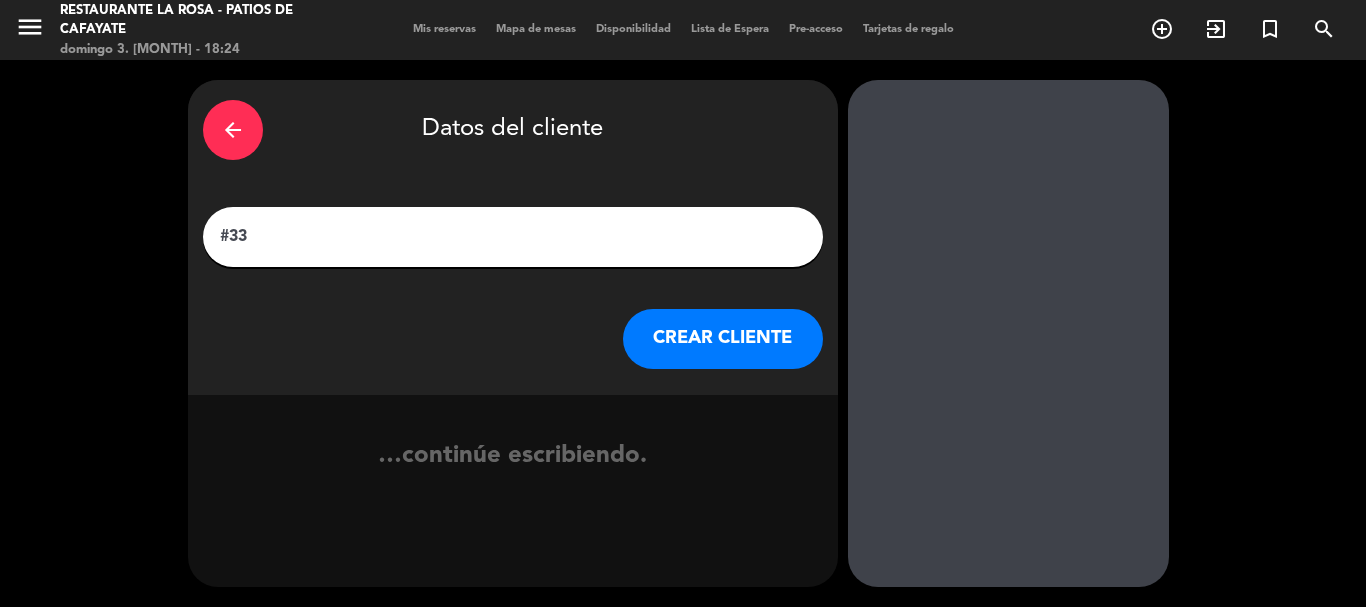 paste on "[LAST], [NAME]" 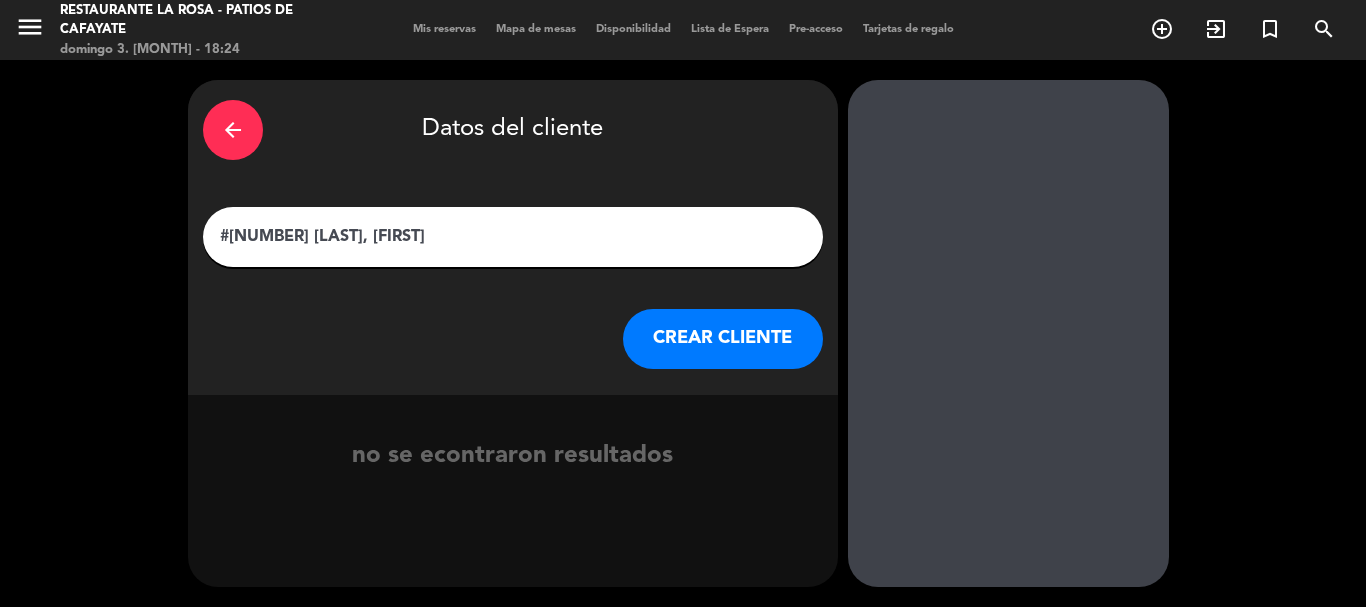 type on "#[NUMBER] [LAST], [FIRST]" 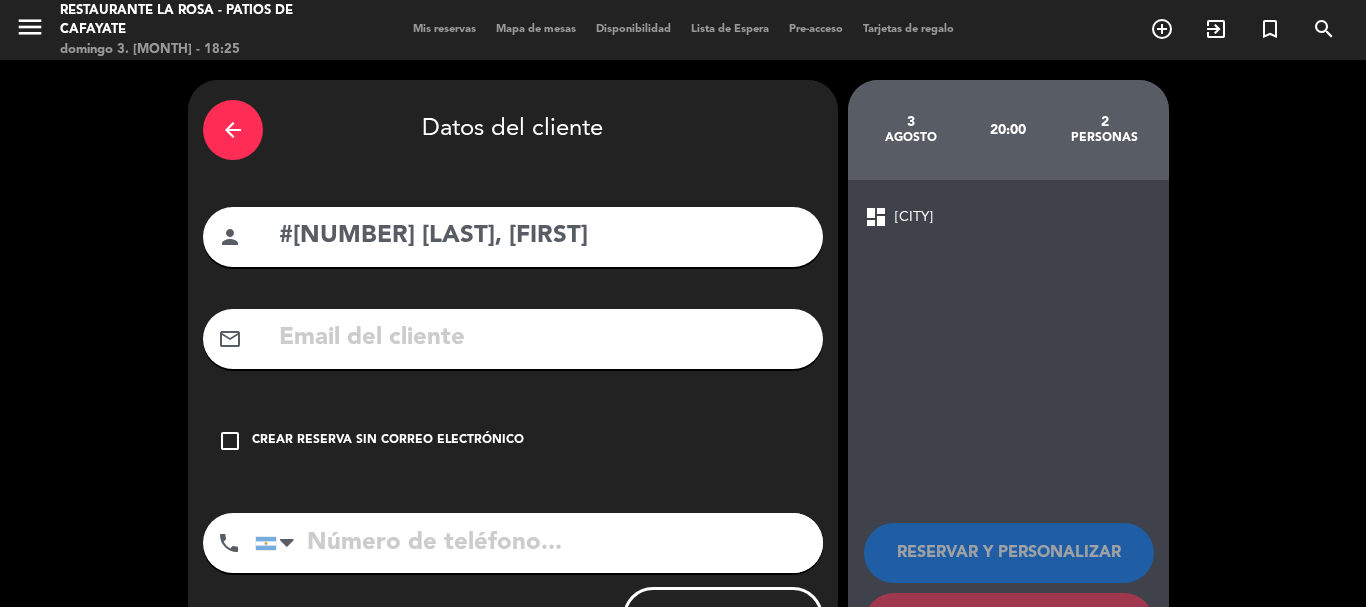 click on "check_box_outline_blank" at bounding box center (230, 441) 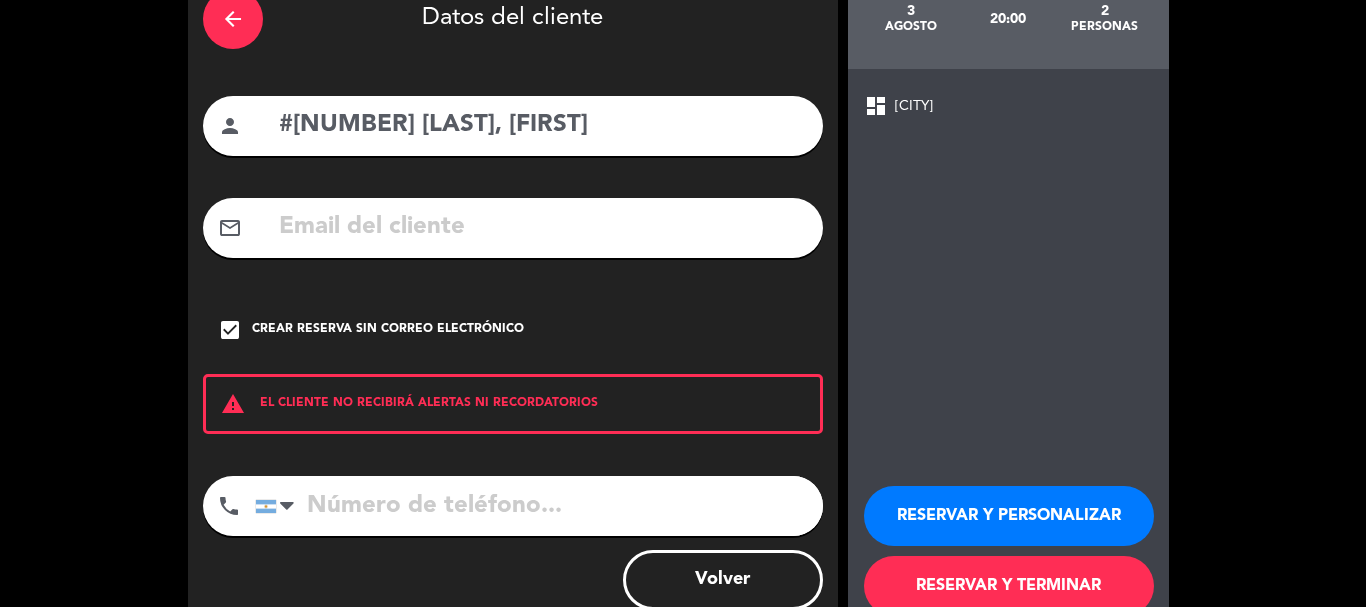 scroll, scrollTop: 164, scrollLeft: 0, axis: vertical 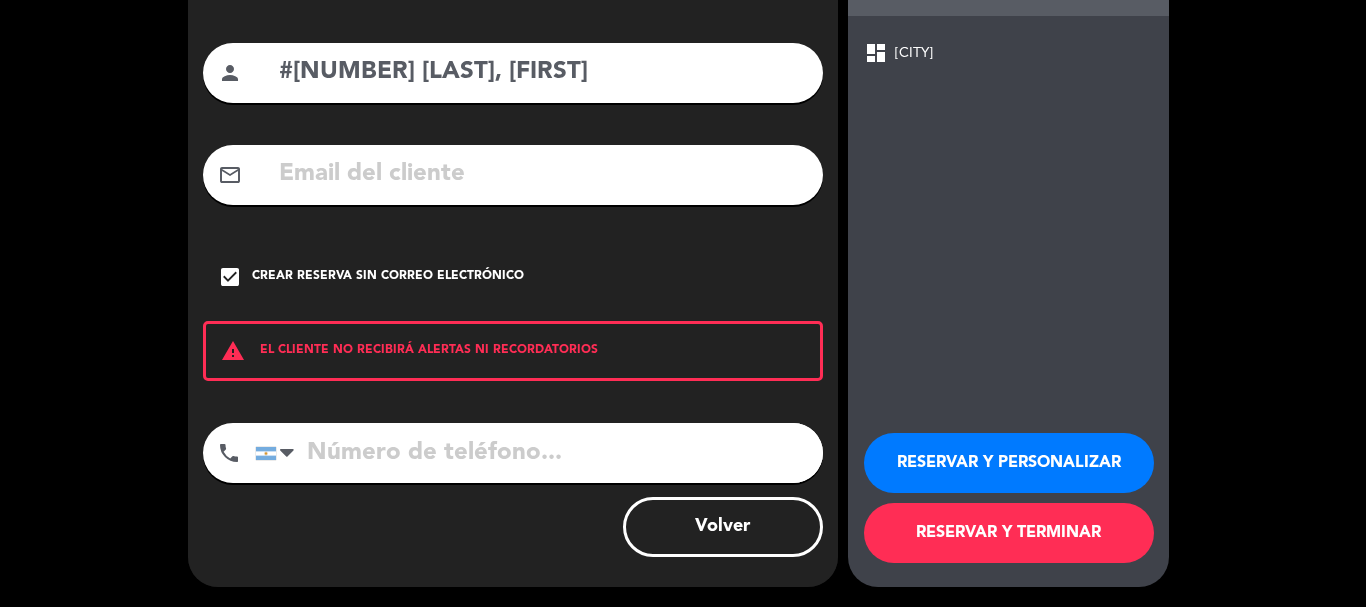 click on "RESERVAR Y TERMINAR" at bounding box center [1009, 533] 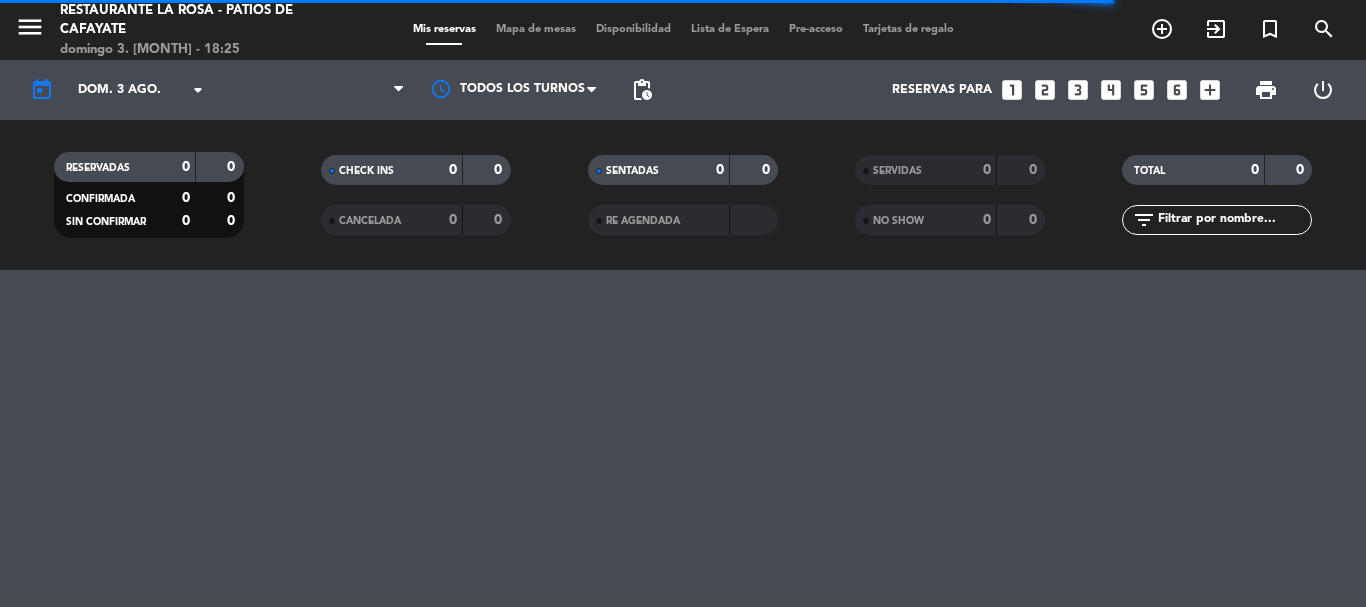 scroll, scrollTop: 0, scrollLeft: 0, axis: both 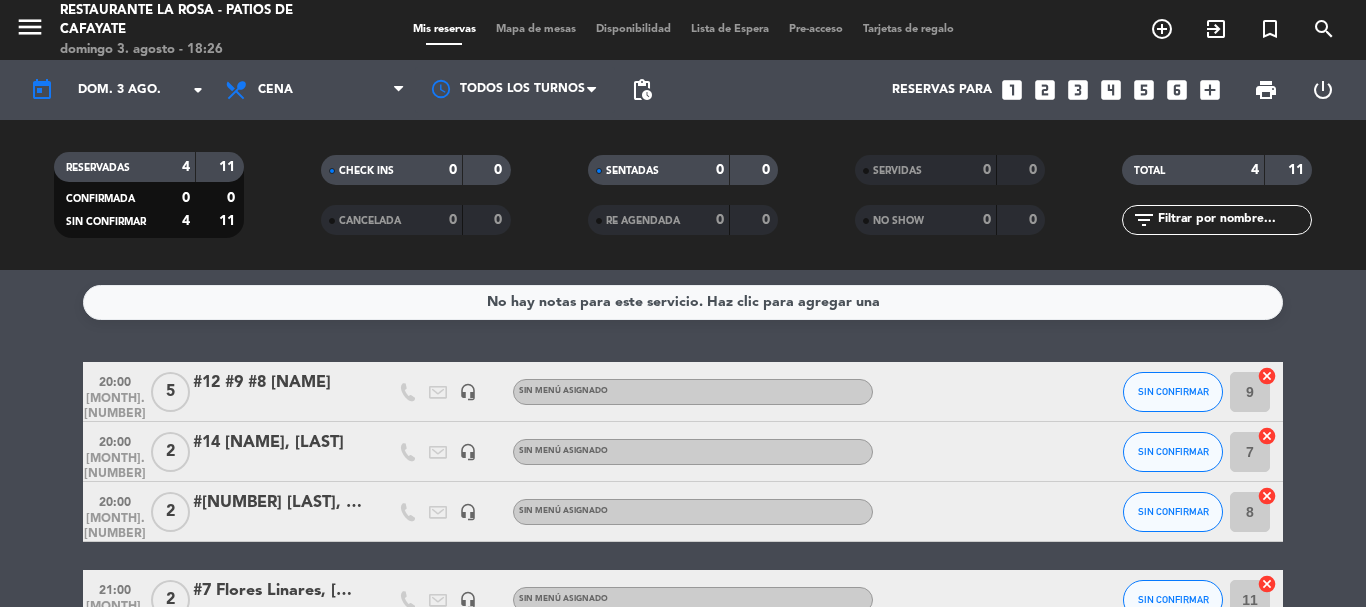 click on "#12 #9 #8 [NAME]" 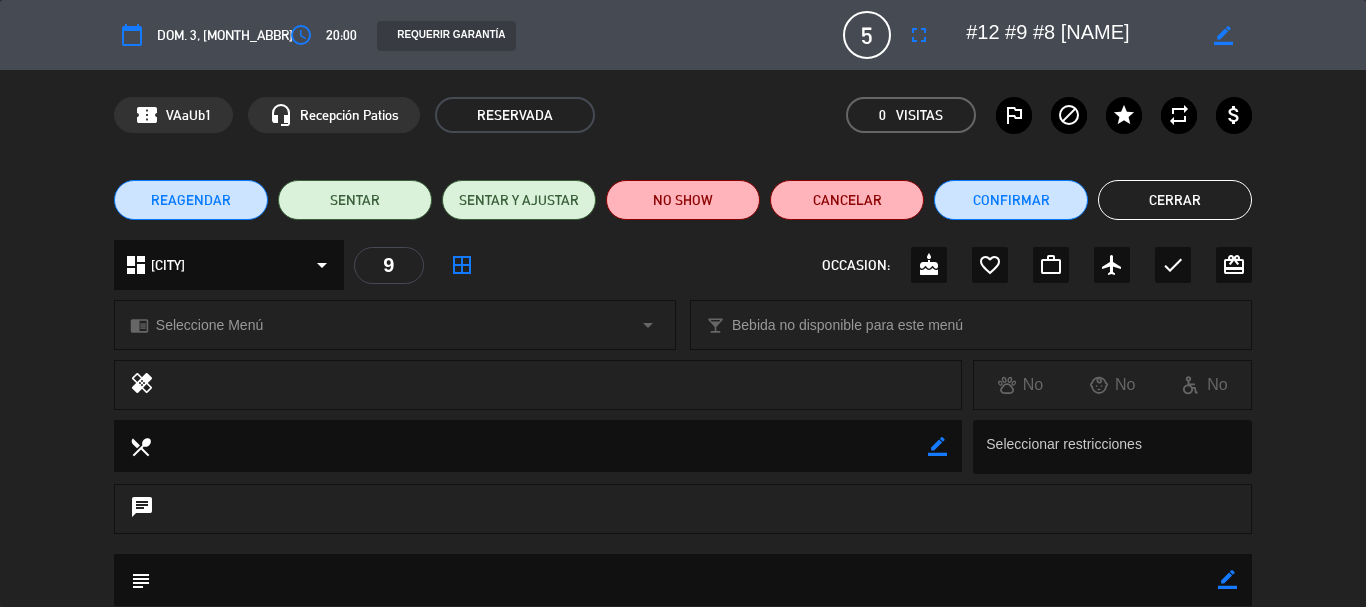 click on "border_color" 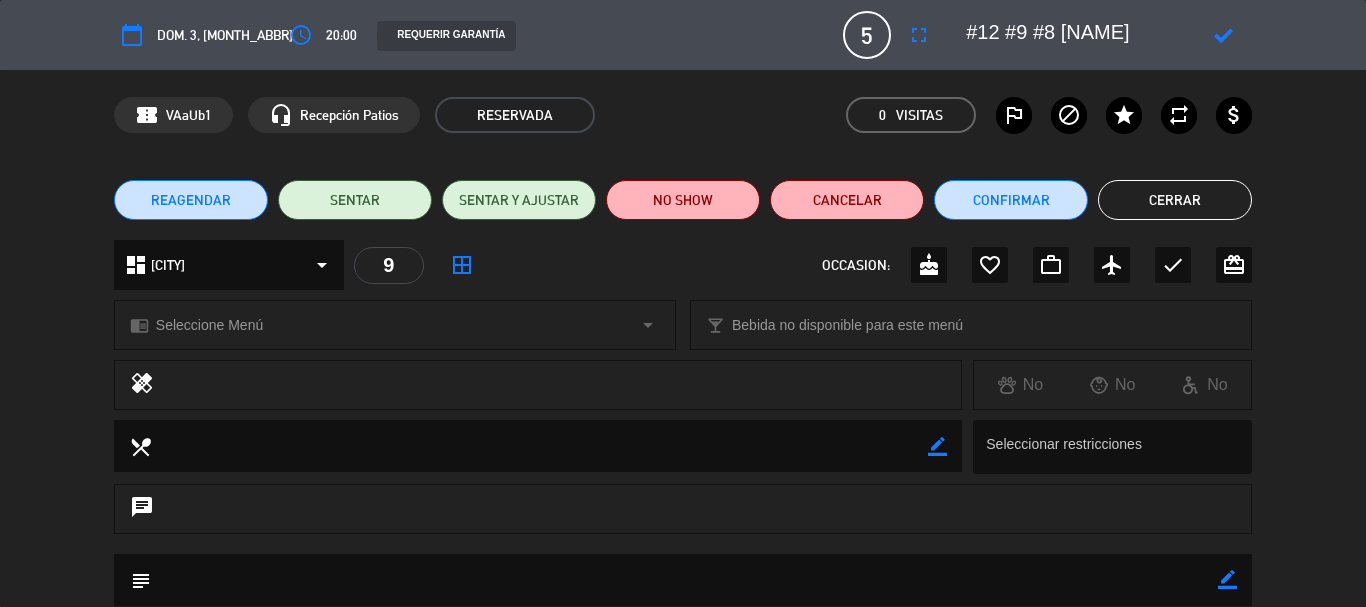 scroll, scrollTop: 0, scrollLeft: 17, axis: horizontal 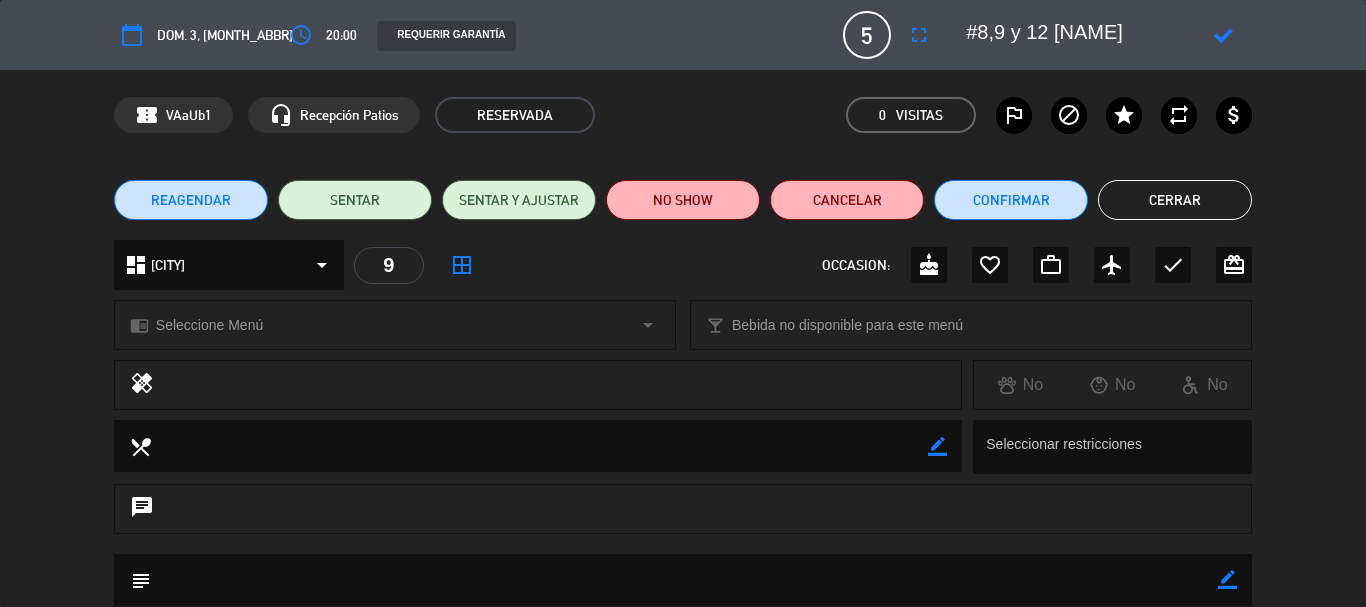 type on "#8,9 y 12 [NAME]" 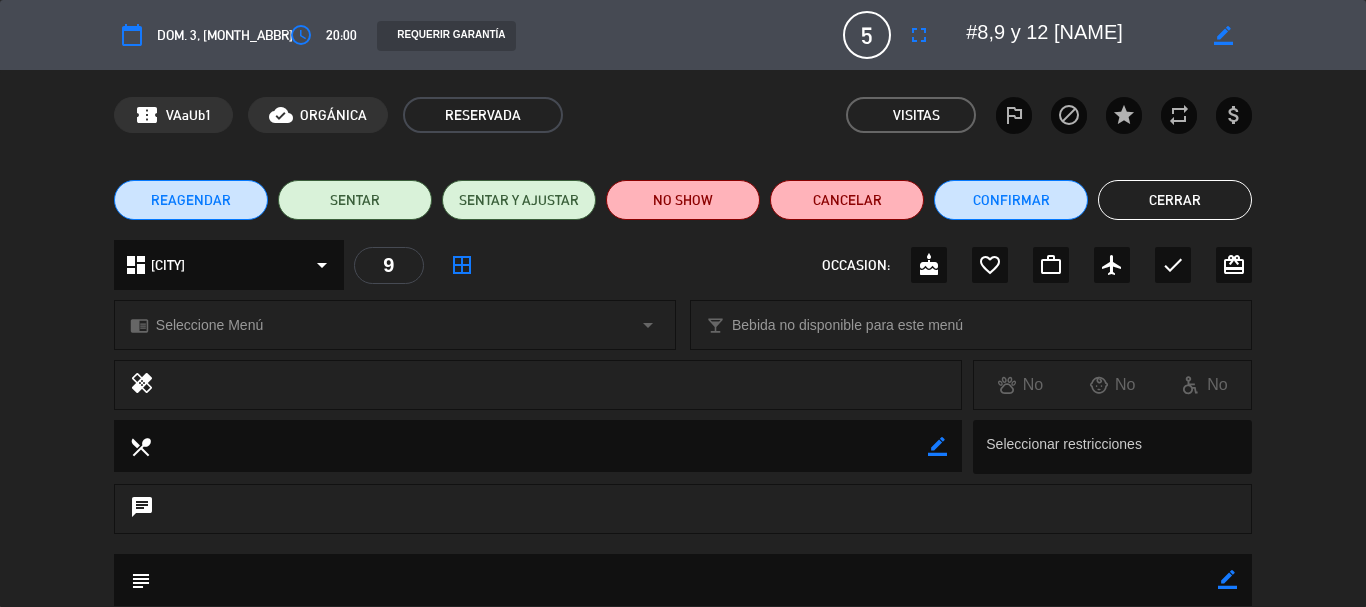 click on "Cerrar" 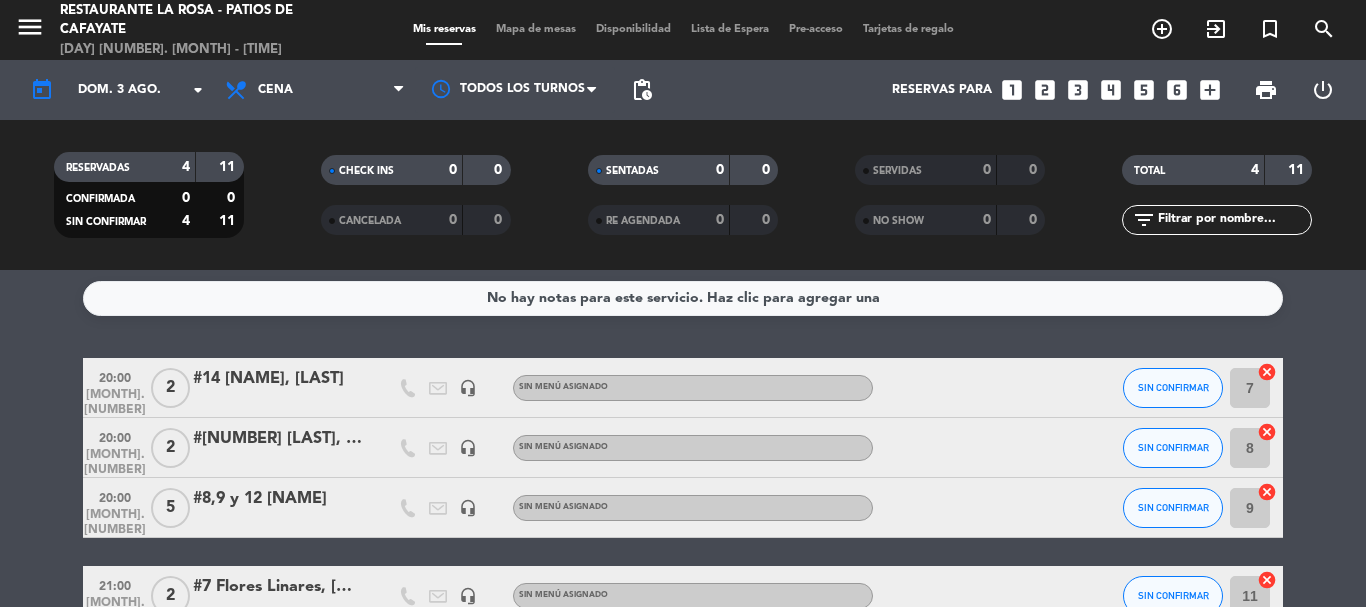 scroll, scrollTop: 0, scrollLeft: 0, axis: both 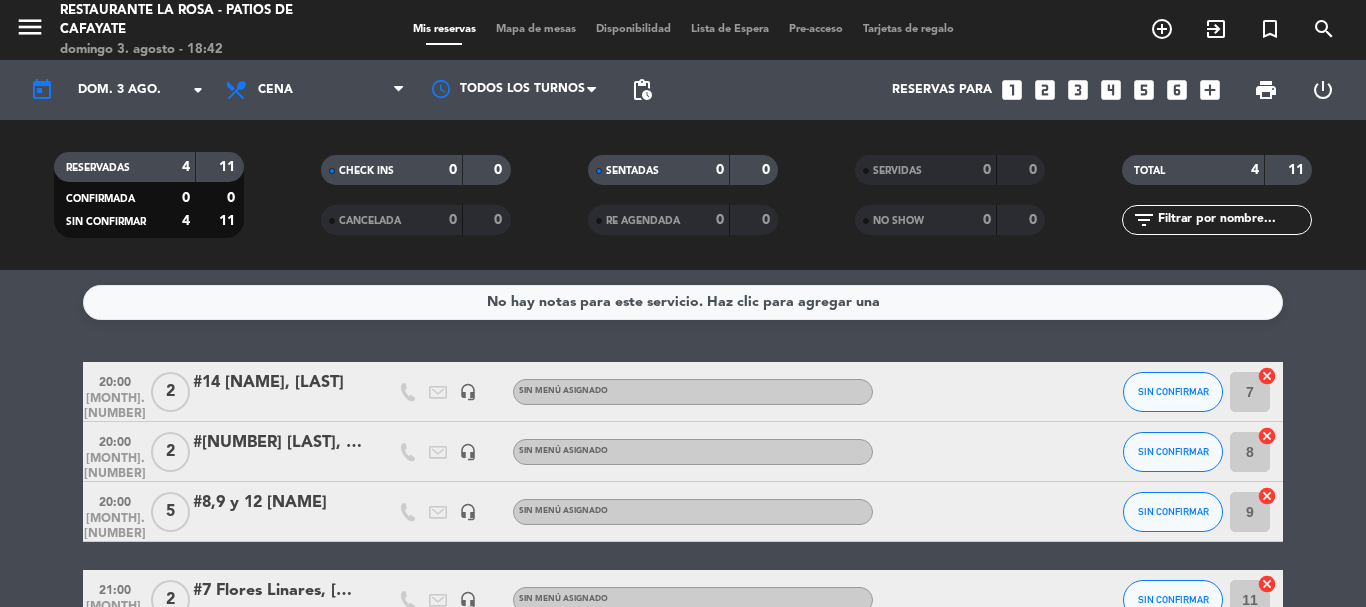 click on "looks_3" at bounding box center [1078, 90] 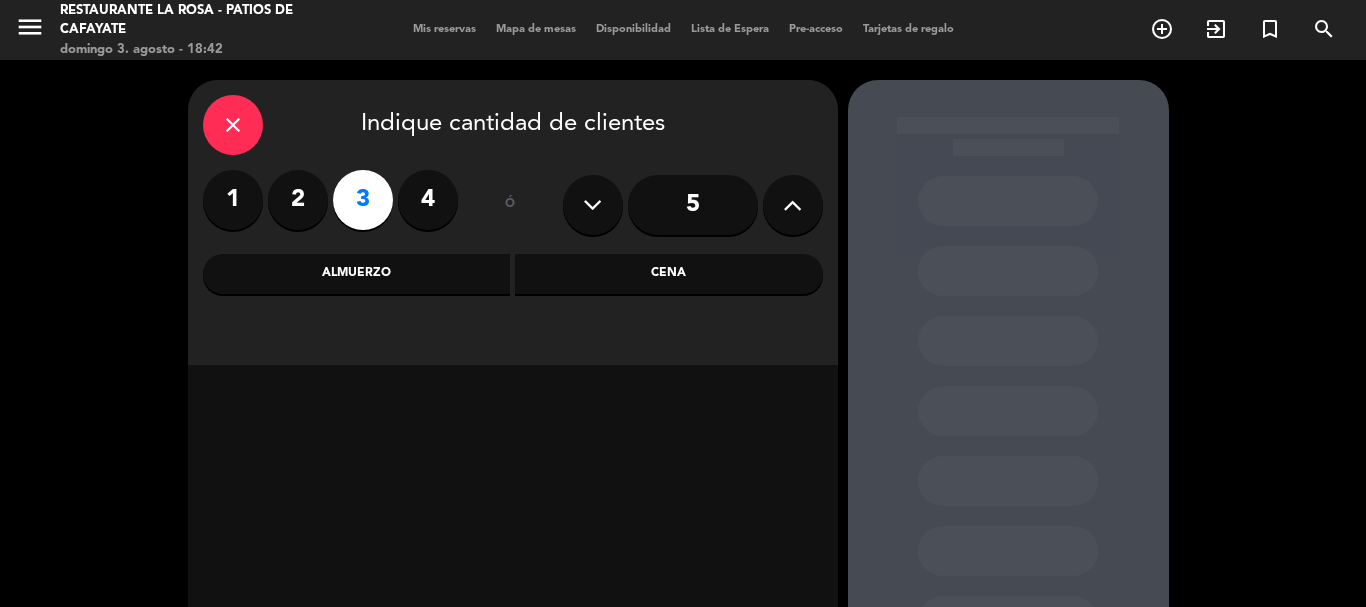 click on "Cena" at bounding box center [669, 274] 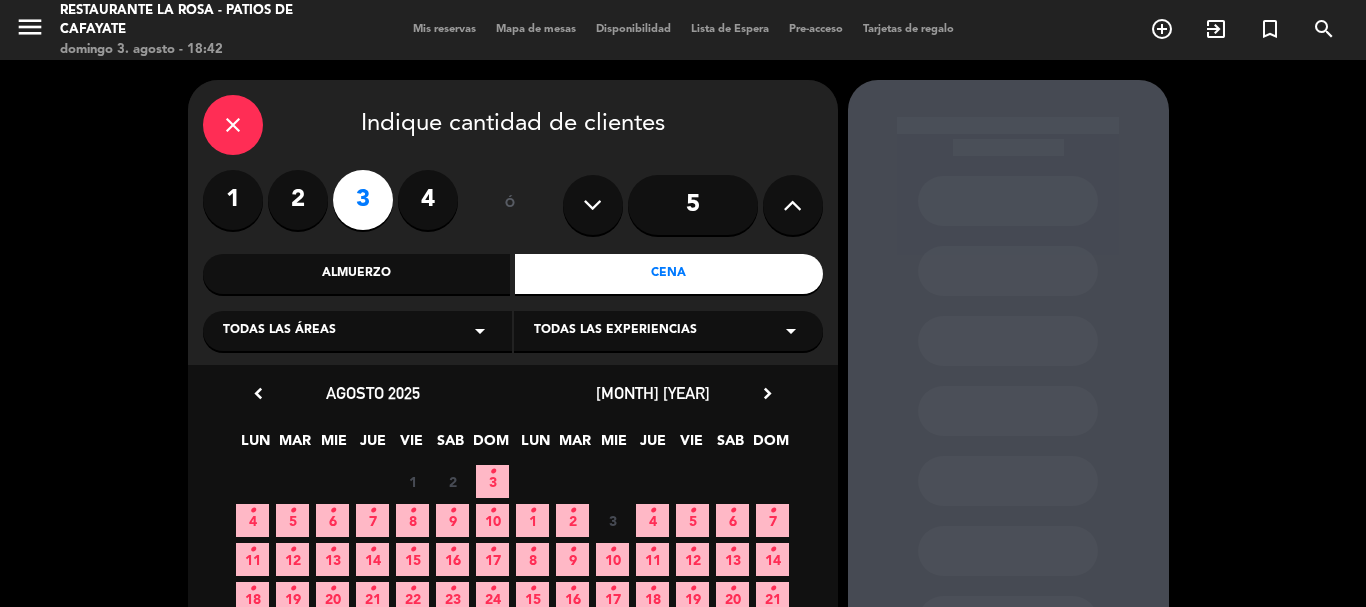 click on "•" at bounding box center [492, 472] 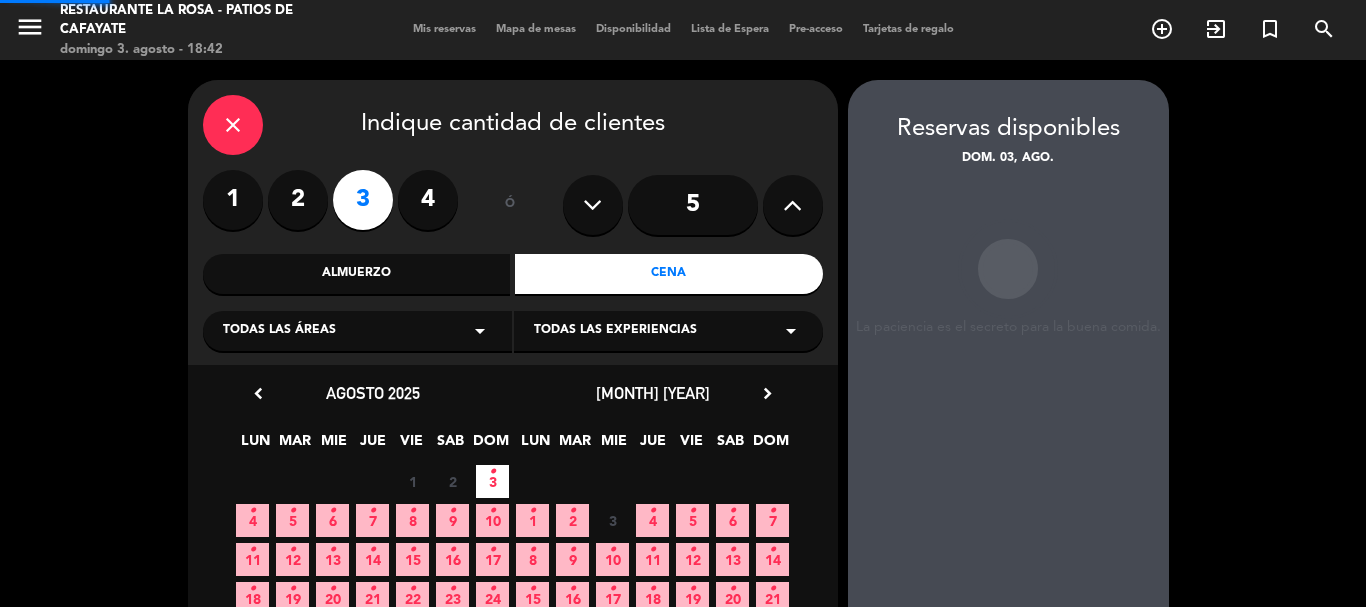 scroll, scrollTop: 80, scrollLeft: 0, axis: vertical 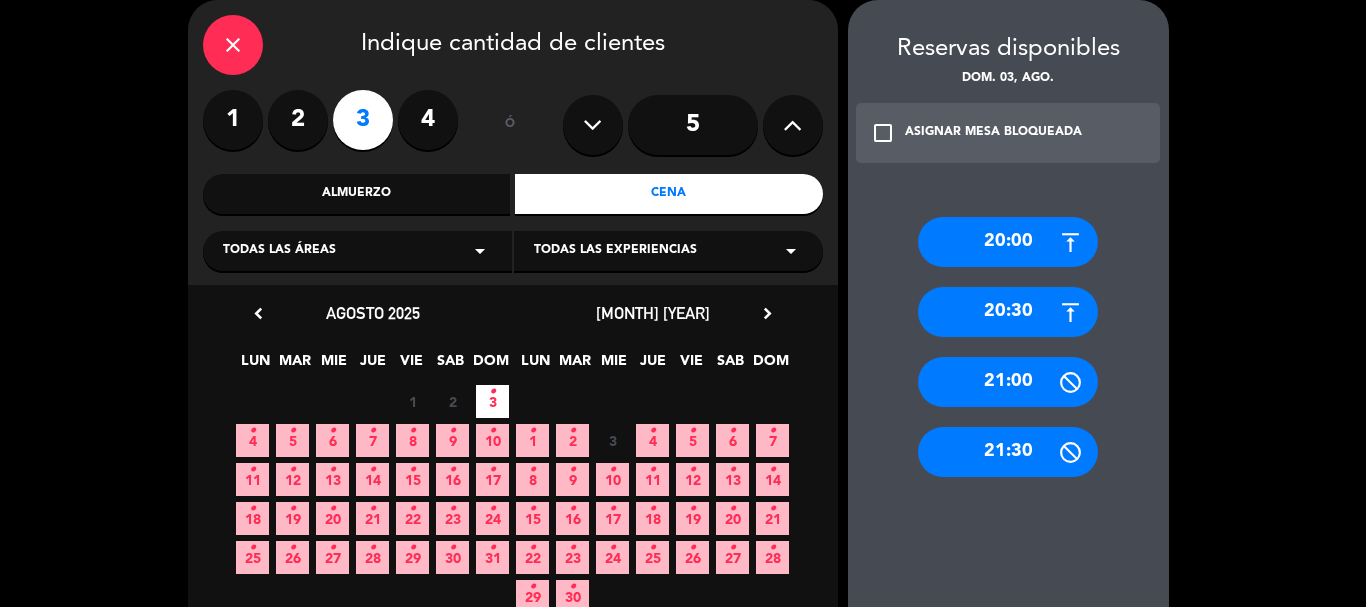 click on "20:00" at bounding box center [1008, 242] 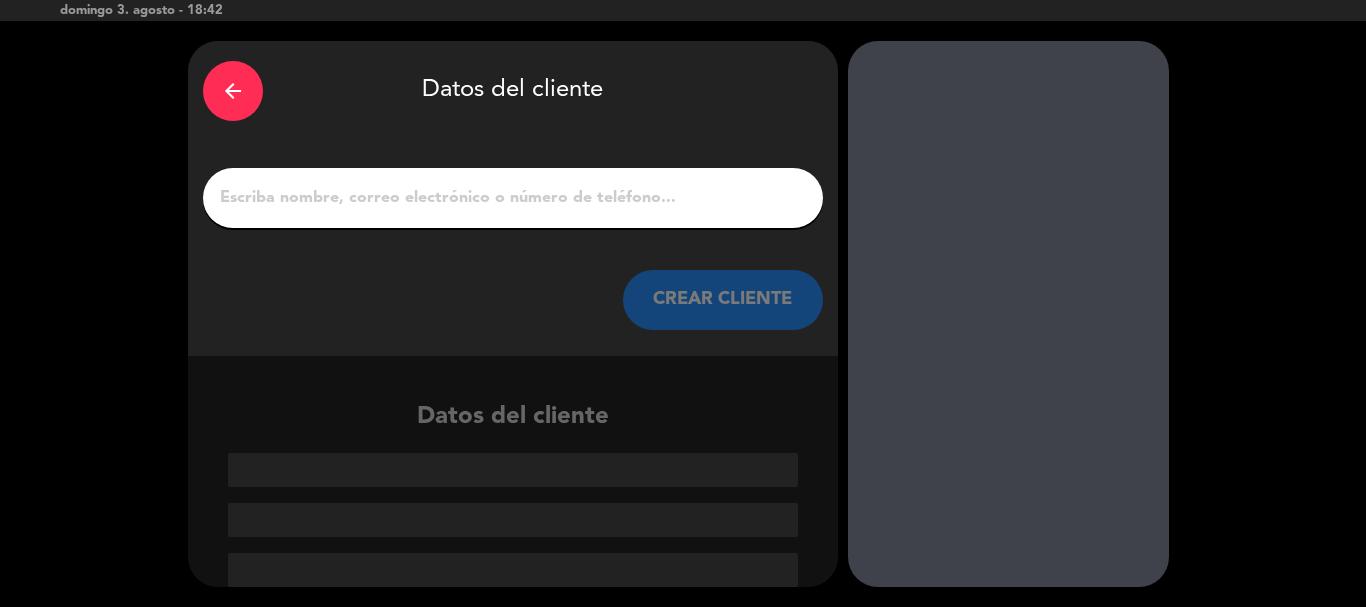 click on "1" at bounding box center (513, 198) 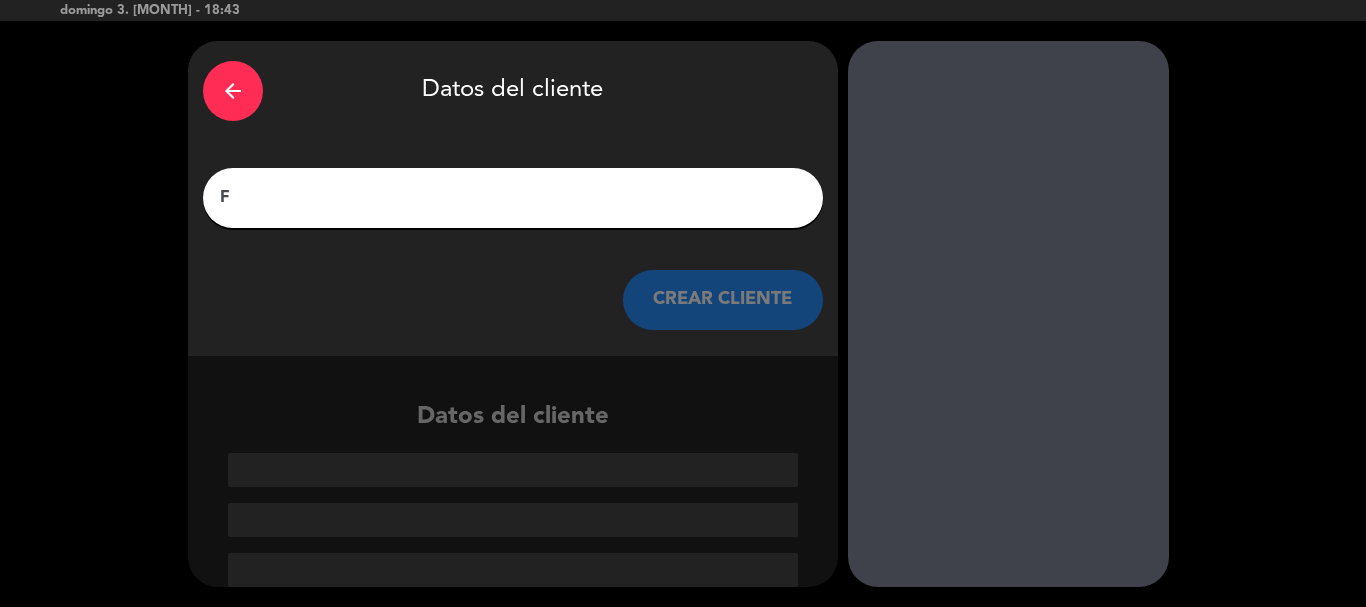 scroll, scrollTop: 0, scrollLeft: 0, axis: both 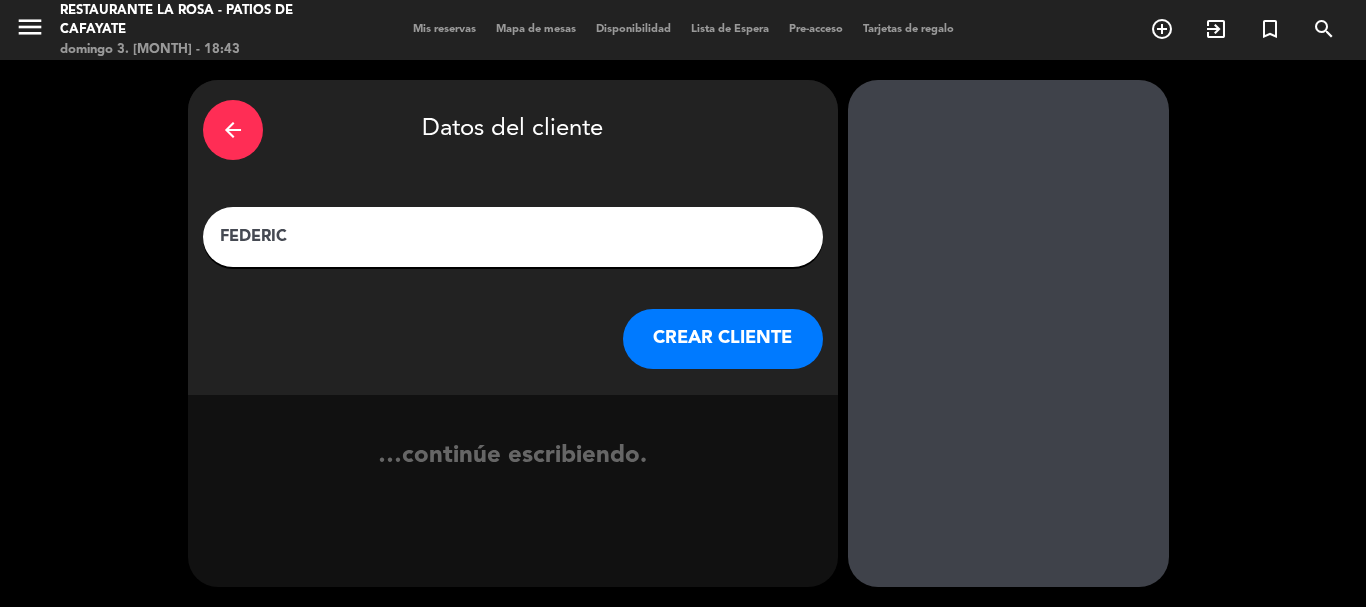 type on "[NAME]" 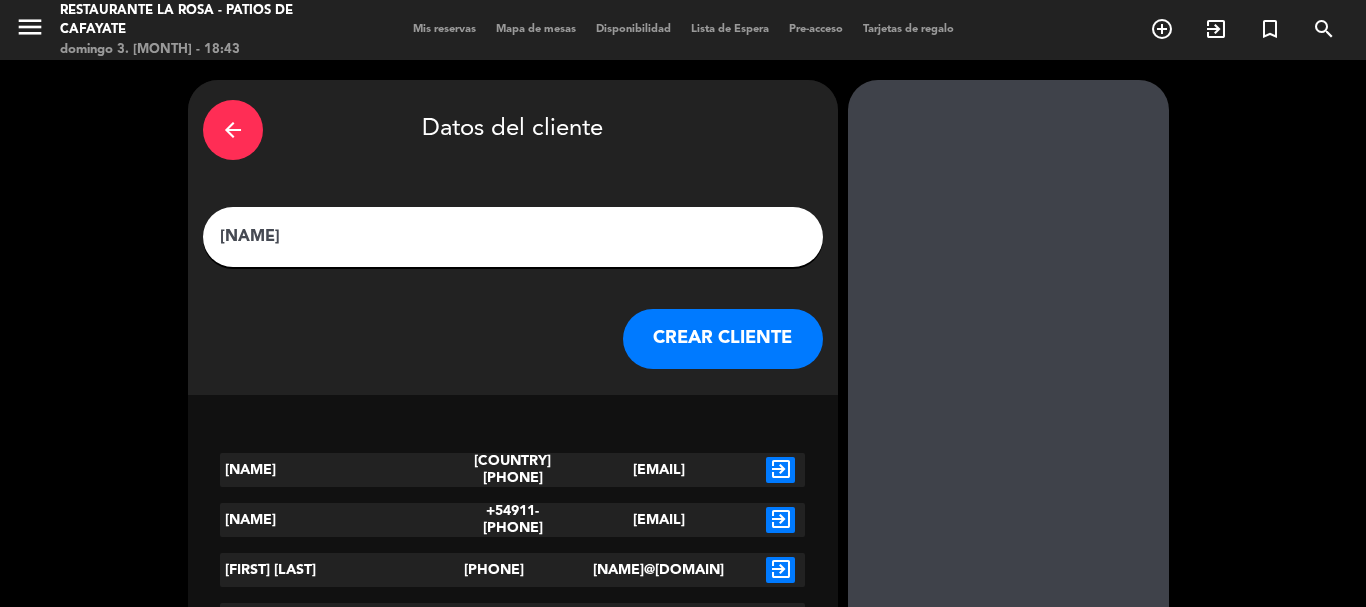 click on "CREAR CLIENTE" at bounding box center (723, 339) 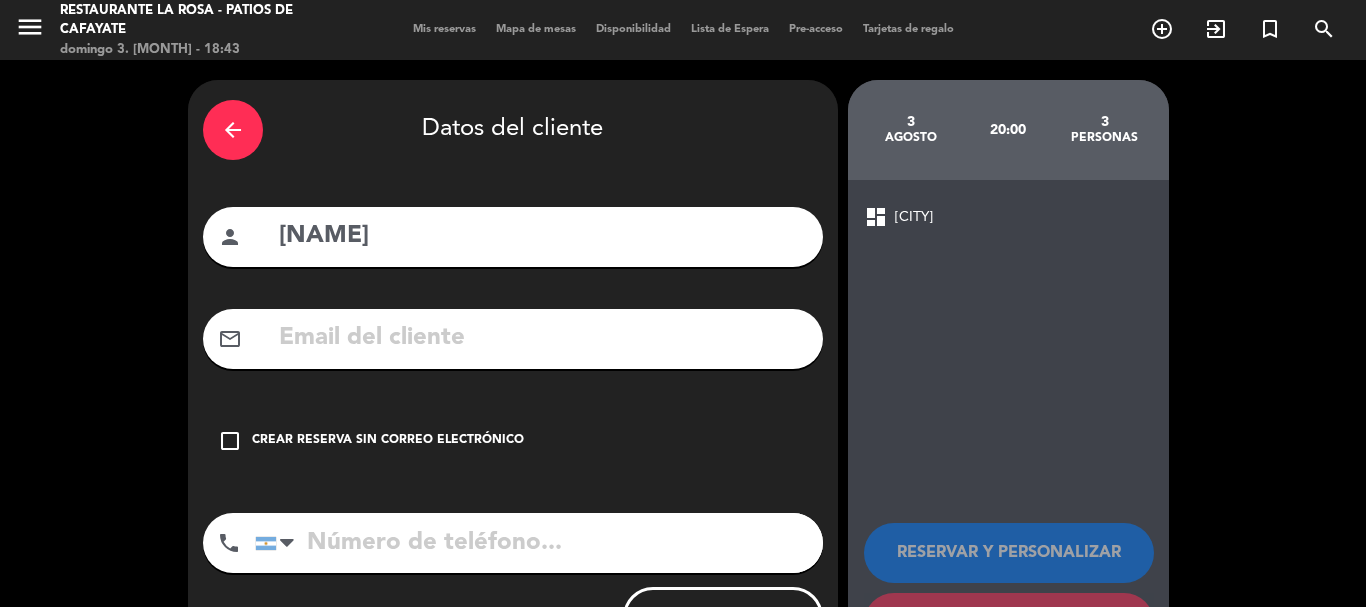 click on "check_box_outline_blank" at bounding box center (230, 441) 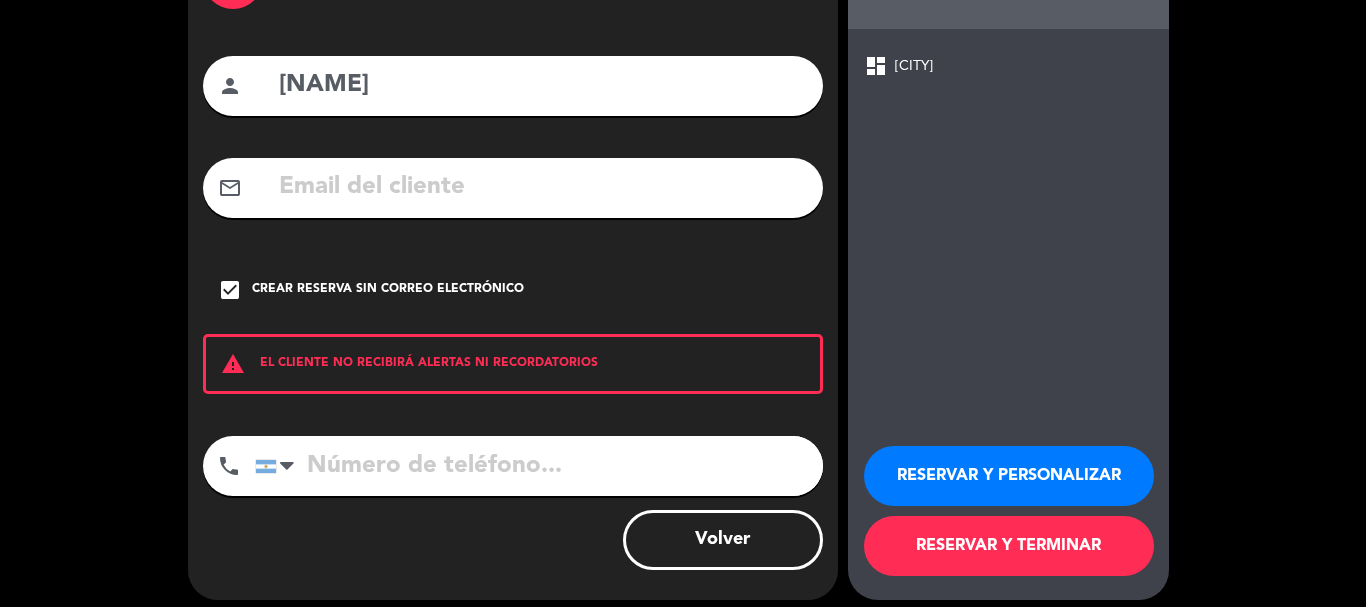 scroll, scrollTop: 164, scrollLeft: 0, axis: vertical 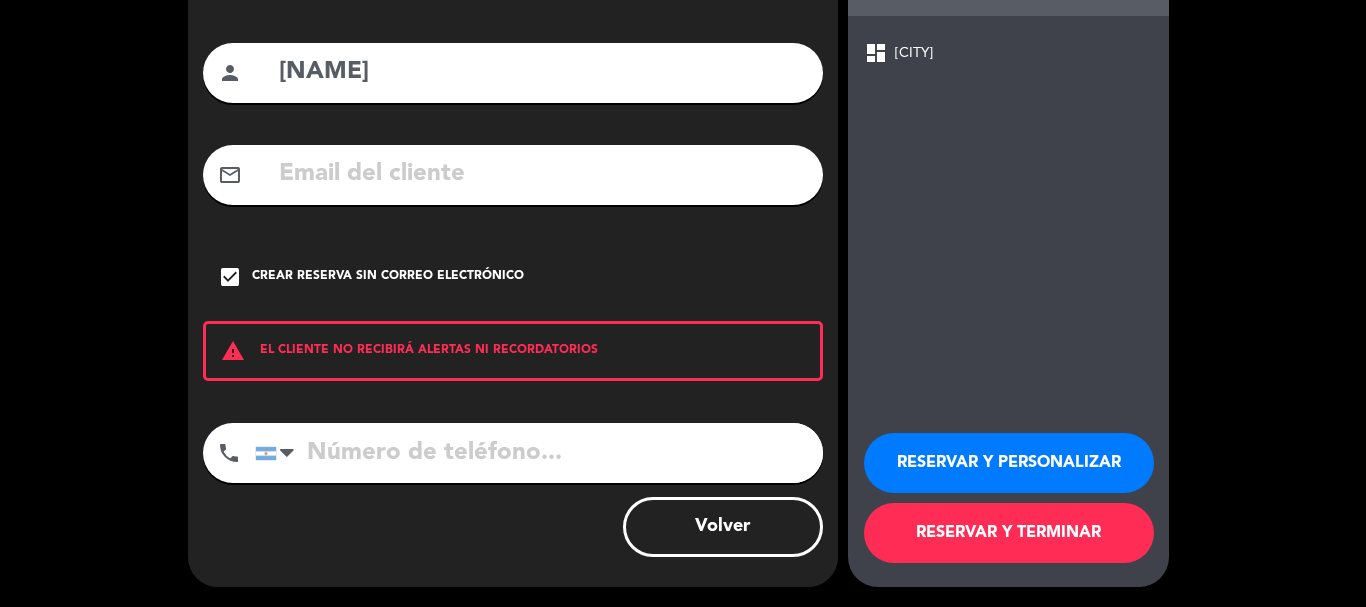 click at bounding box center [539, 453] 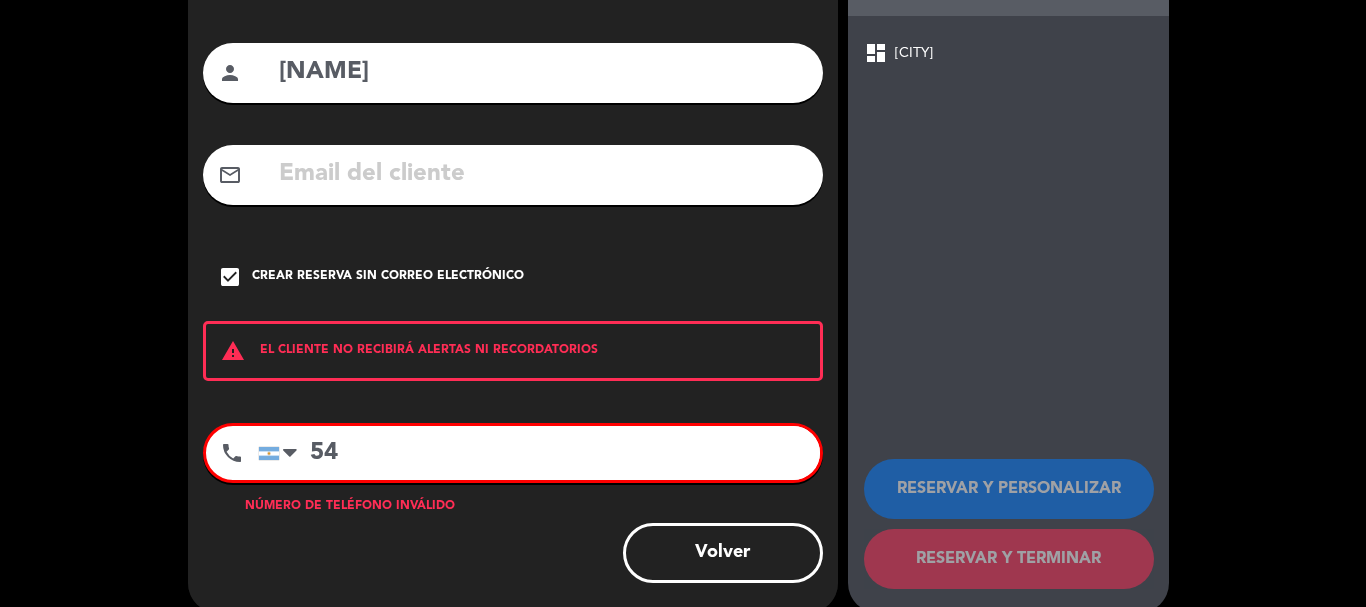 type on "5" 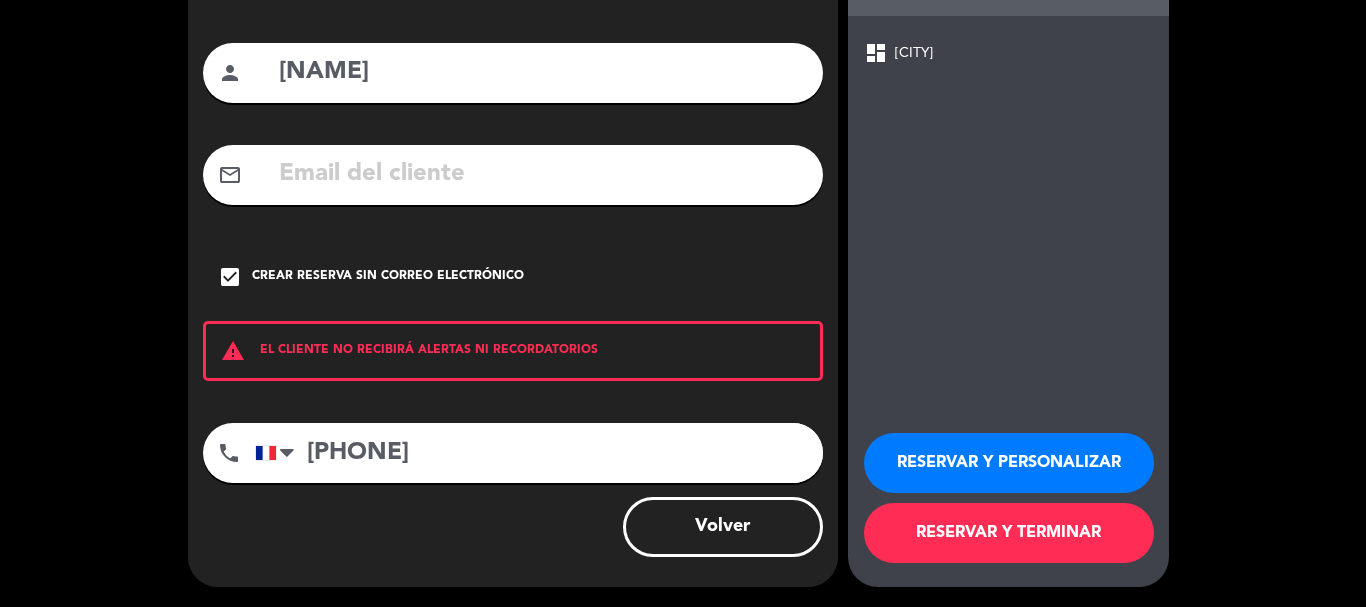 type on "[PHONE]" 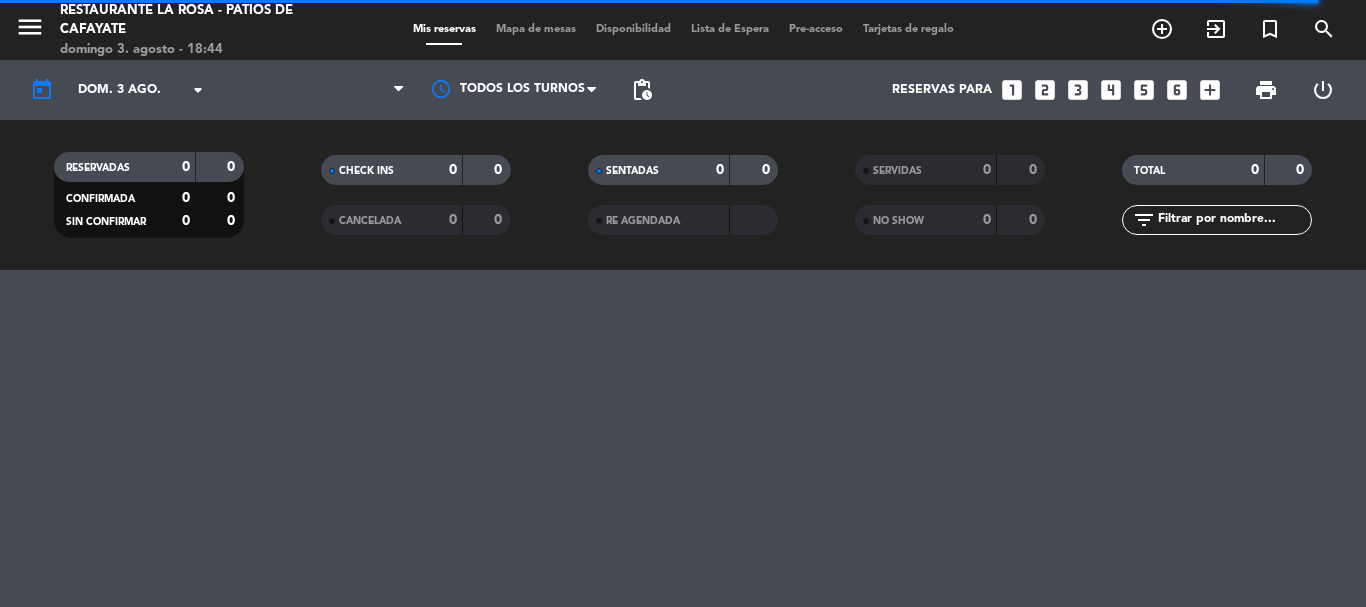 scroll, scrollTop: 0, scrollLeft: 0, axis: both 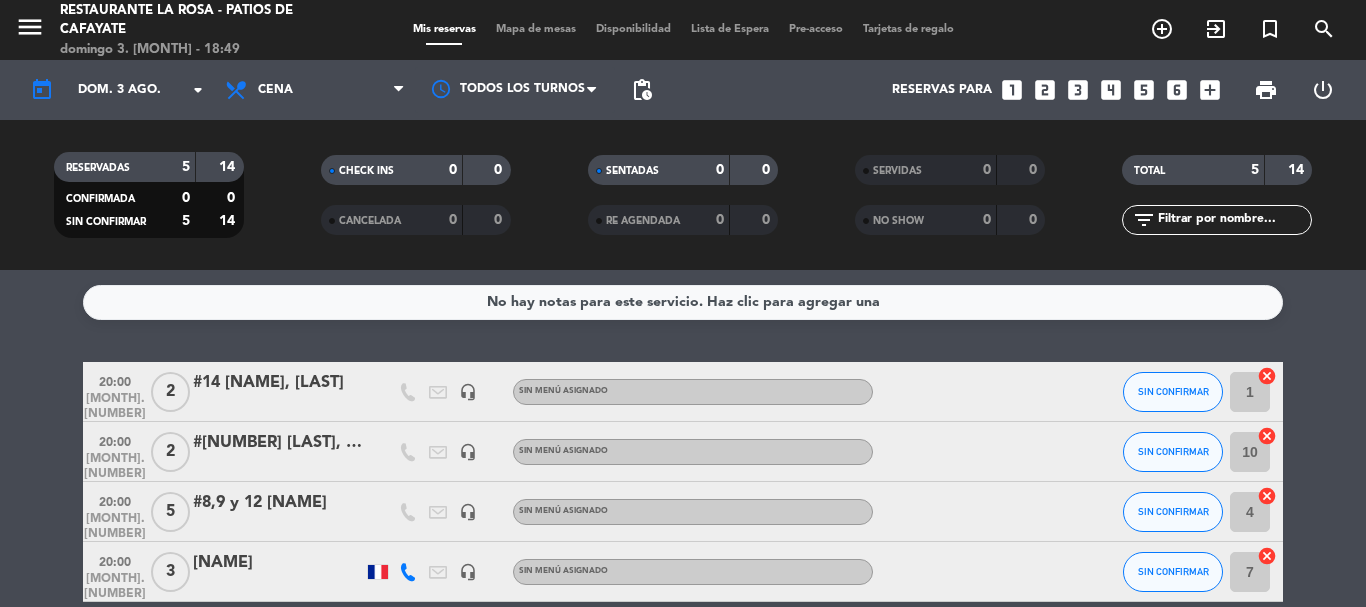 click on "looks_4" at bounding box center [1111, 90] 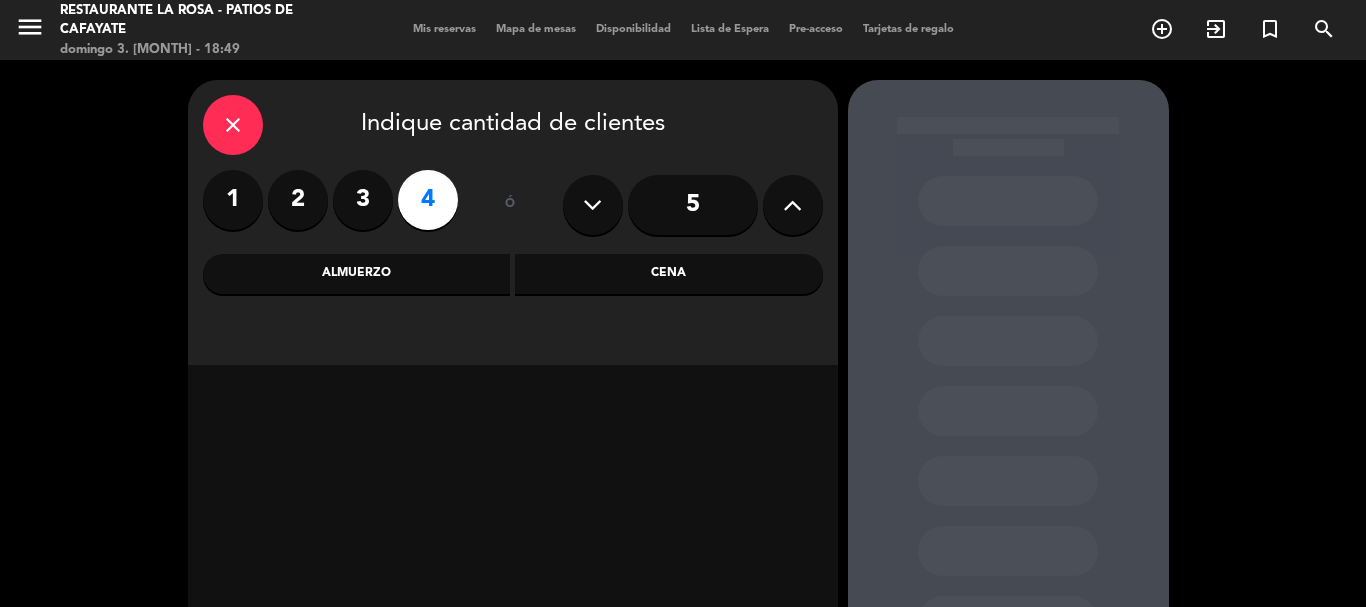 click on "Cena" at bounding box center [669, 274] 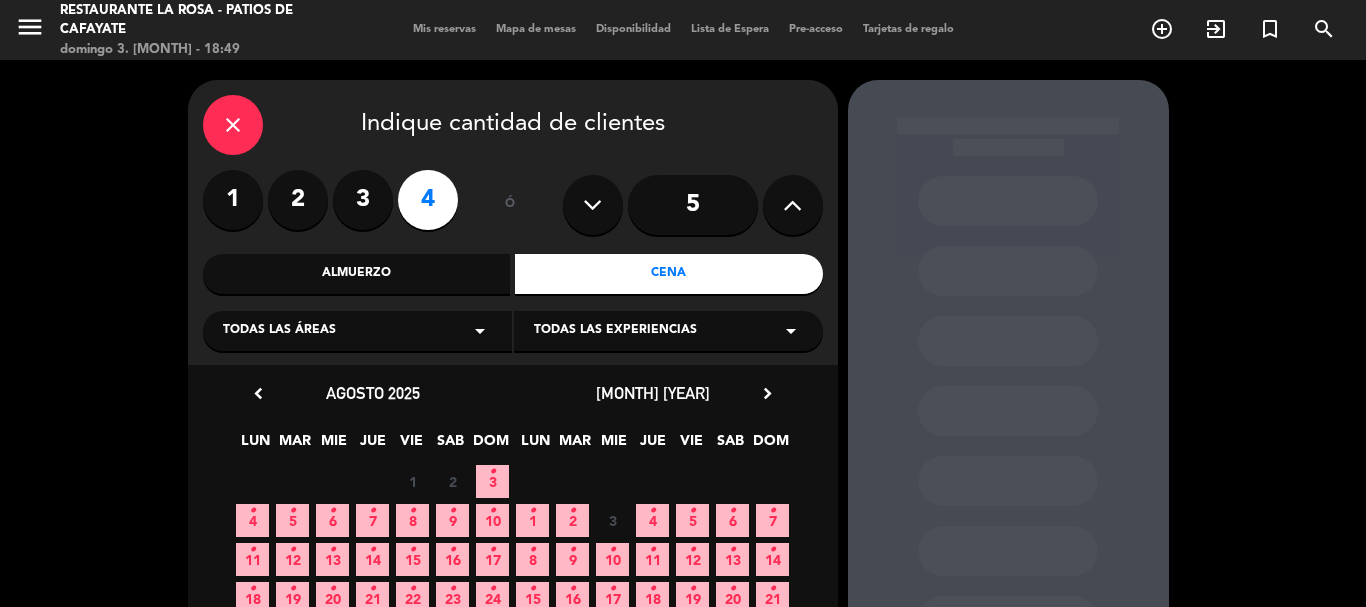 click on "3  •" at bounding box center (492, 481) 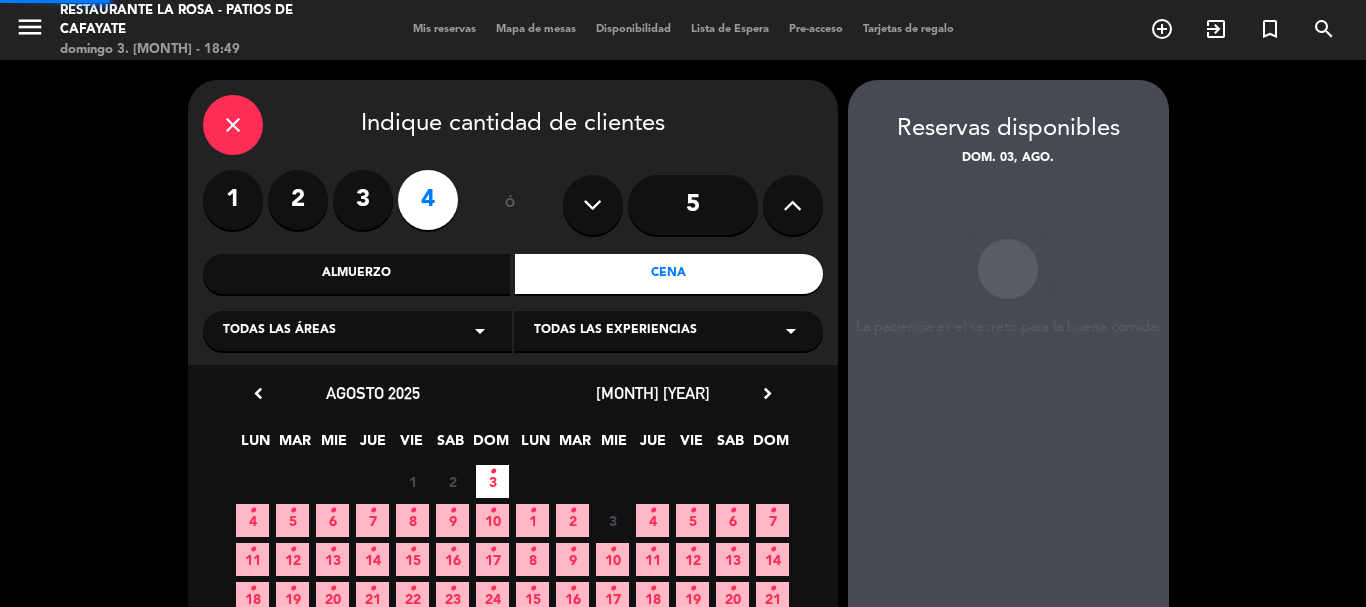 scroll, scrollTop: 80, scrollLeft: 0, axis: vertical 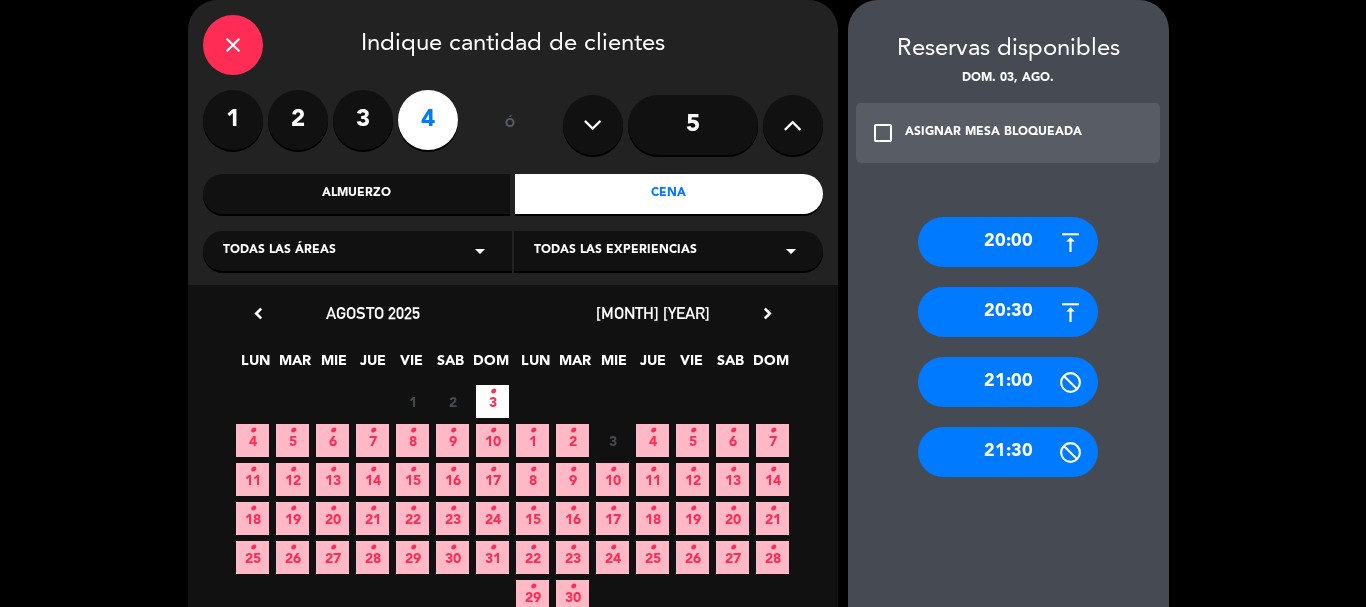 click on "20:30" at bounding box center (1008, 312) 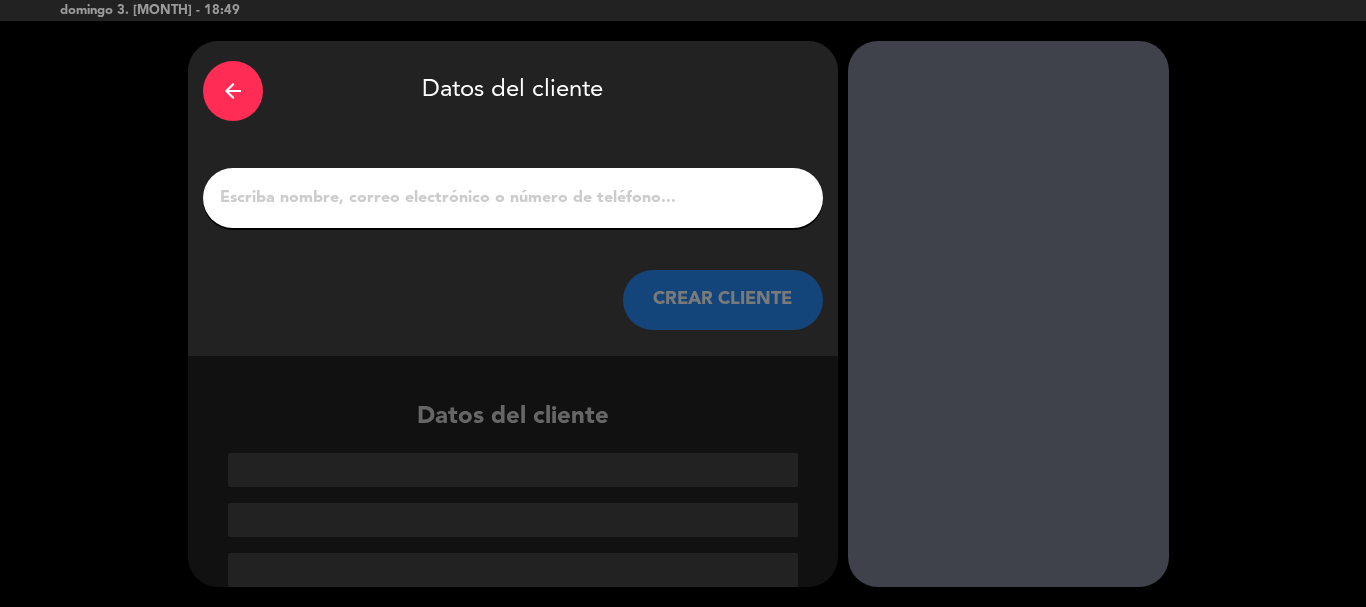 click on "1" at bounding box center [513, 198] 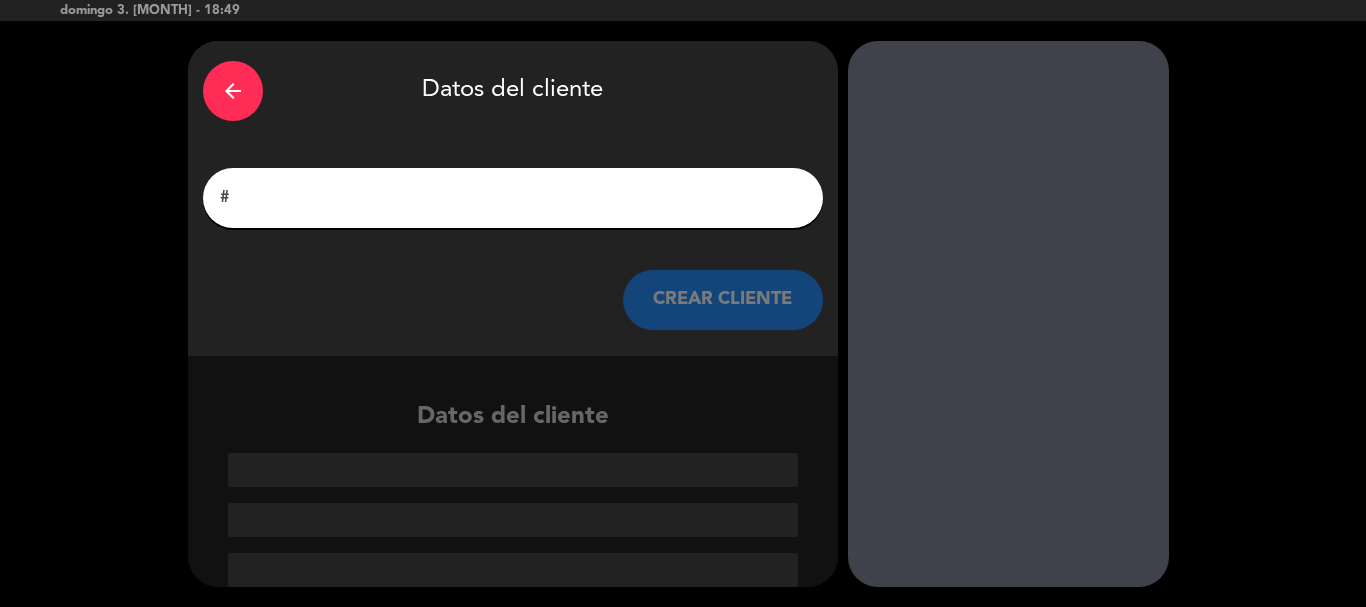 scroll, scrollTop: 0, scrollLeft: 0, axis: both 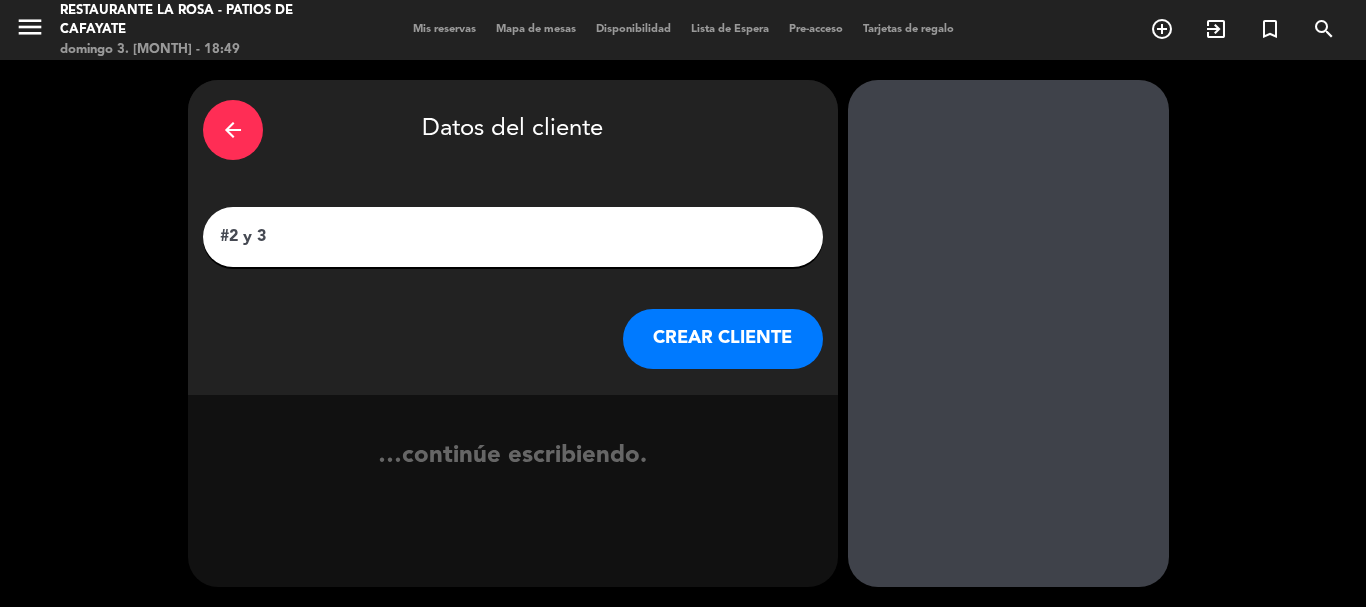 type on "#2 y 3" 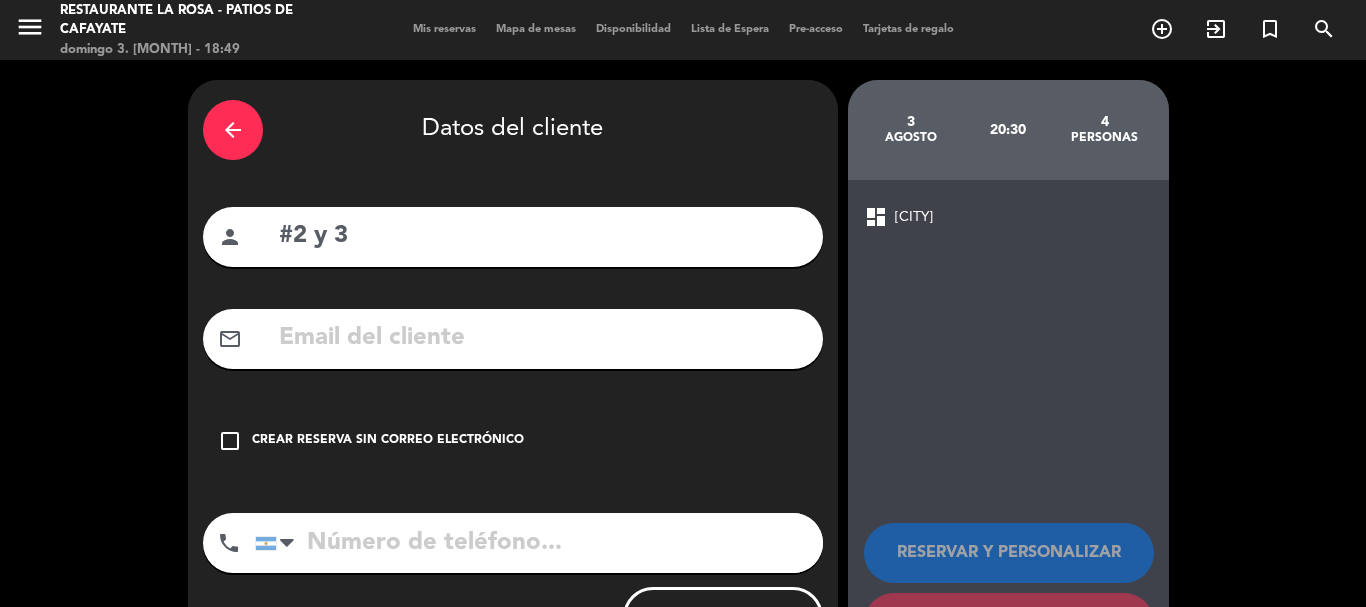 click on "check_box_outline_blank" at bounding box center (230, 441) 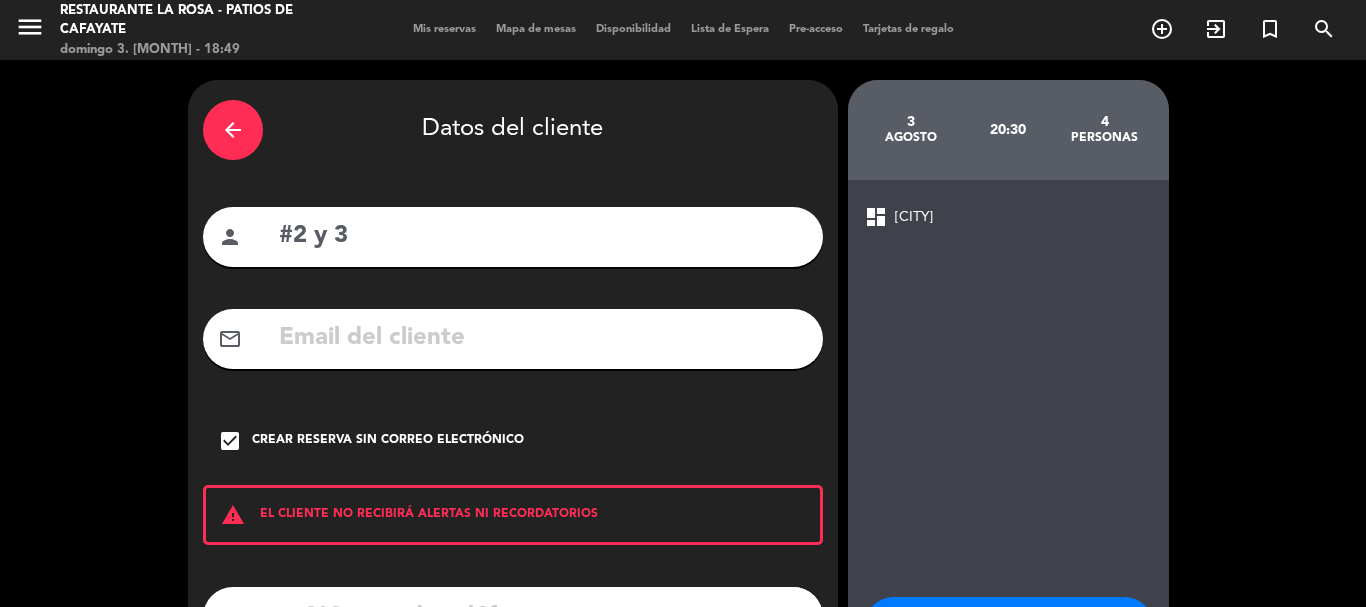 scroll, scrollTop: 164, scrollLeft: 0, axis: vertical 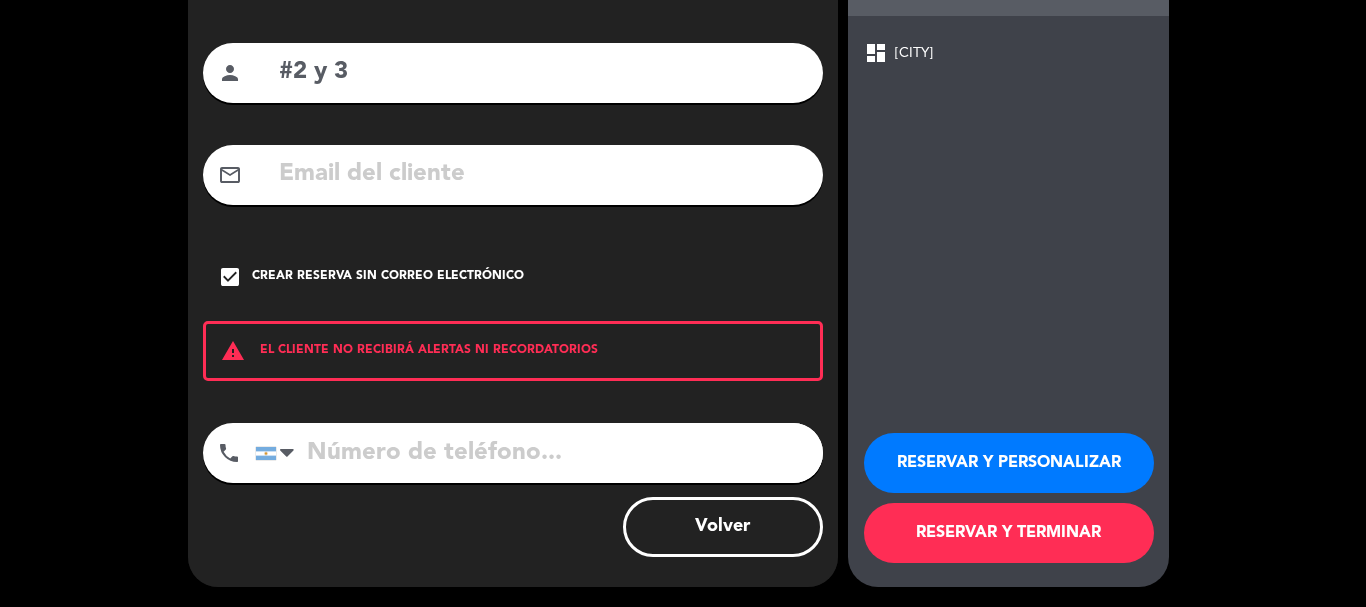 click on "RESERVAR Y TERMINAR" at bounding box center (1009, 533) 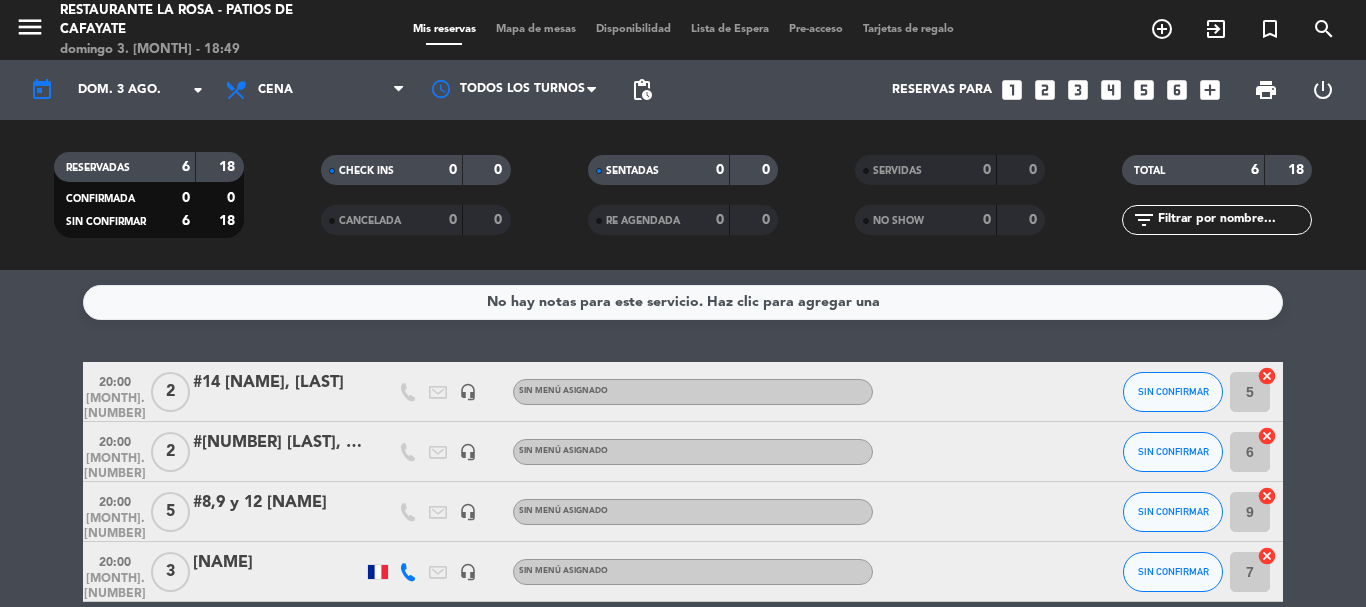 scroll, scrollTop: 0, scrollLeft: 0, axis: both 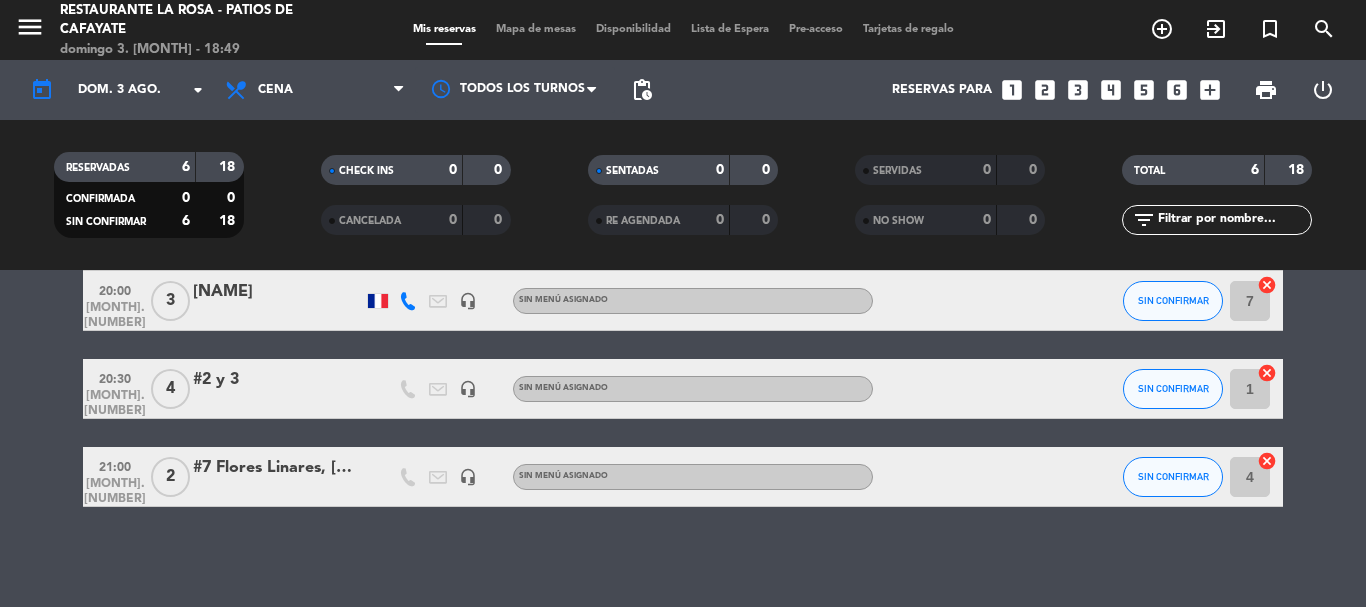 click on "#2 y 3" 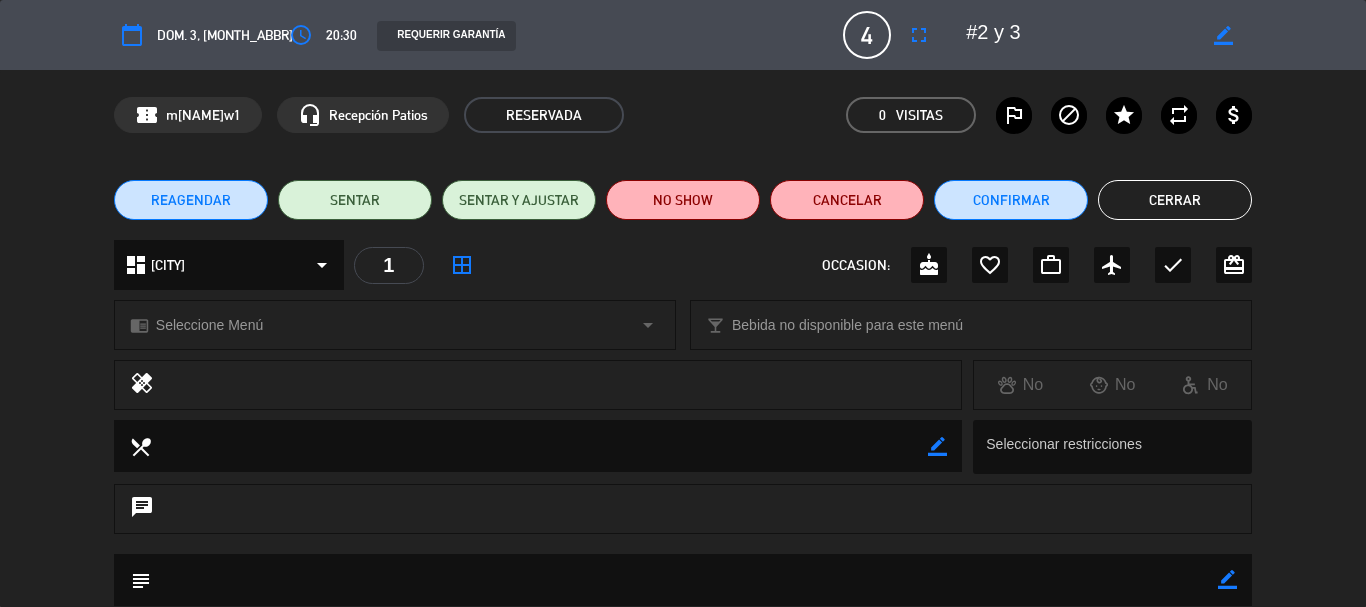 click on "border_color" 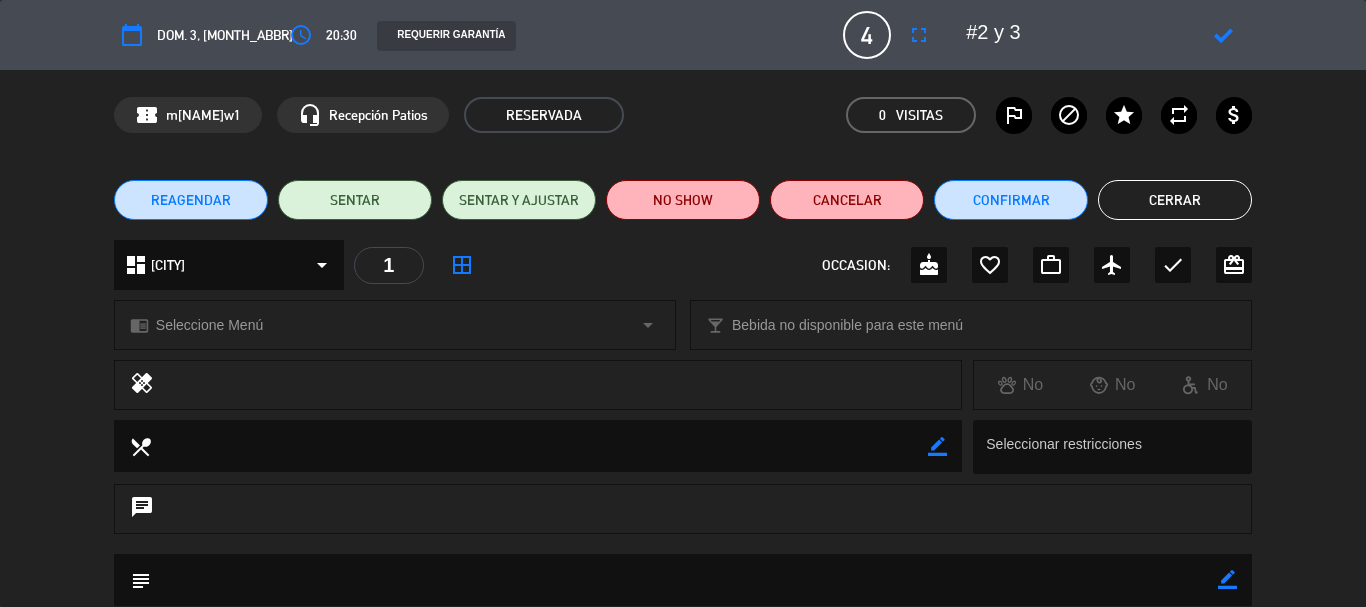 paste on "[LAST], [FIRST]" 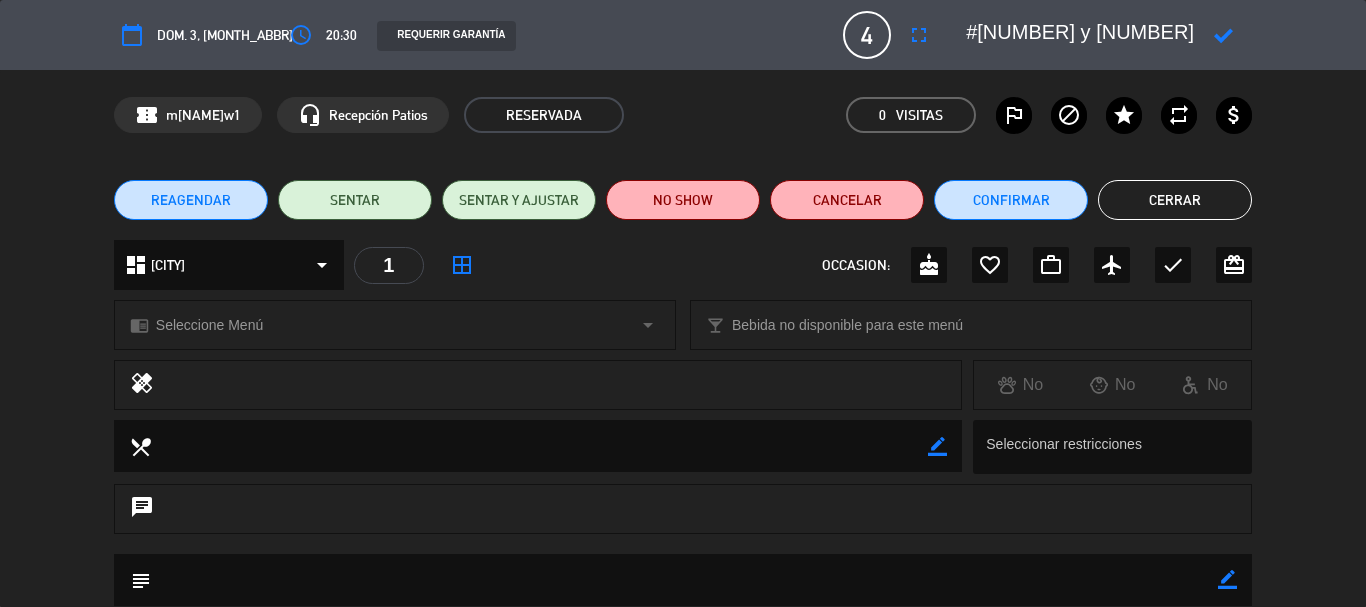 type on "#[NUMBER] y [NUMBER] [LAST], [FIRST]" 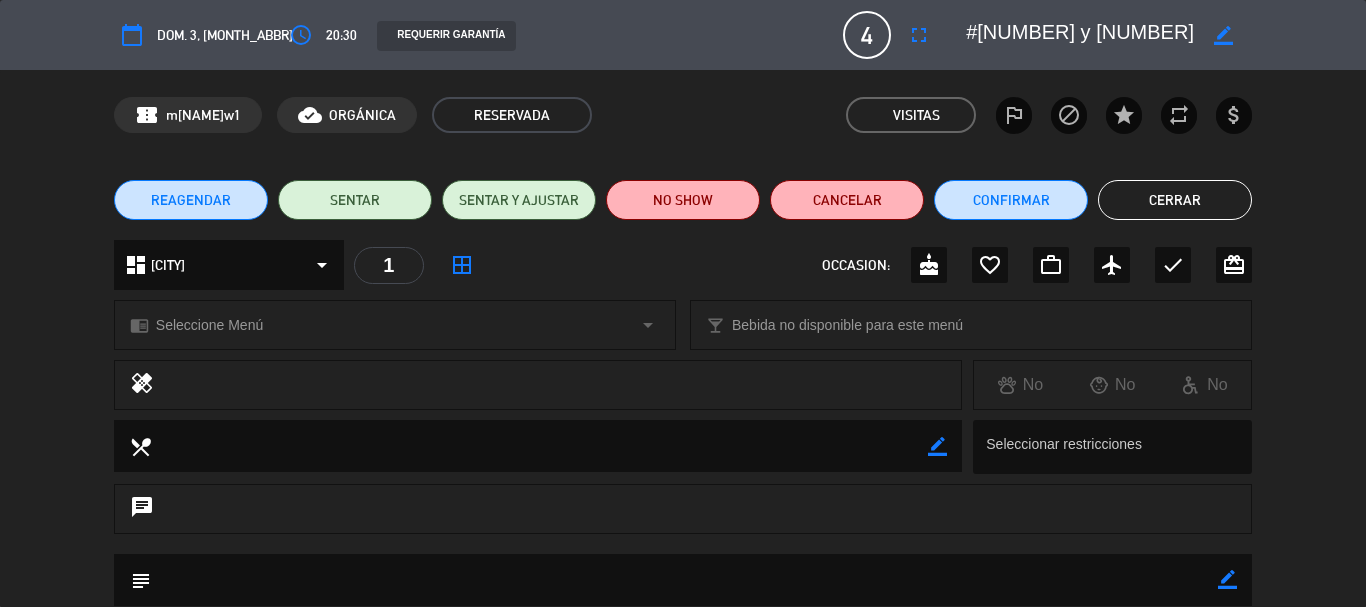click on "Cerrar" 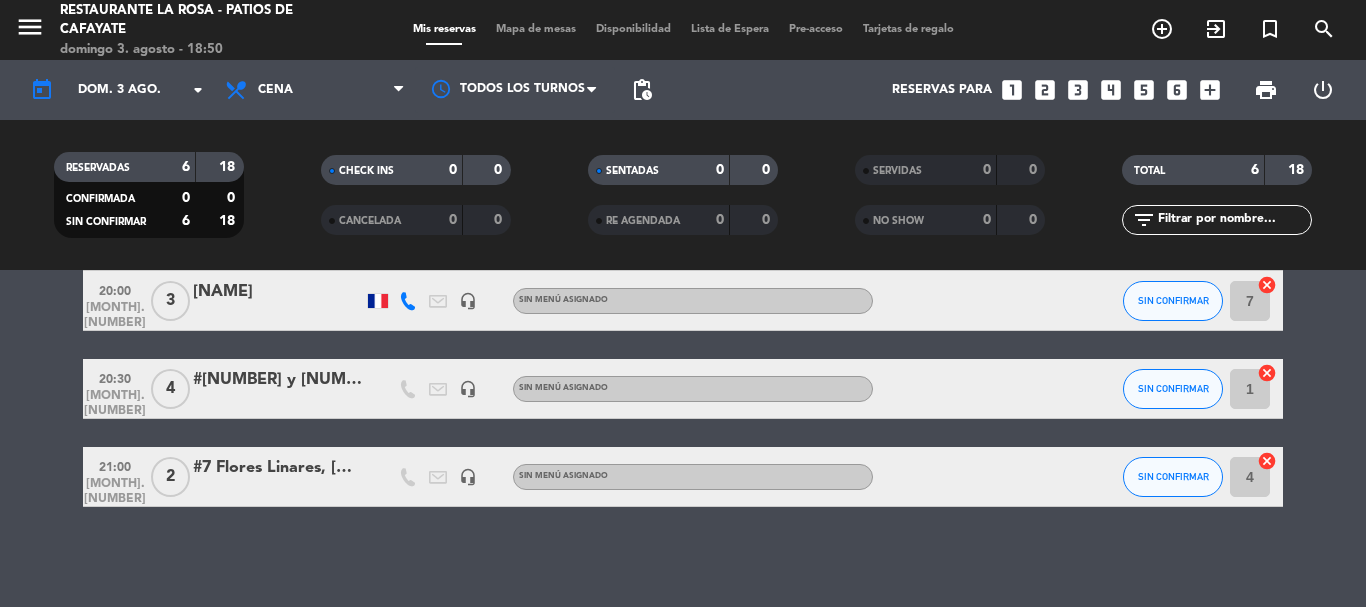 click on "#[NUMBER] y [NUMBER] [LAST], [FIRST]" 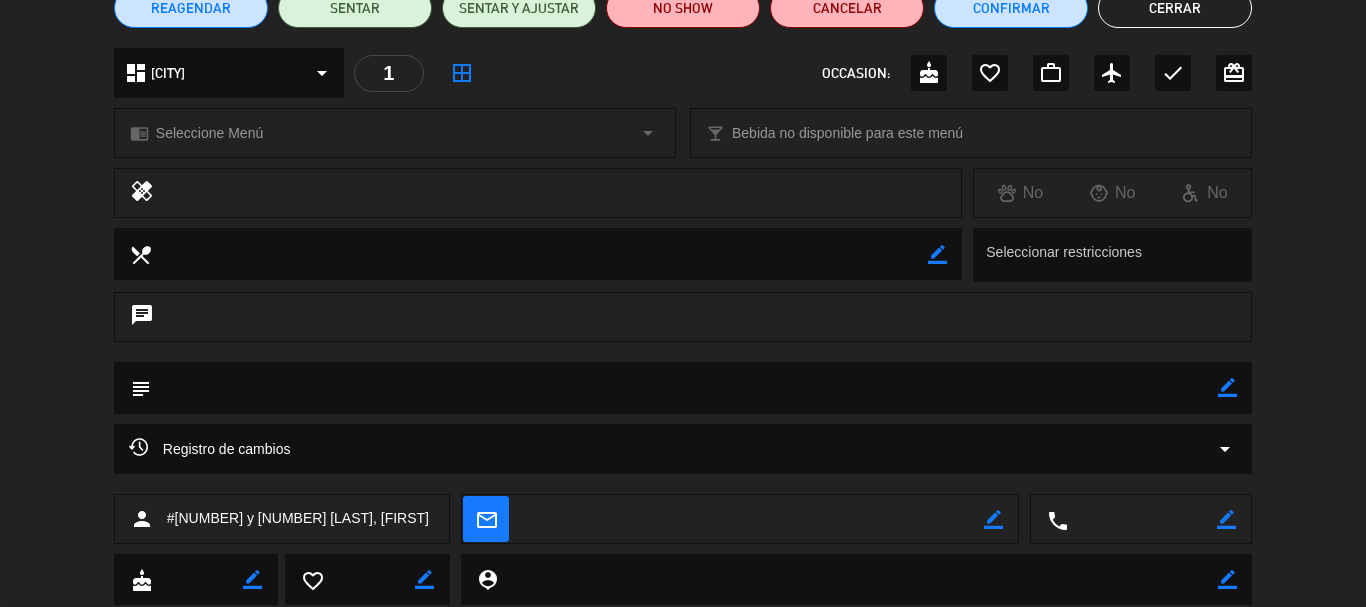 scroll, scrollTop: 200, scrollLeft: 0, axis: vertical 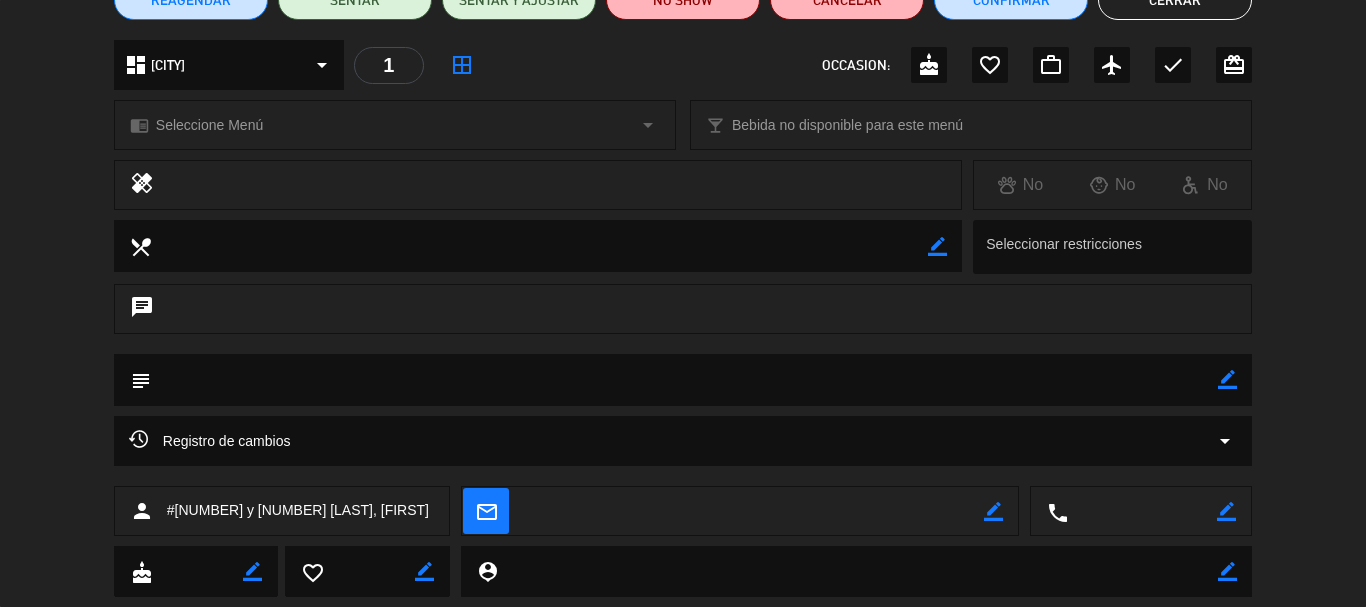 click on "border_color" 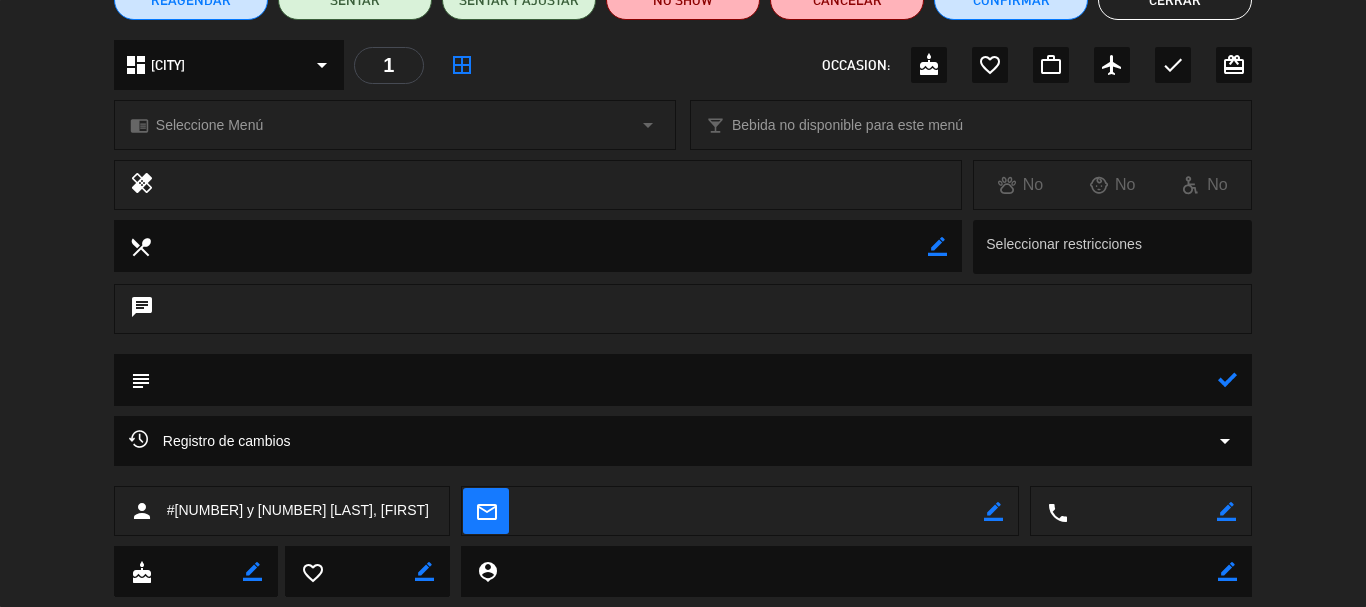 click 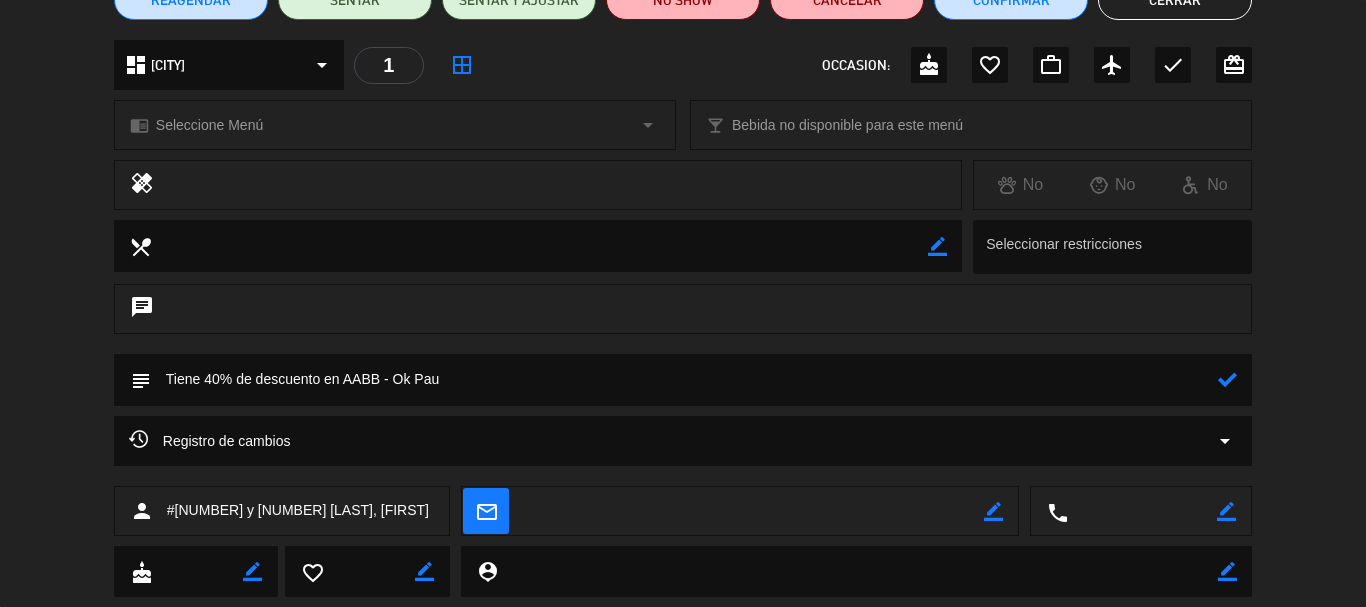 type on "Tiene 40% de descuento en AABB - Ok Pau" 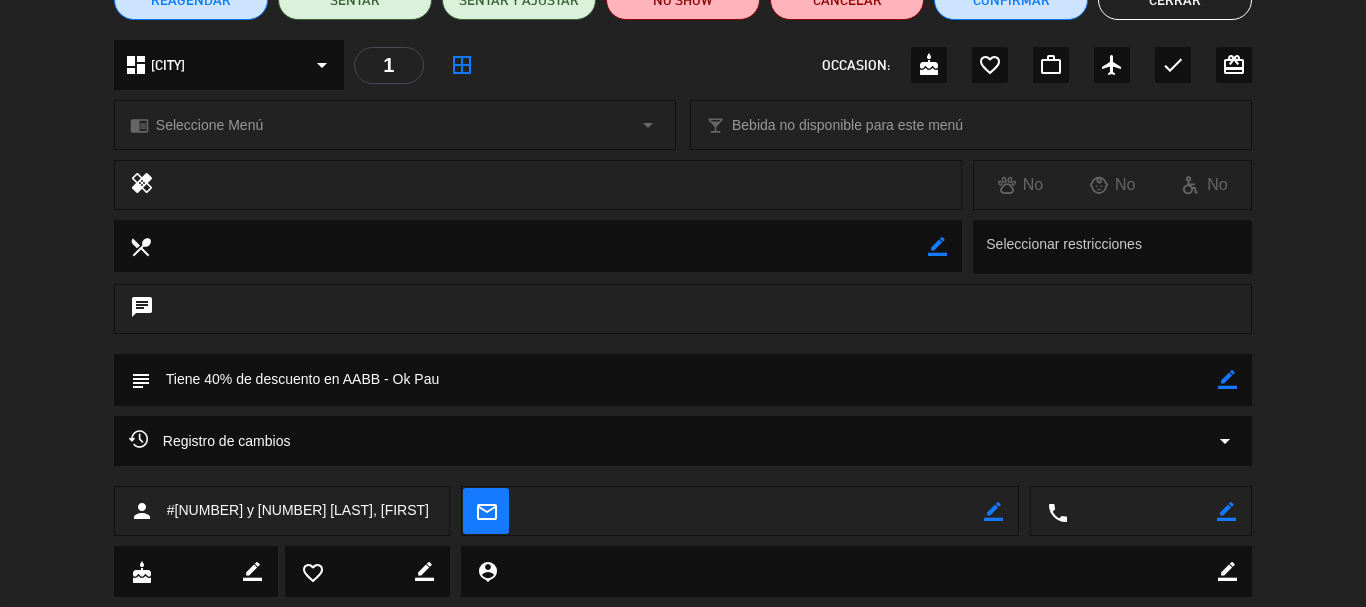scroll, scrollTop: 0, scrollLeft: 0, axis: both 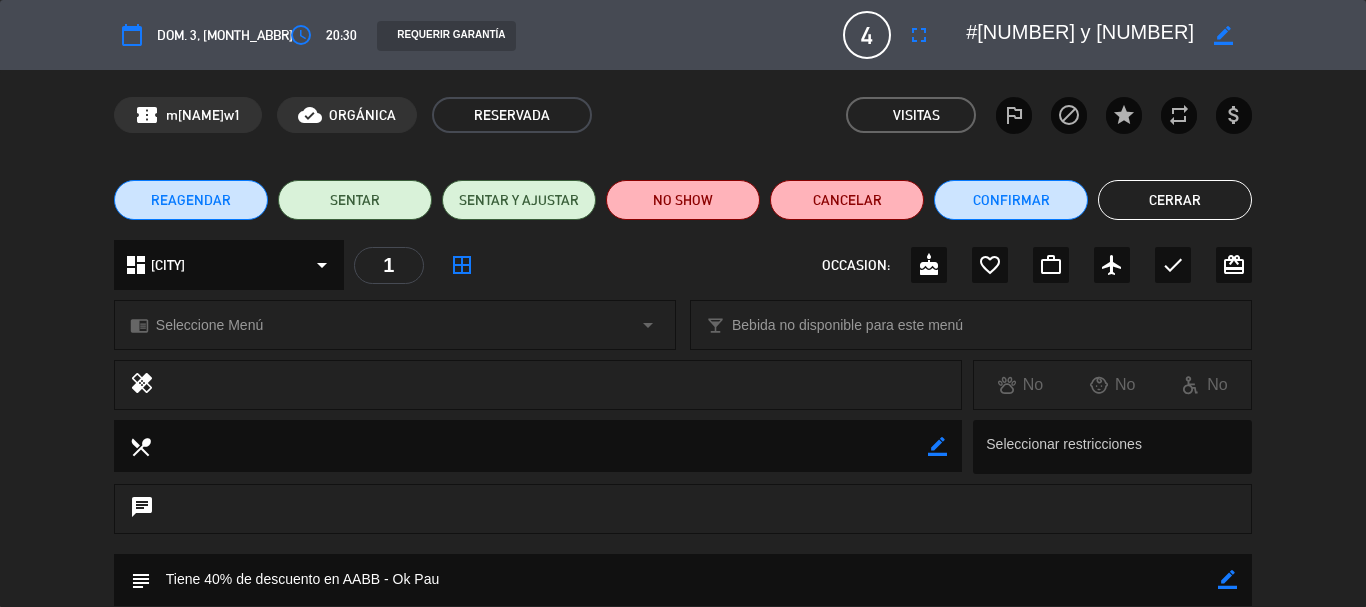 click on "Cerrar" 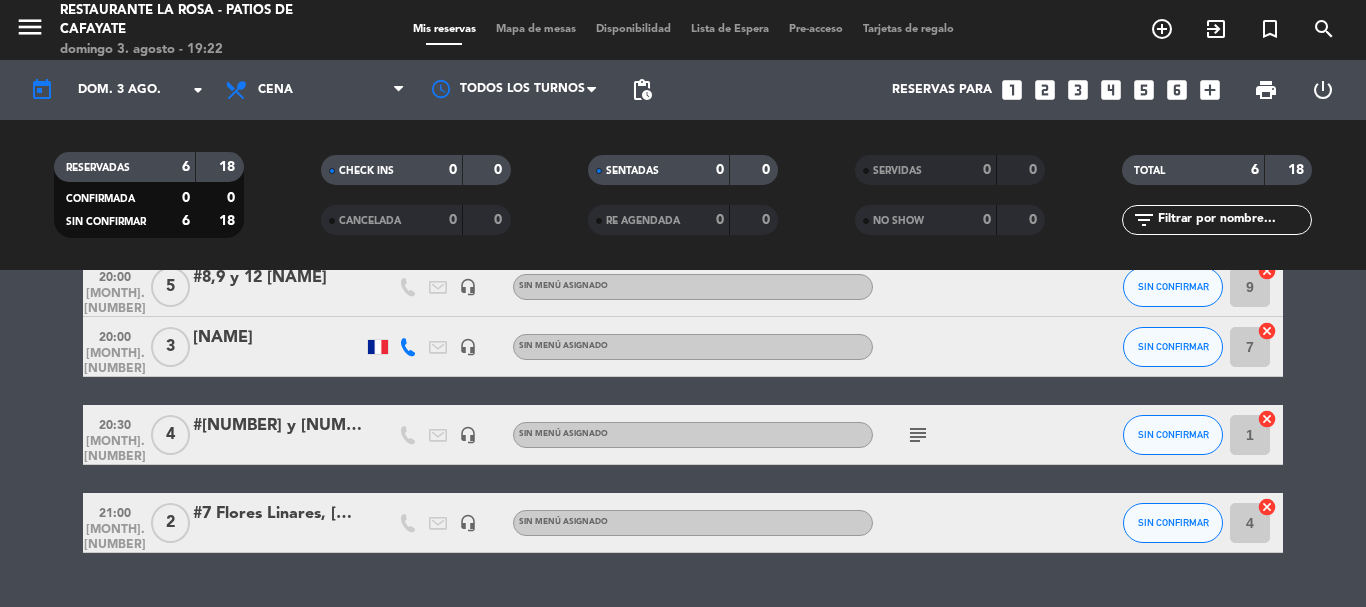 scroll, scrollTop: 271, scrollLeft: 0, axis: vertical 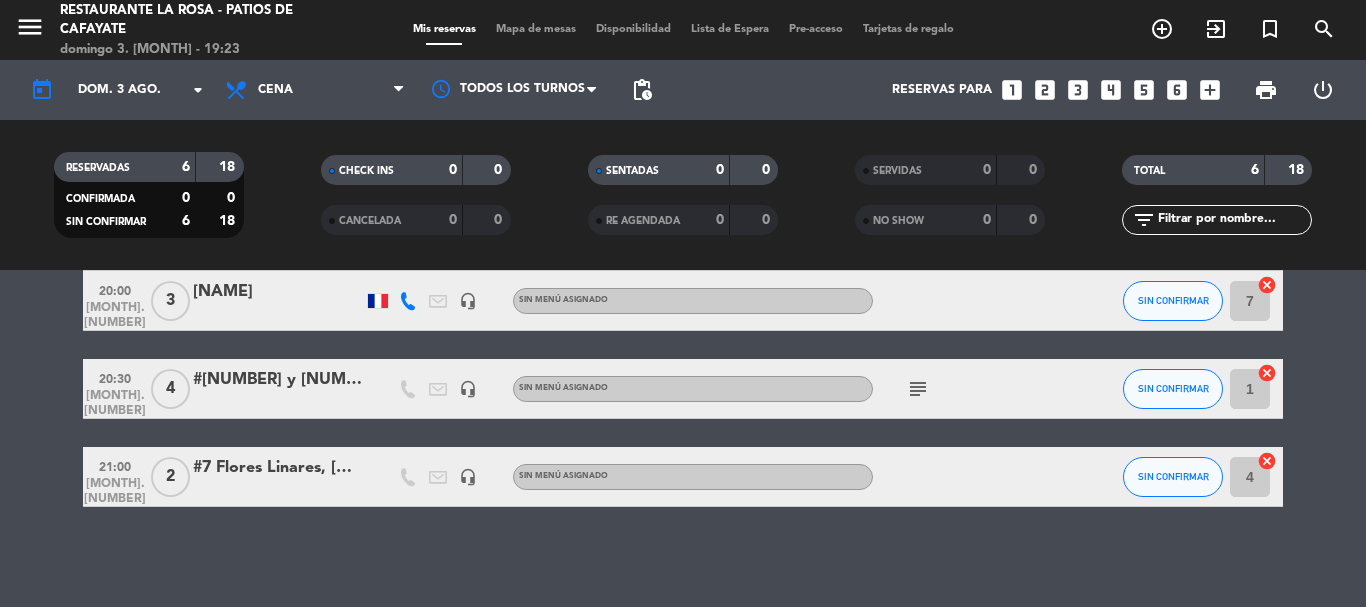 click on "Reservas para looks_one looks_two looks_3 looks_4 looks_5 looks_6 add_box" at bounding box center (946, 90) 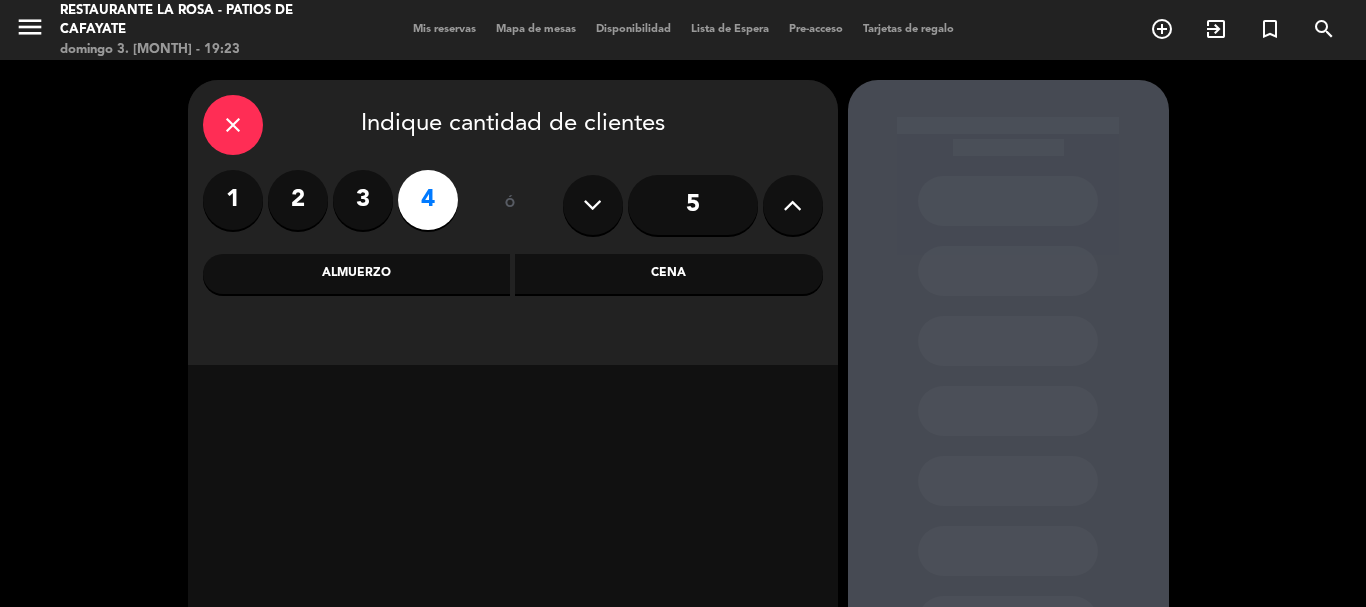 click on "Cena" at bounding box center [669, 274] 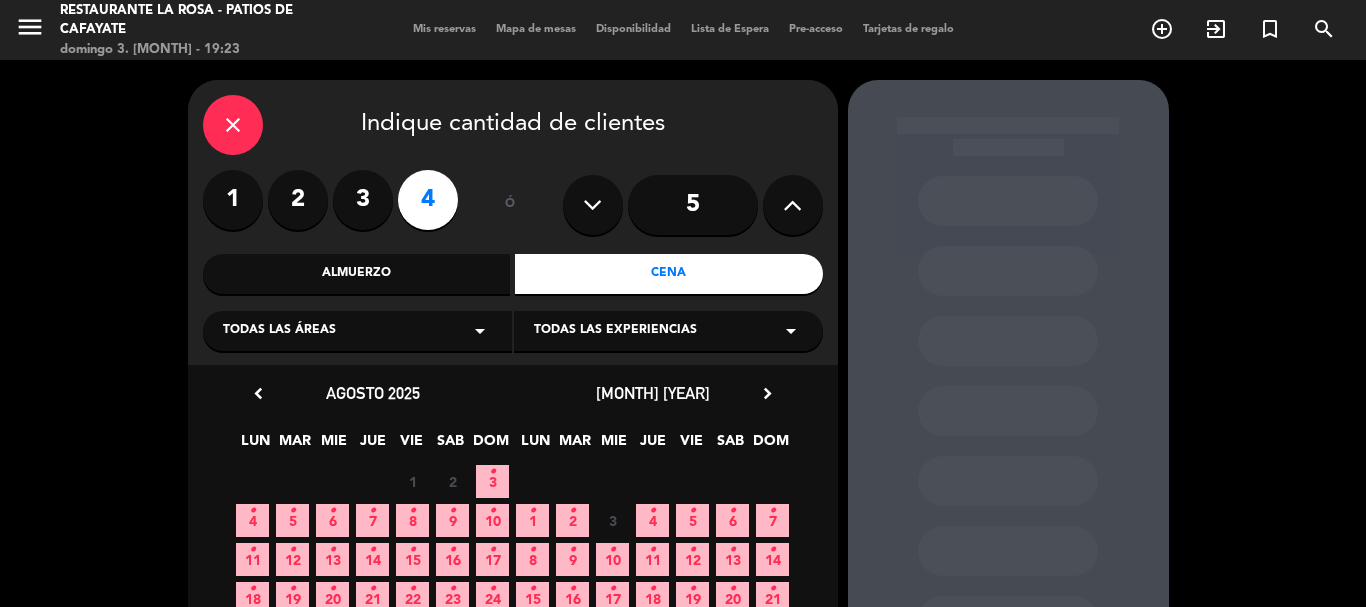 click on "•" at bounding box center [492, 472] 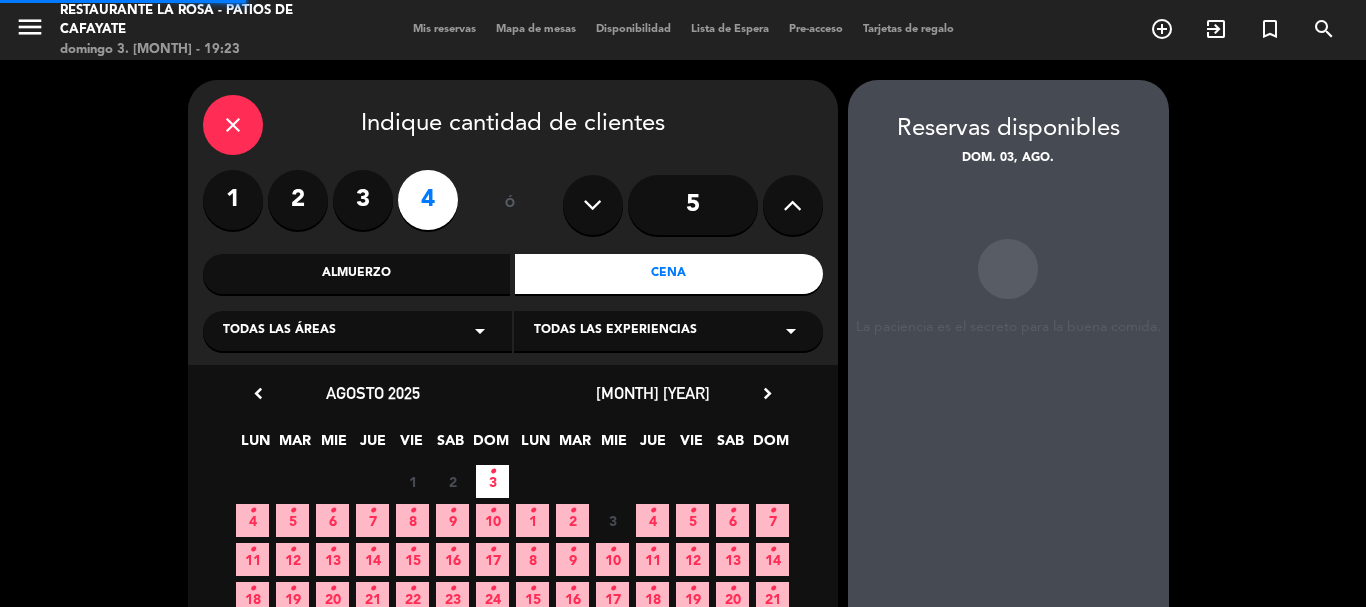 scroll, scrollTop: 80, scrollLeft: 0, axis: vertical 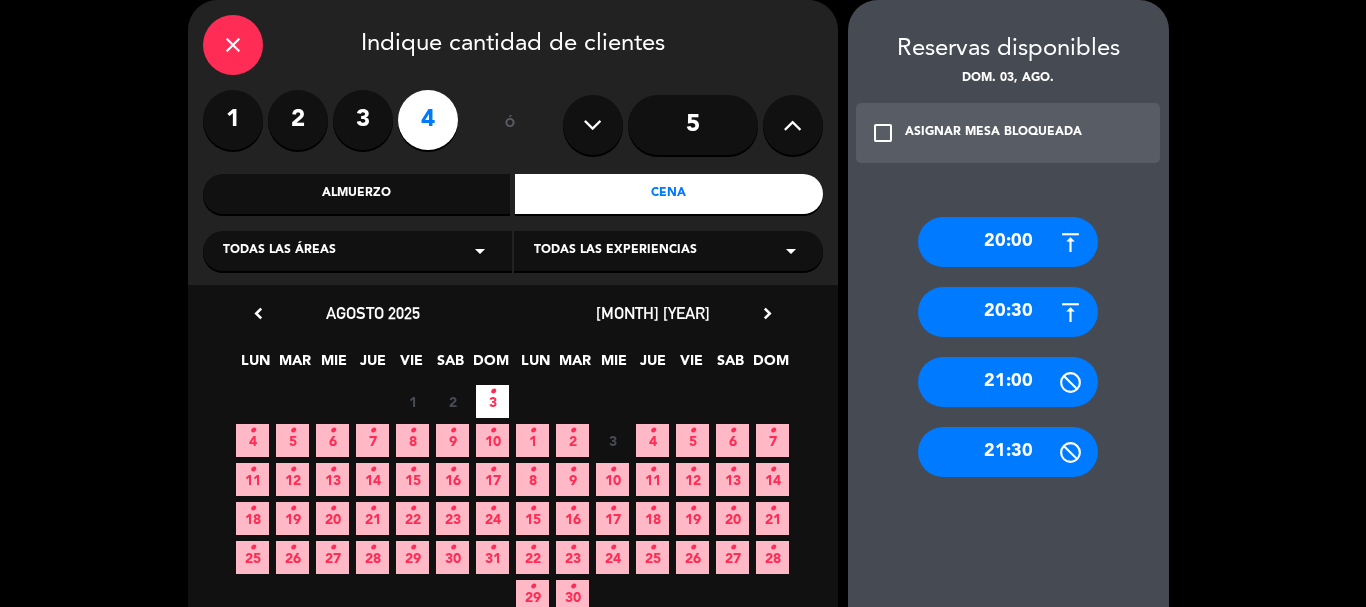 click on "20:00" at bounding box center [1008, 242] 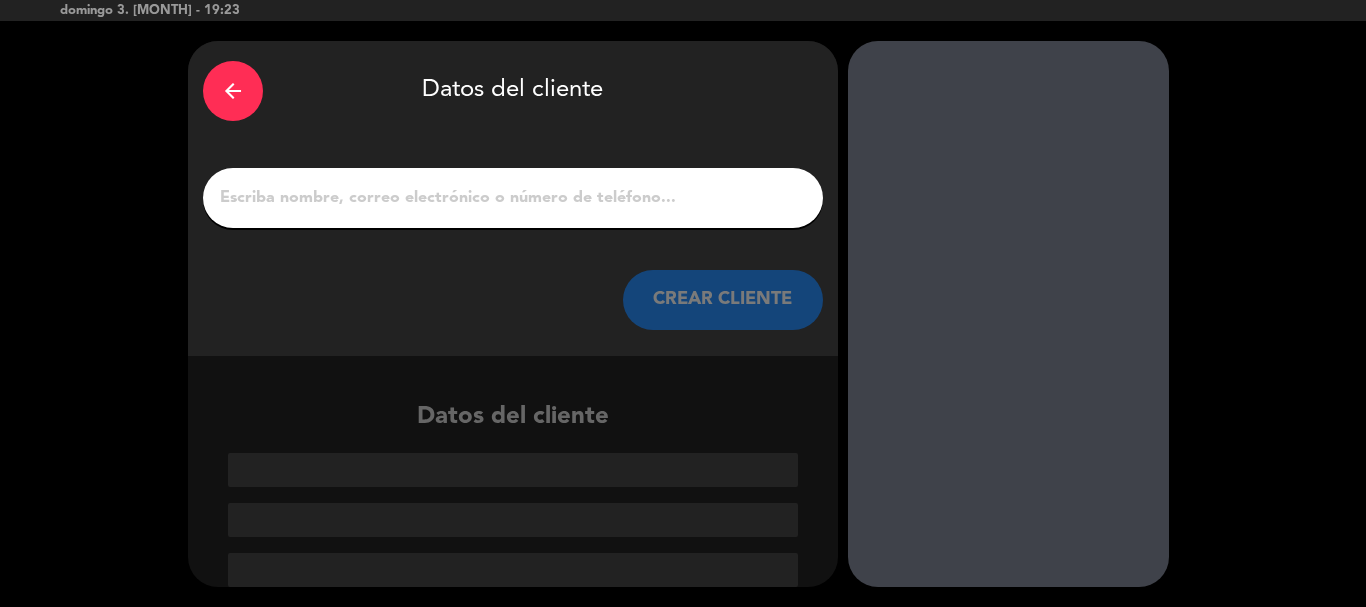 click on "1" at bounding box center (513, 198) 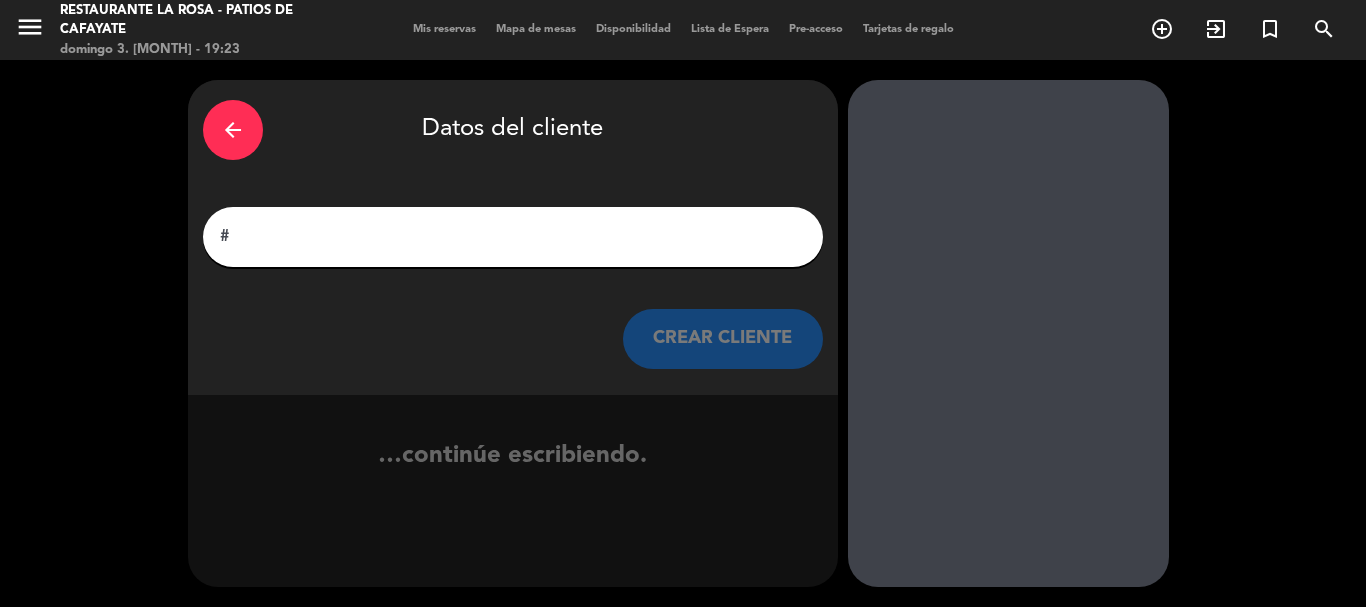 scroll, scrollTop: 0, scrollLeft: 0, axis: both 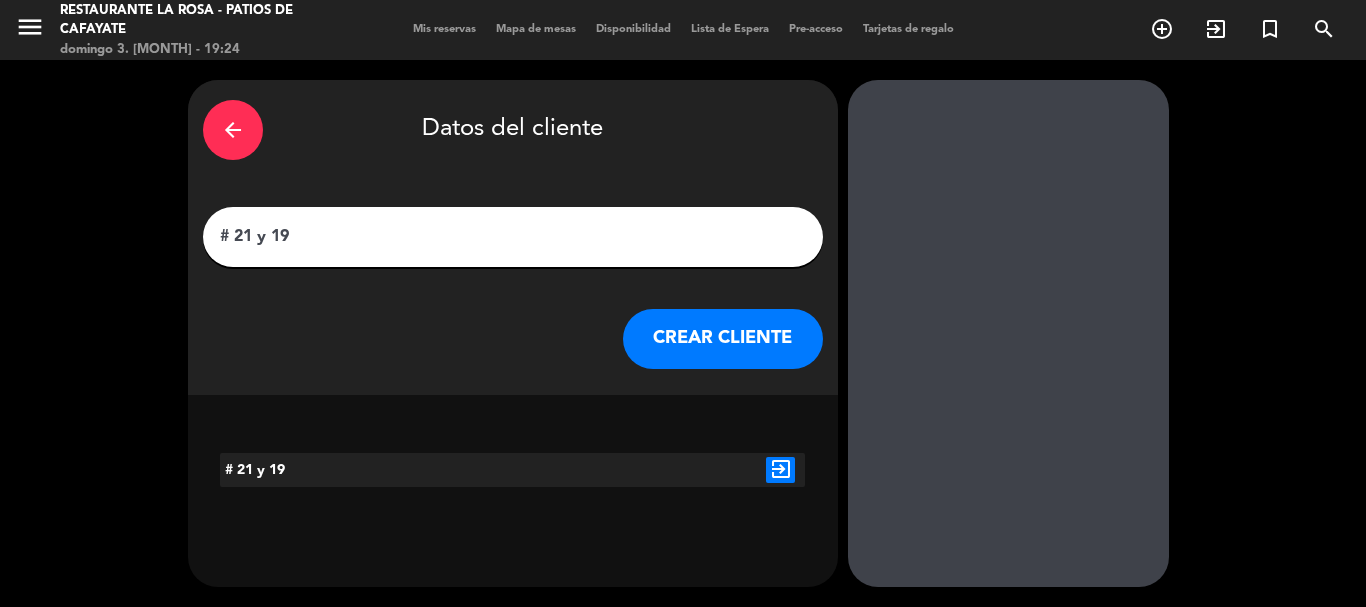type on "# 21 y 19" 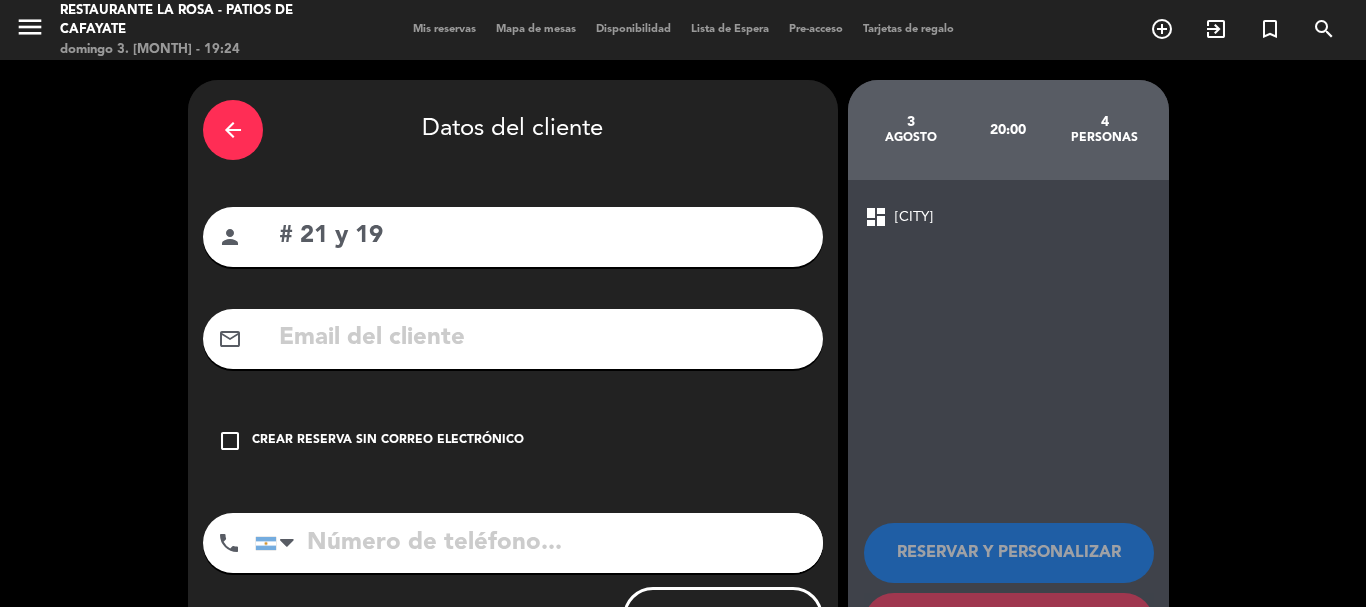 drag, startPoint x: 225, startPoint y: 441, endPoint x: 332, endPoint y: 441, distance: 107 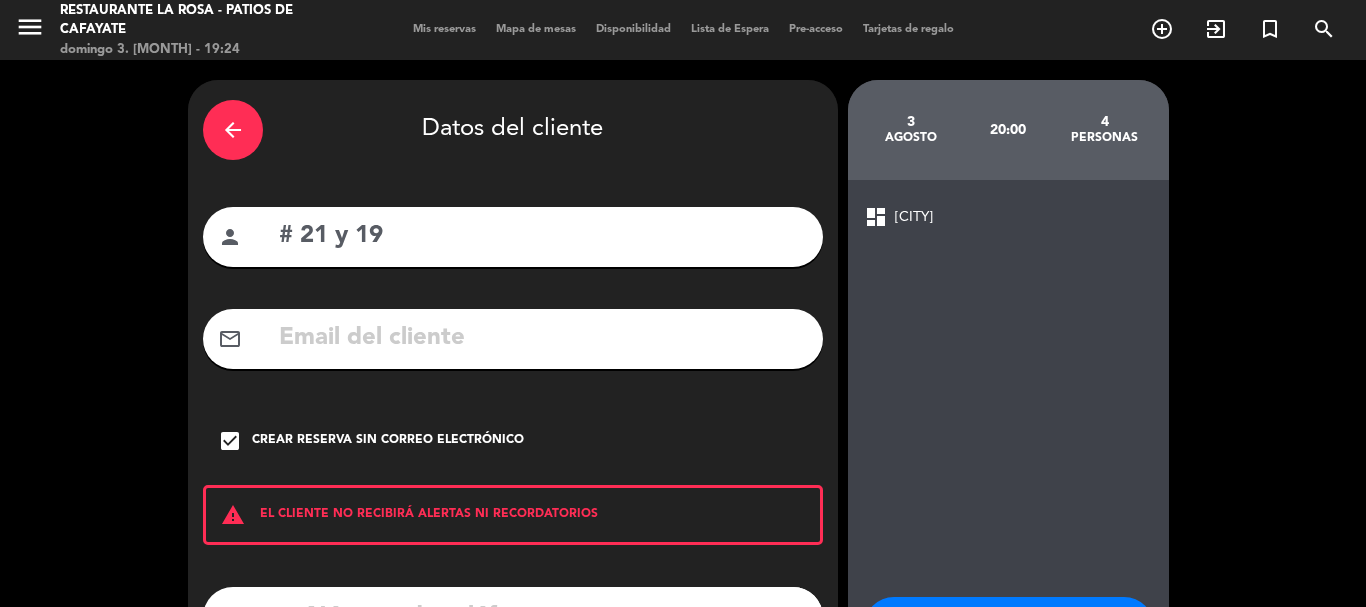 scroll, scrollTop: 164, scrollLeft: 0, axis: vertical 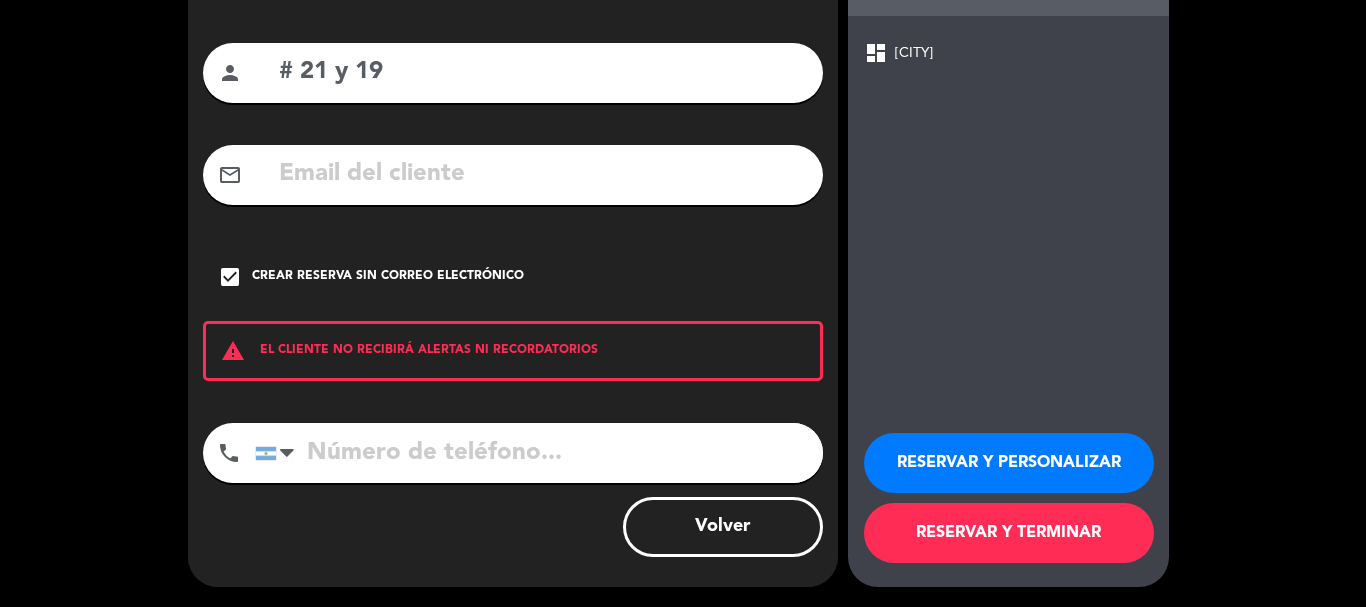 click on "RESERVAR Y TERMINAR" at bounding box center [1009, 533] 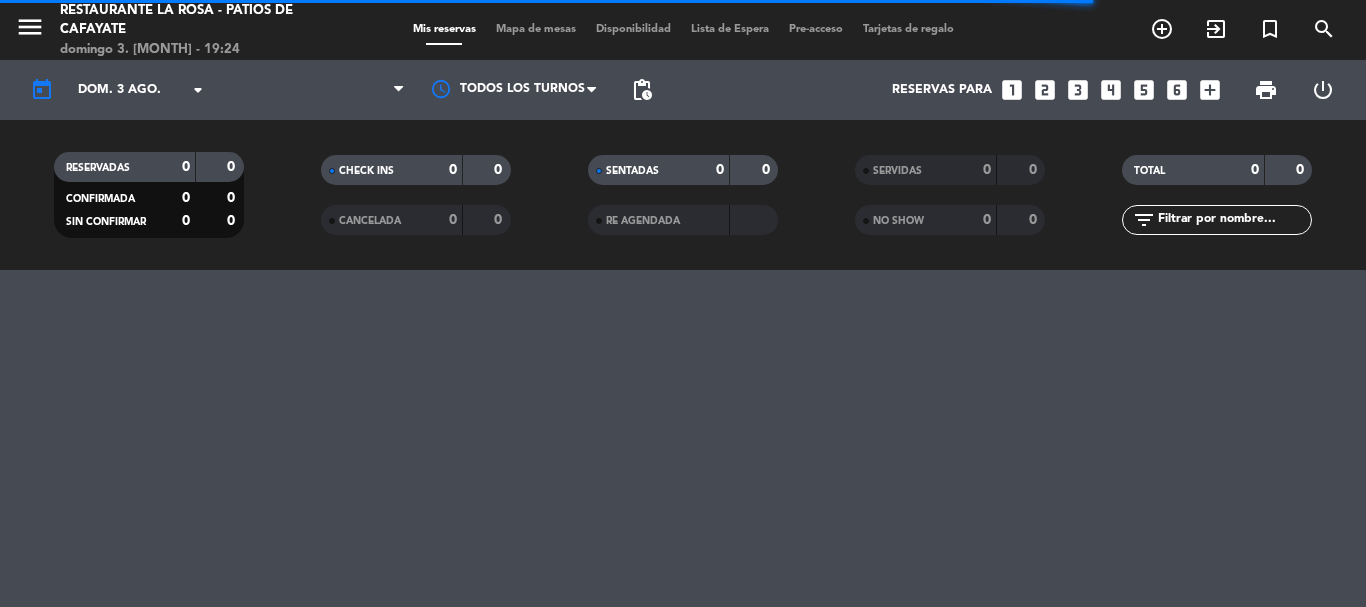 scroll, scrollTop: 0, scrollLeft: 0, axis: both 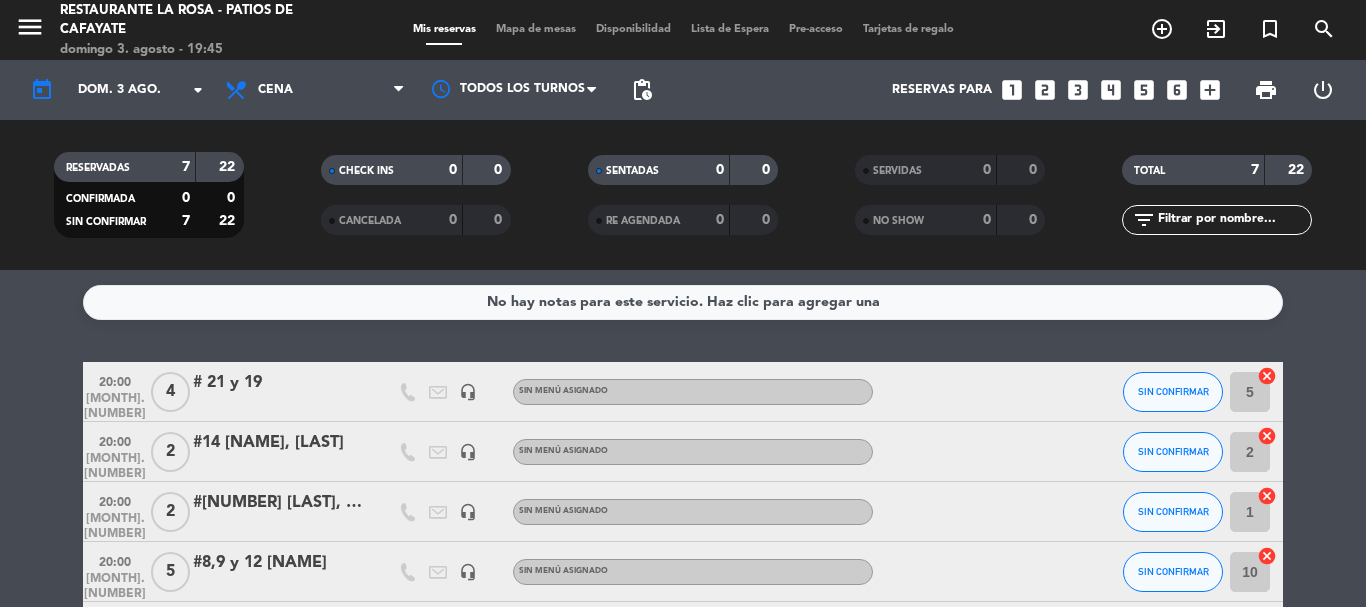 click on "looks_4" at bounding box center [1111, 90] 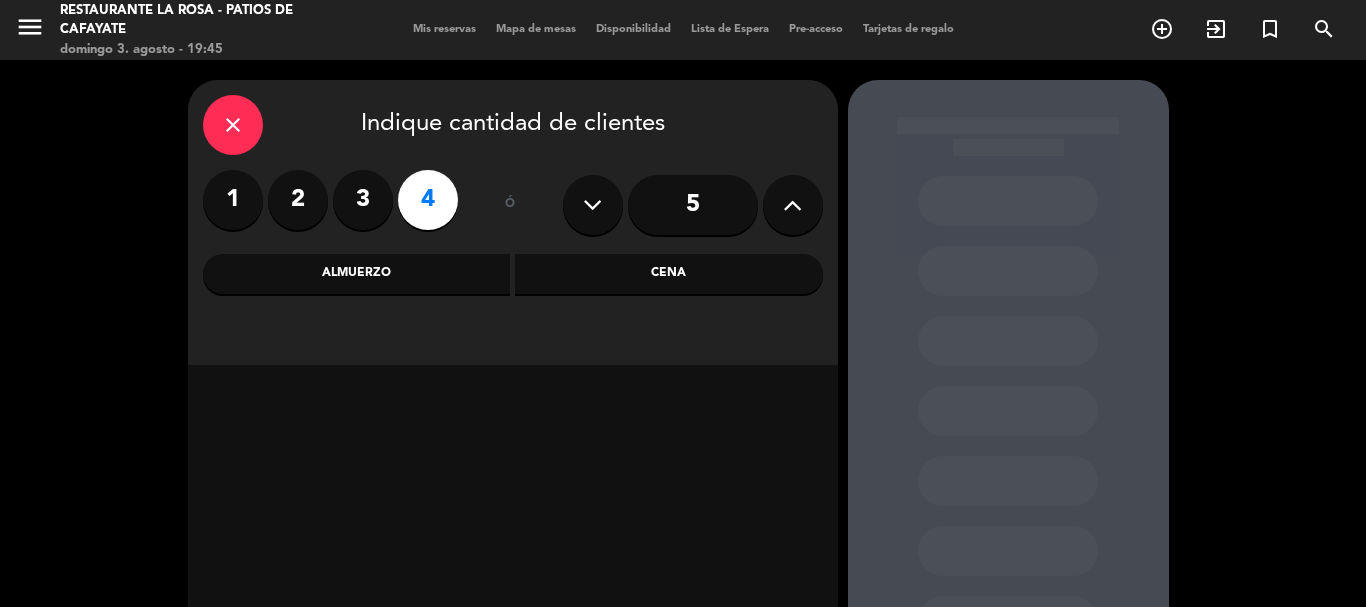 click on "Cena" at bounding box center [669, 274] 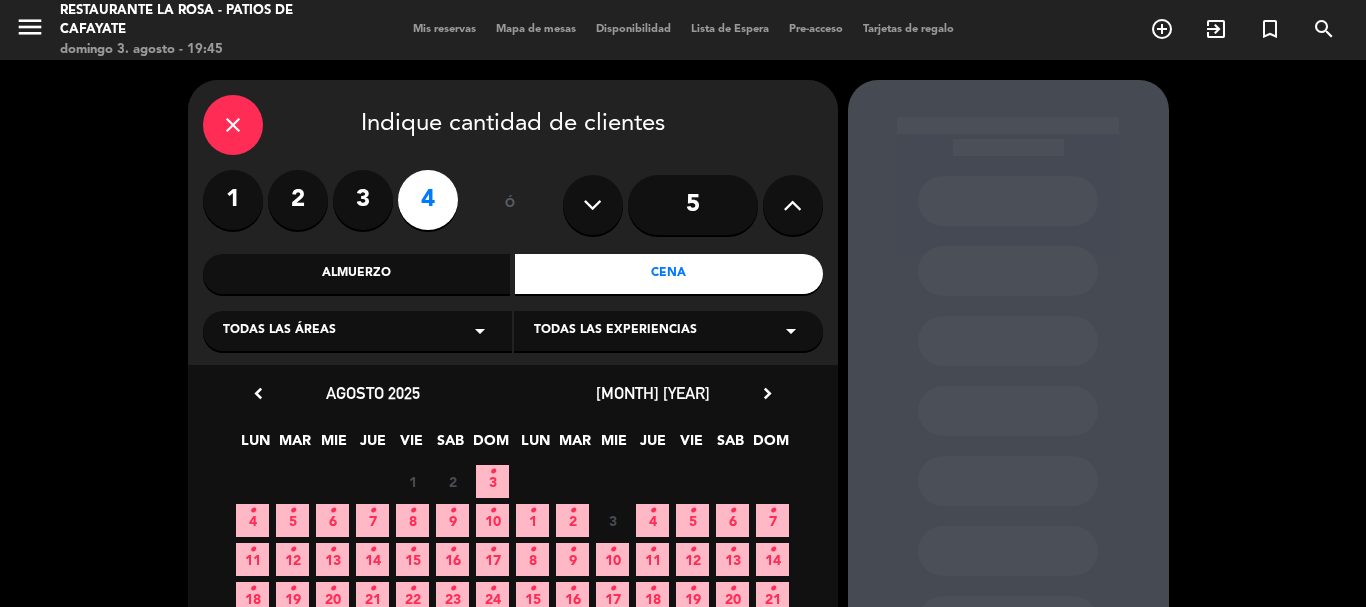 click on "3  •" at bounding box center (492, 481) 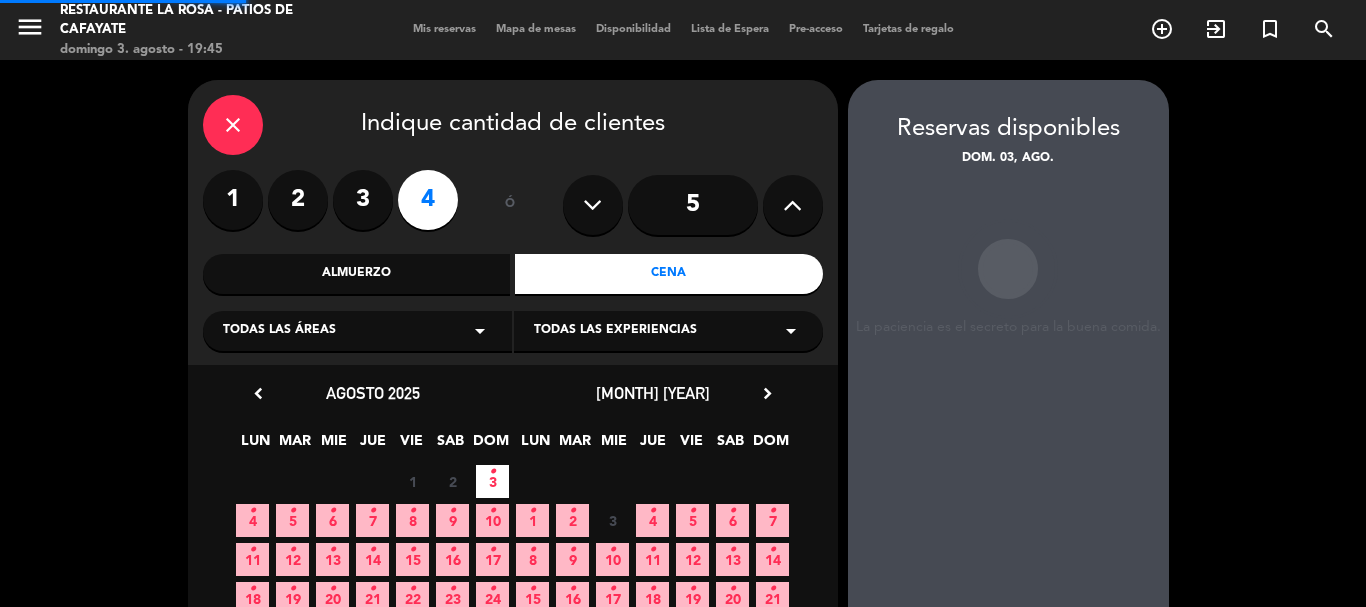 scroll, scrollTop: 80, scrollLeft: 0, axis: vertical 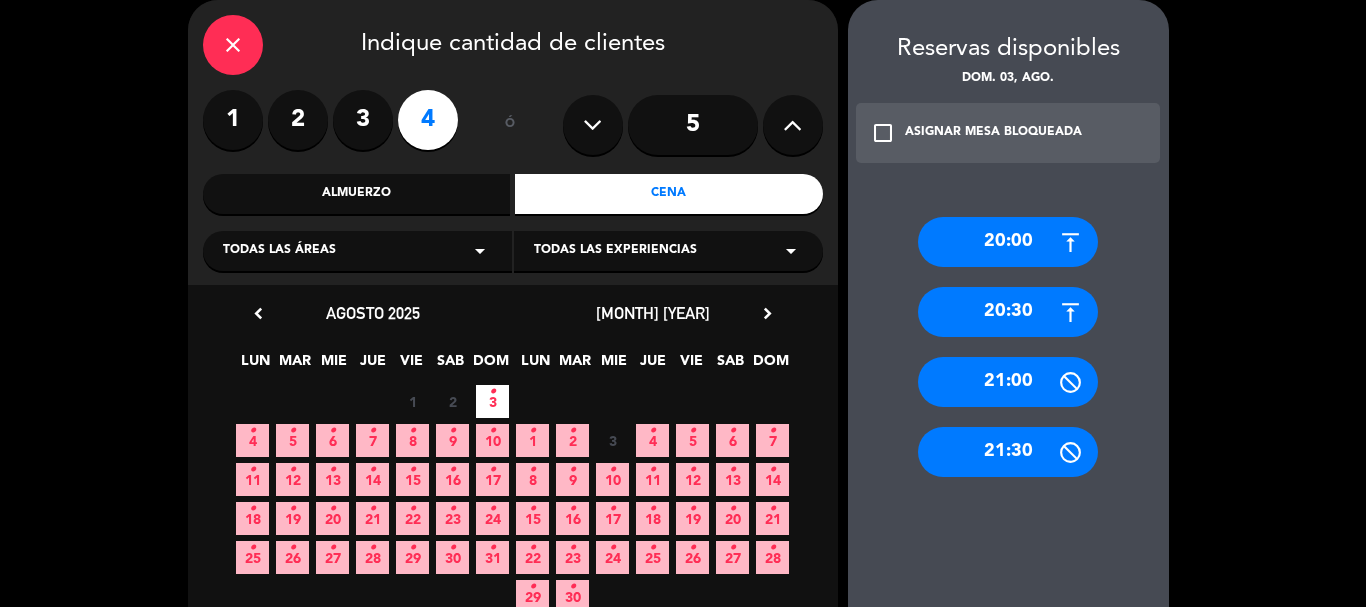 click on "20:30" at bounding box center (1008, 312) 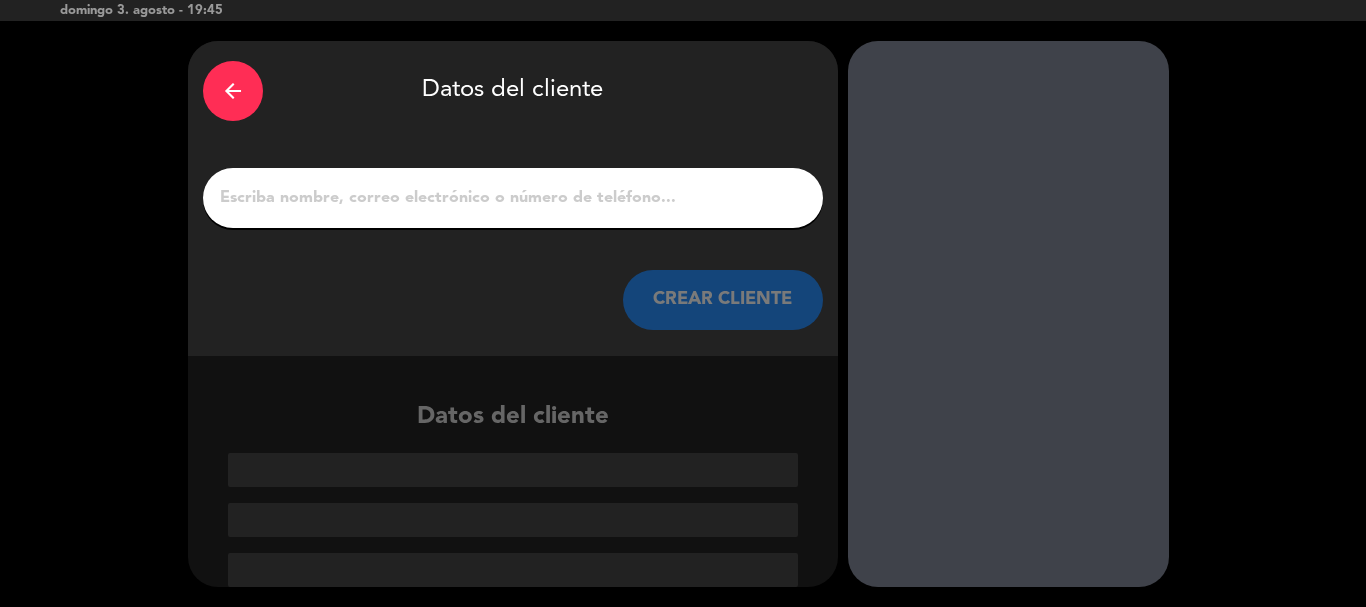 scroll, scrollTop: 39, scrollLeft: 0, axis: vertical 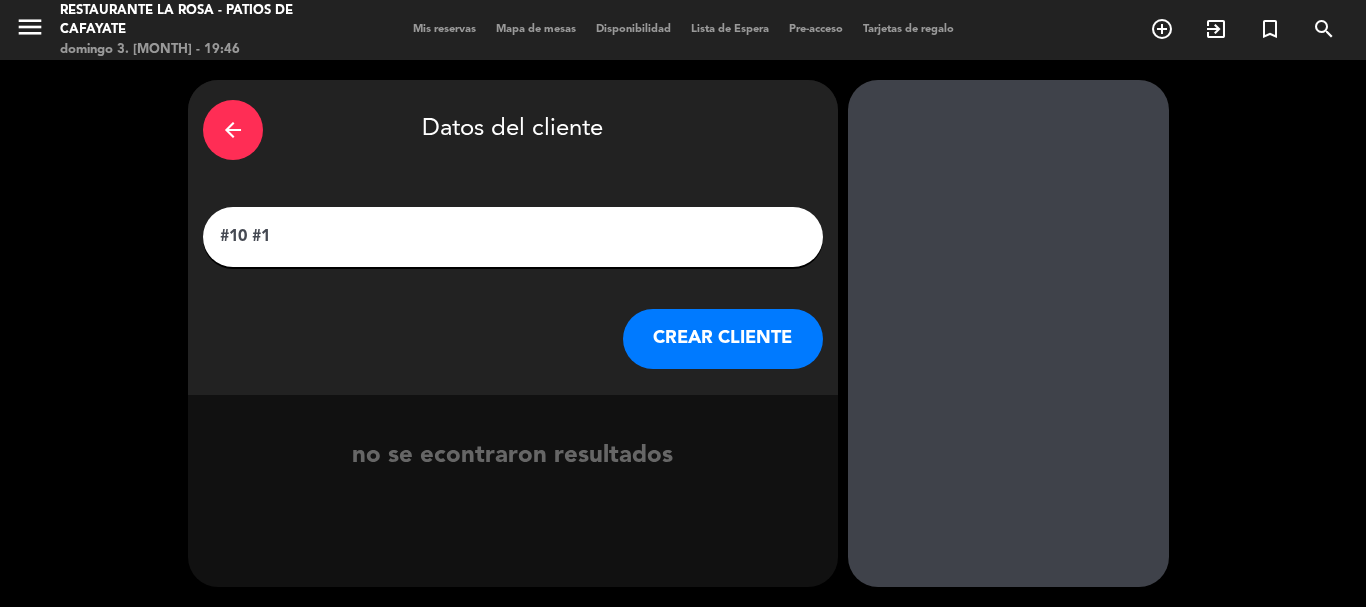 drag, startPoint x: 511, startPoint y: 218, endPoint x: 383, endPoint y: 224, distance: 128.14055 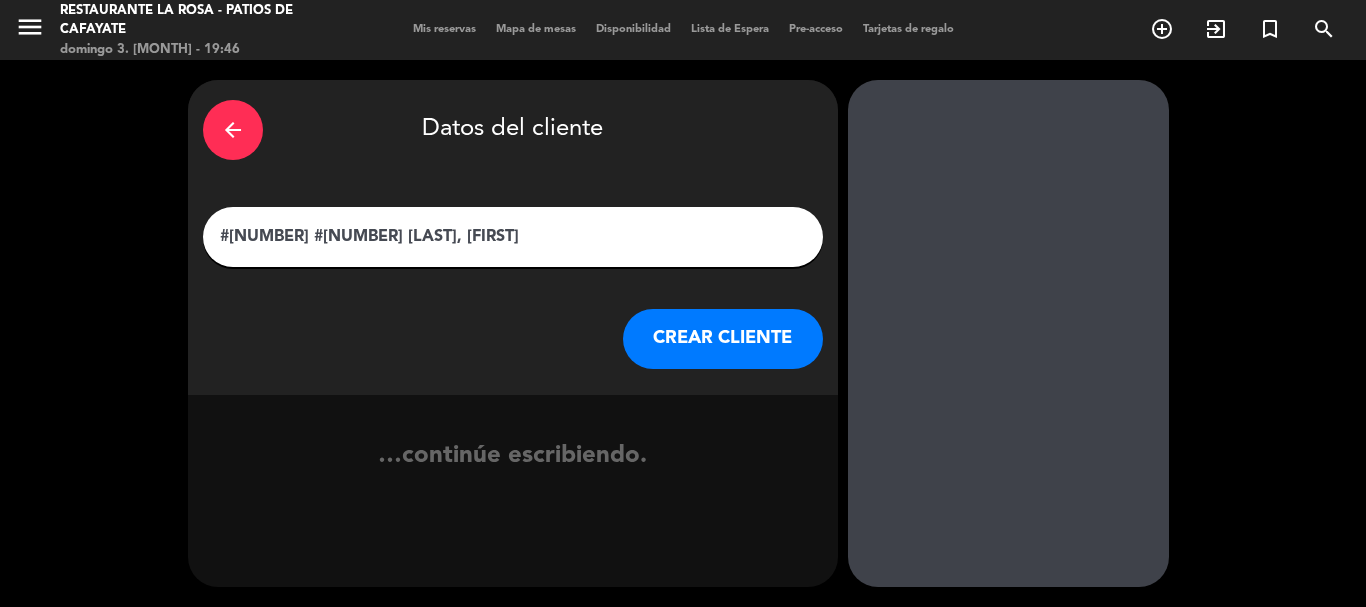 type on "#[NUMBER] #[NUMBER] [LAST], [FIRST]" 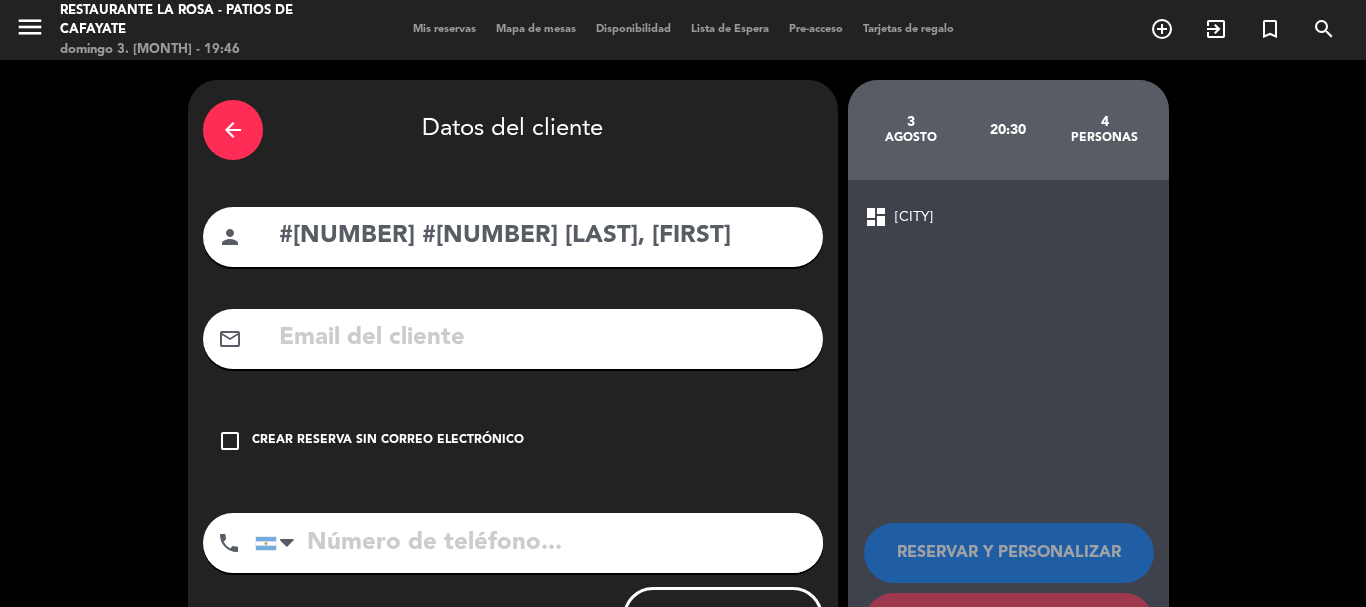 click on "Crear reserva sin correo electrónico" at bounding box center (388, 441) 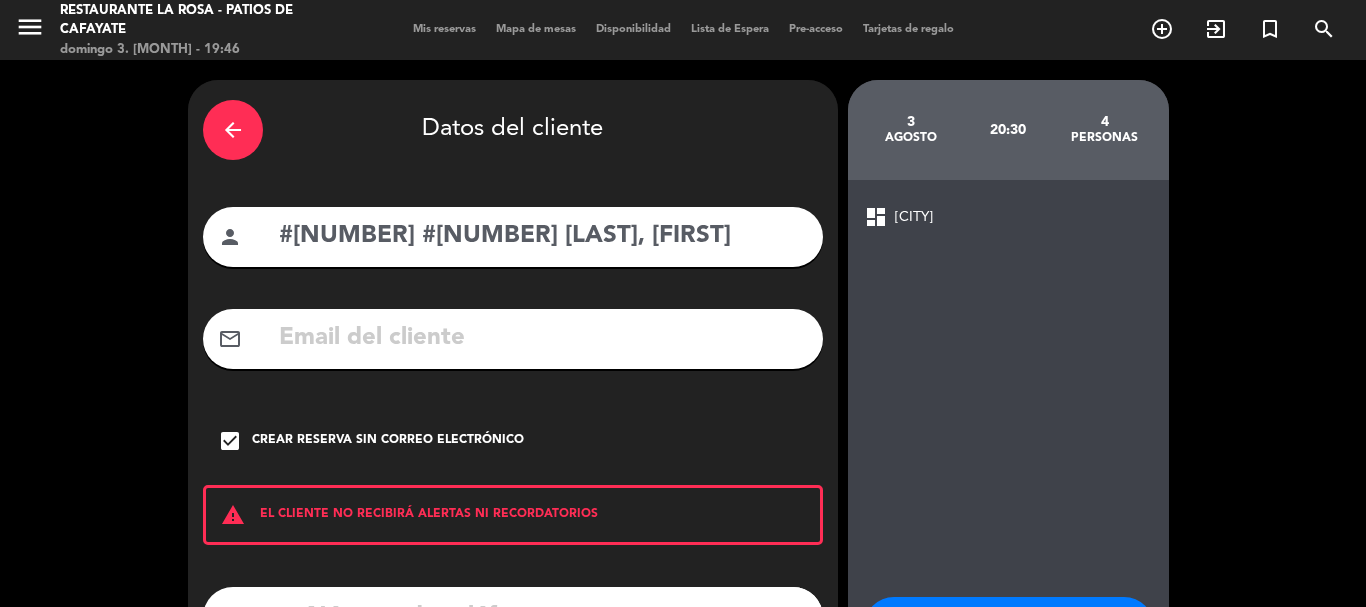 scroll, scrollTop: 164, scrollLeft: 0, axis: vertical 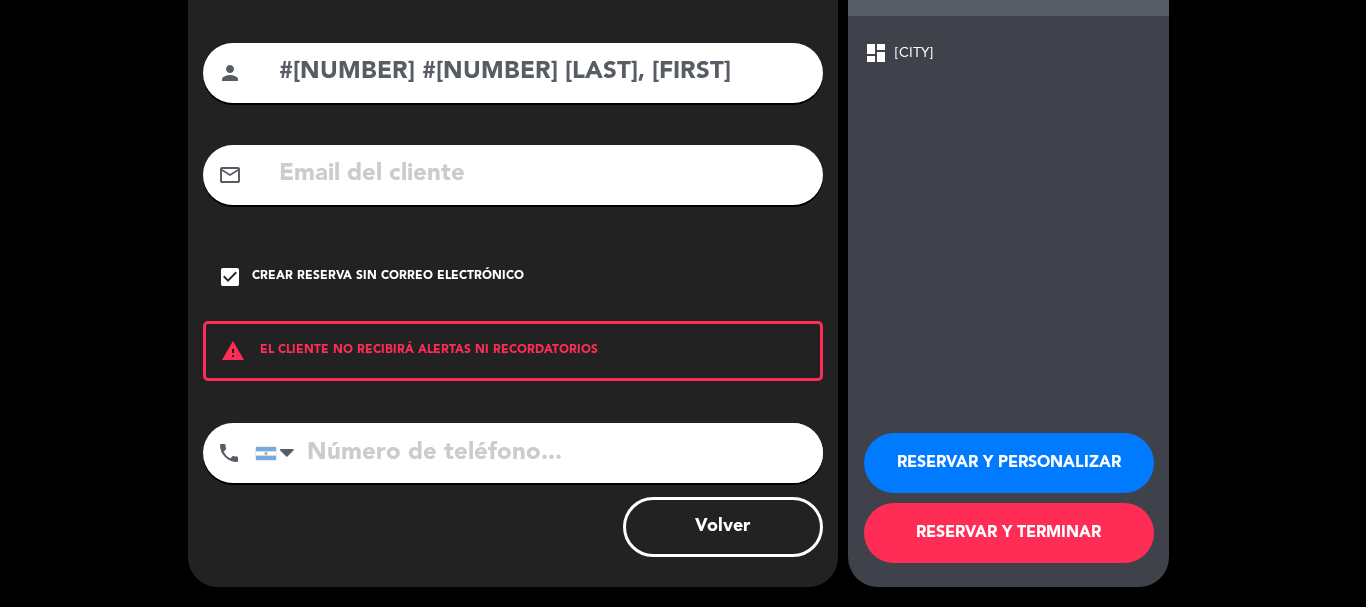 click on "RESERVAR Y TERMINAR" at bounding box center [1009, 533] 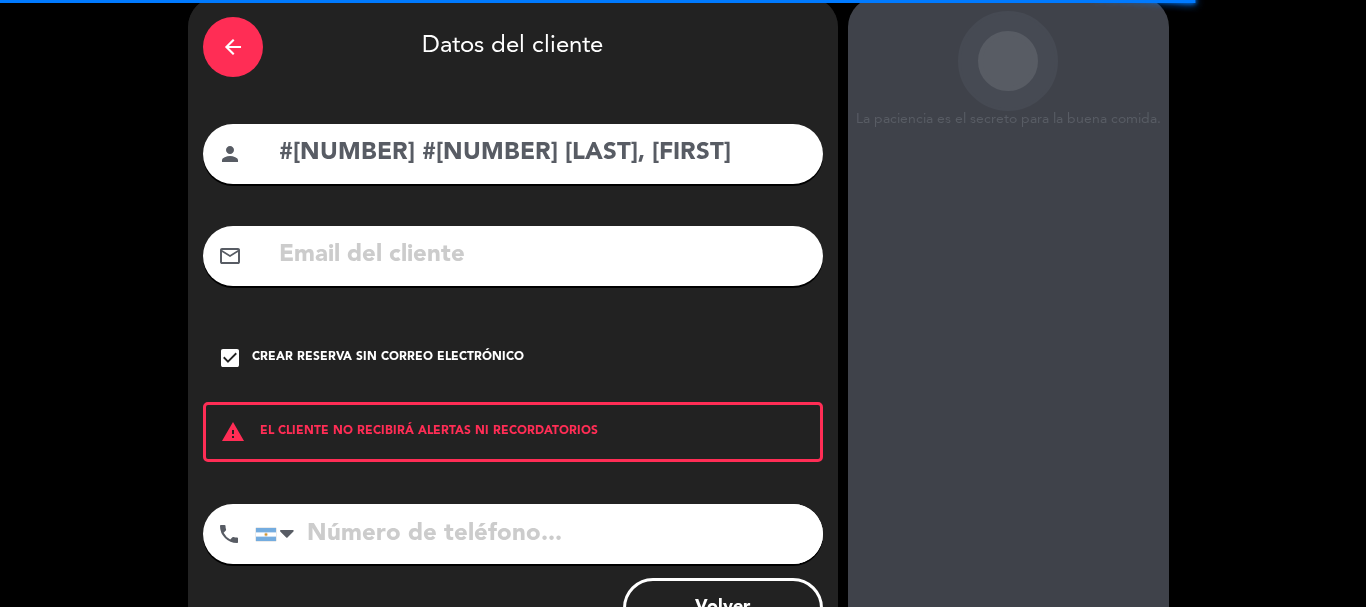 scroll, scrollTop: 0, scrollLeft: 0, axis: both 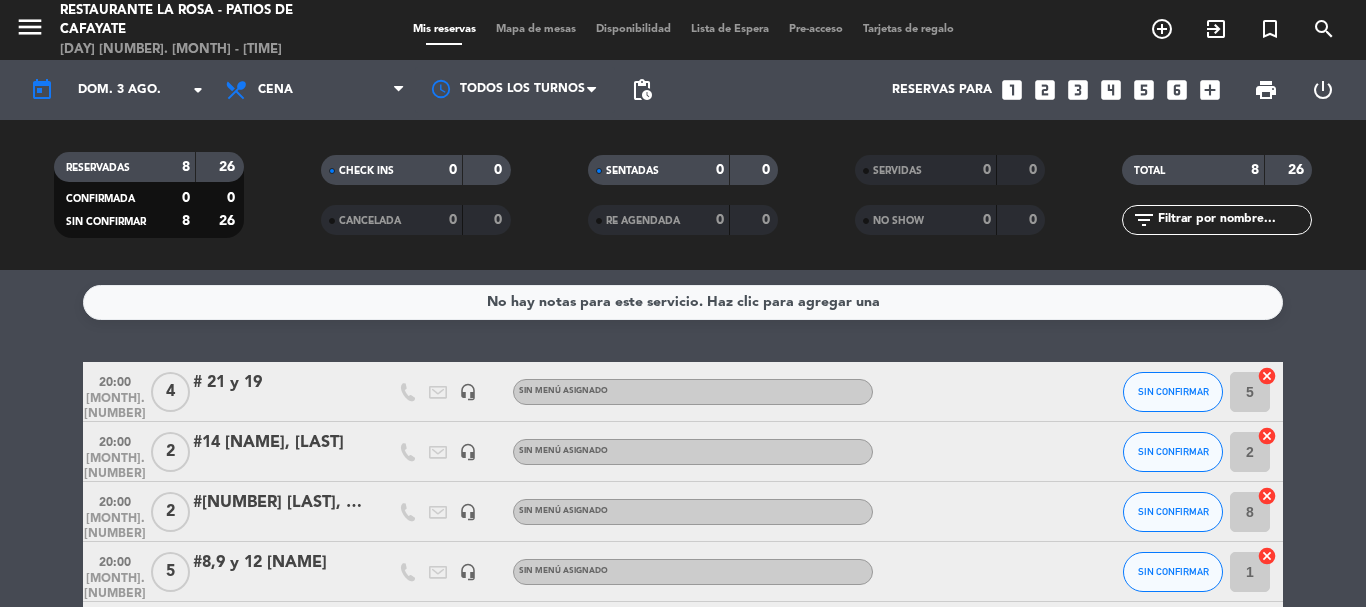 click on "# 21 y 19" 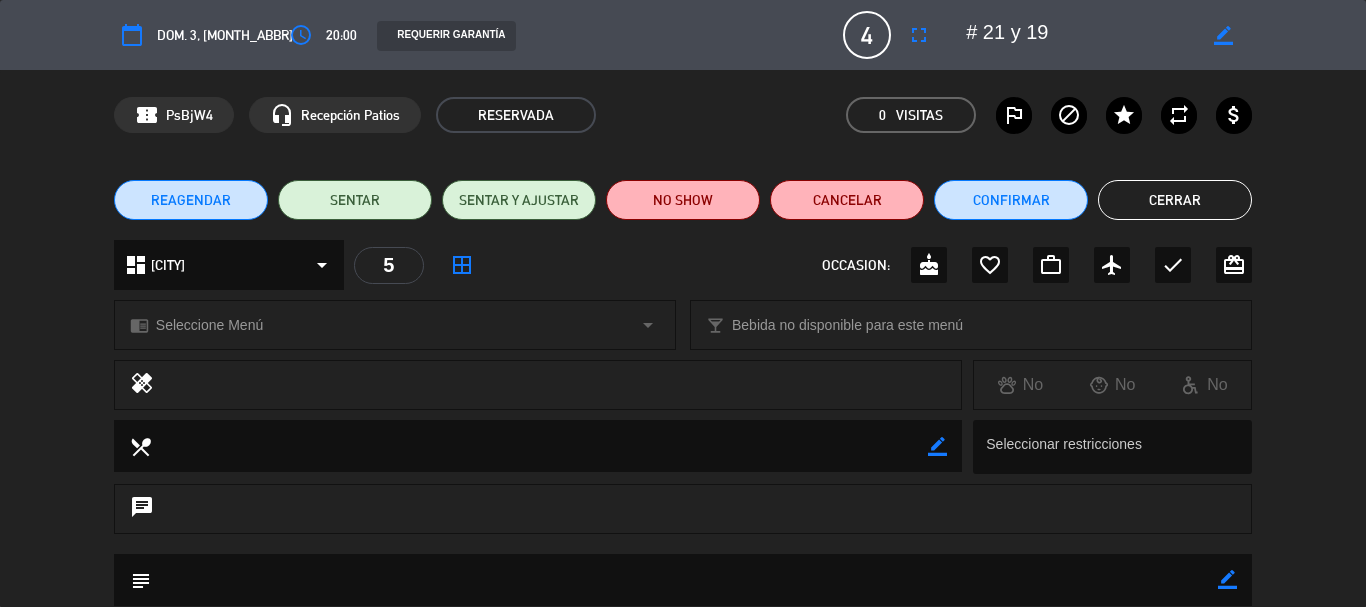 click on "border_color" 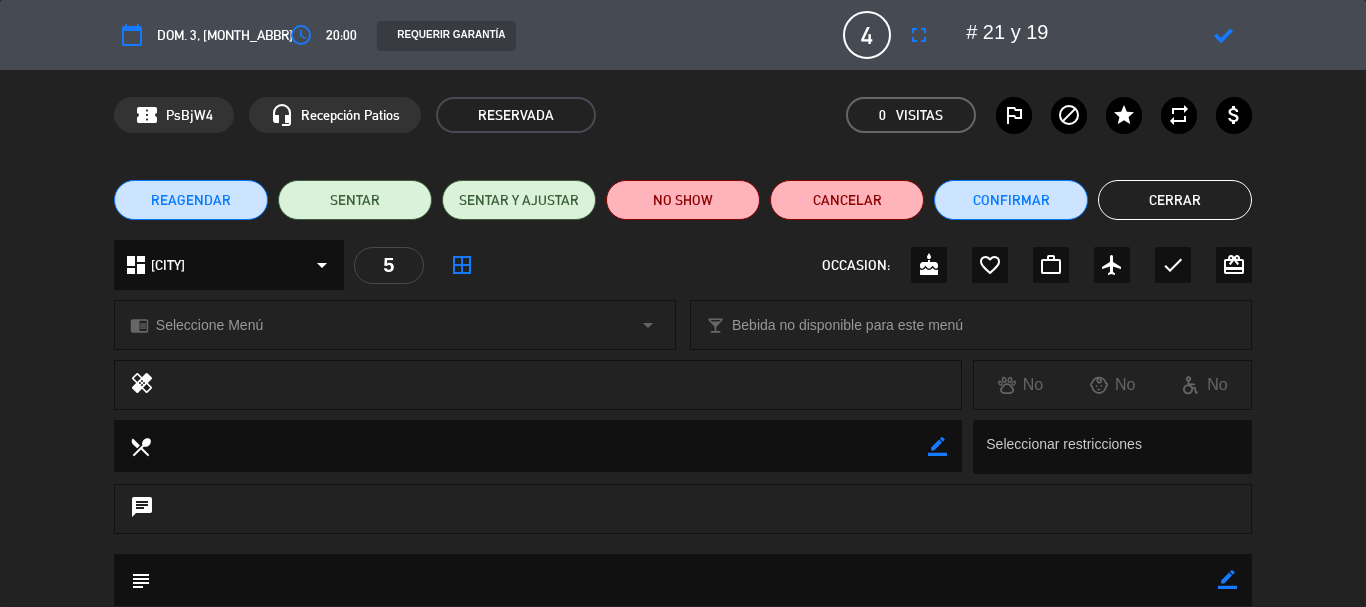 paste on "Van Der Hem, [NAME]" 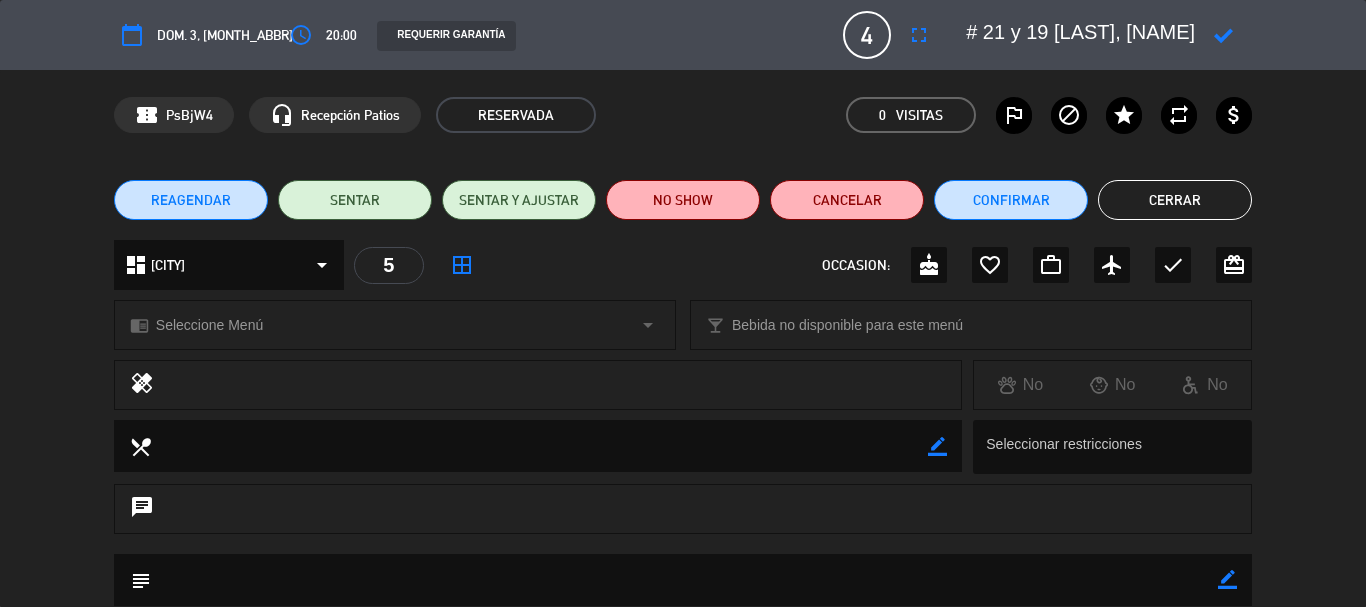 scroll, scrollTop: 0, scrollLeft: 42, axis: horizontal 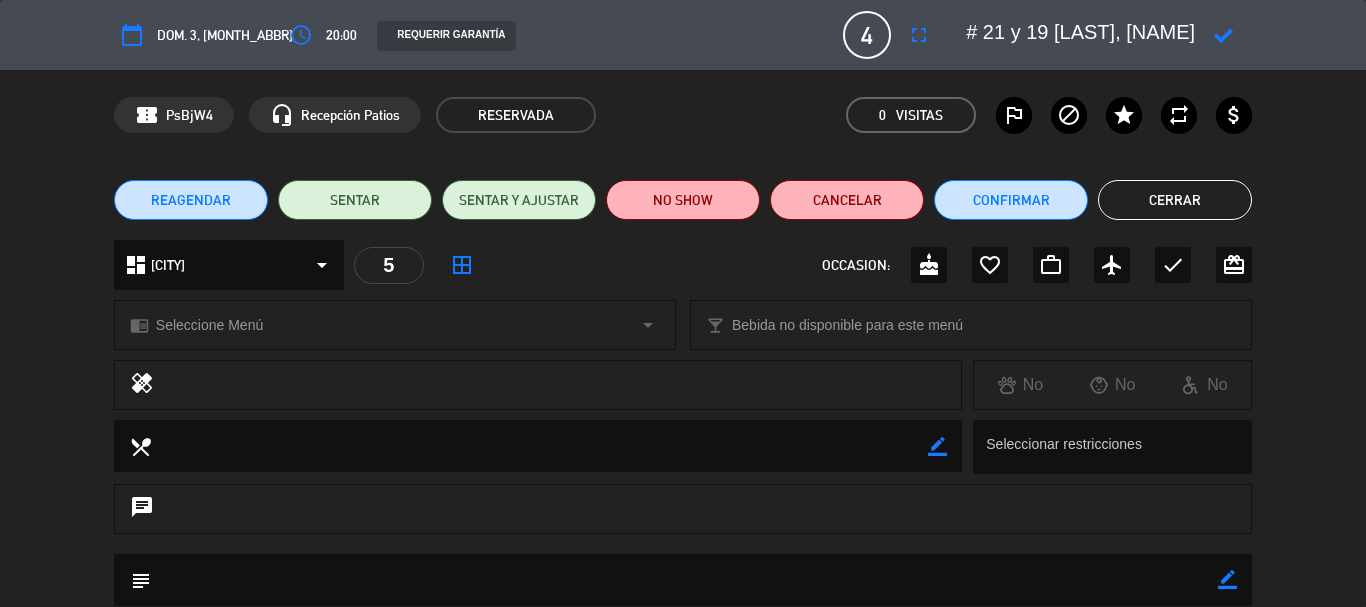 type on "# 21 y 19 [LAST], [NAME]" 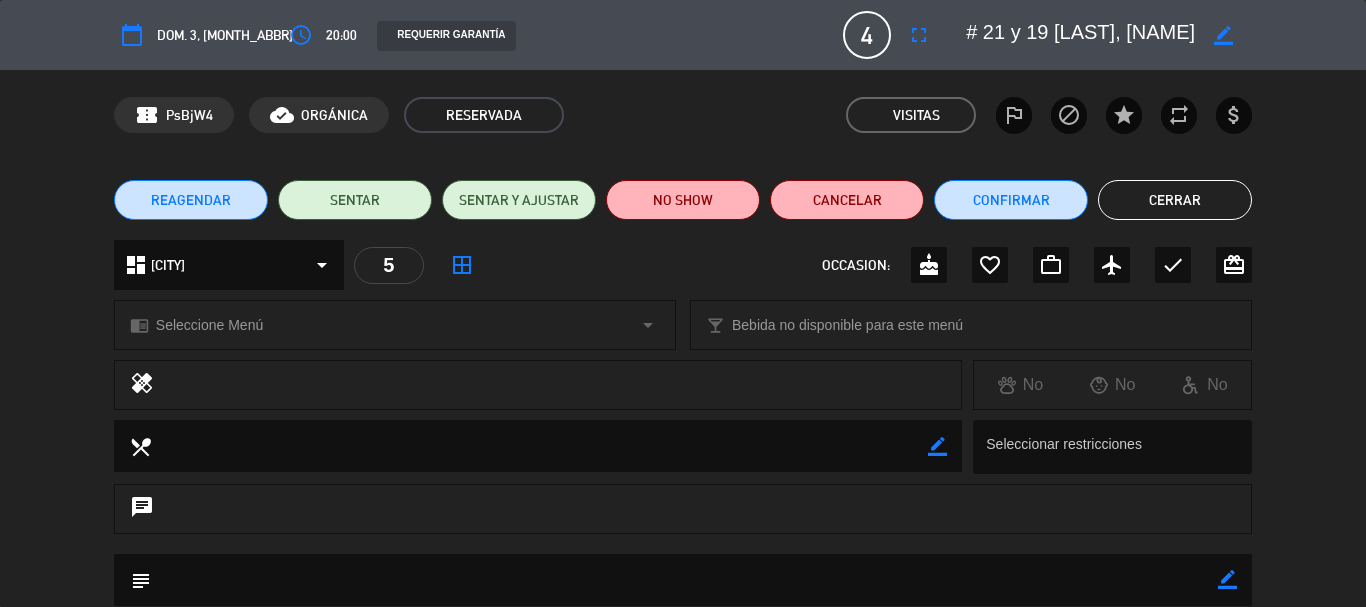 click on "Cerrar" 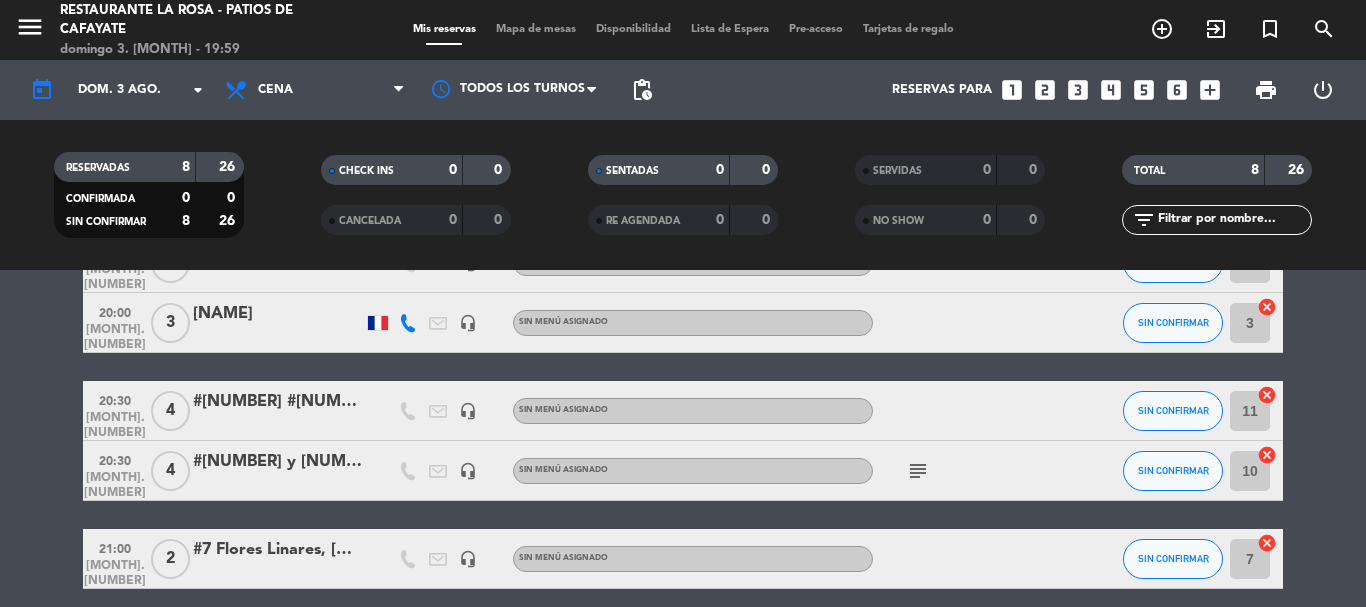 scroll, scrollTop: 391, scrollLeft: 0, axis: vertical 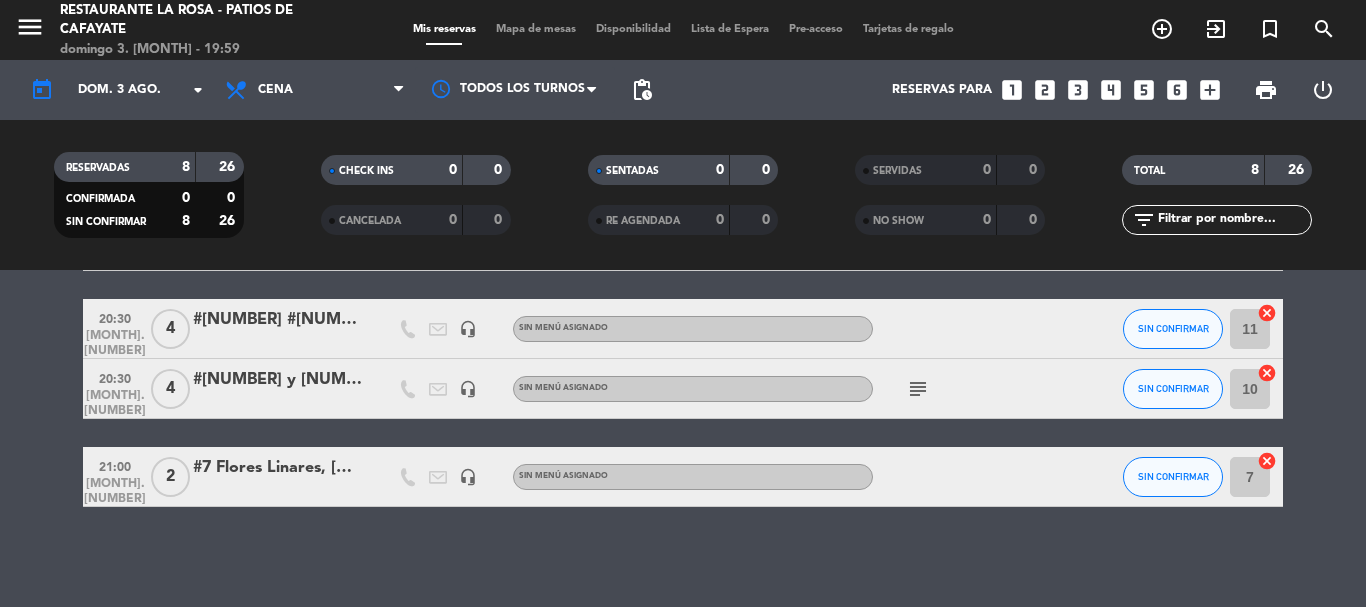 click on "#7 Flores Linares, [NAME] [NAME]" 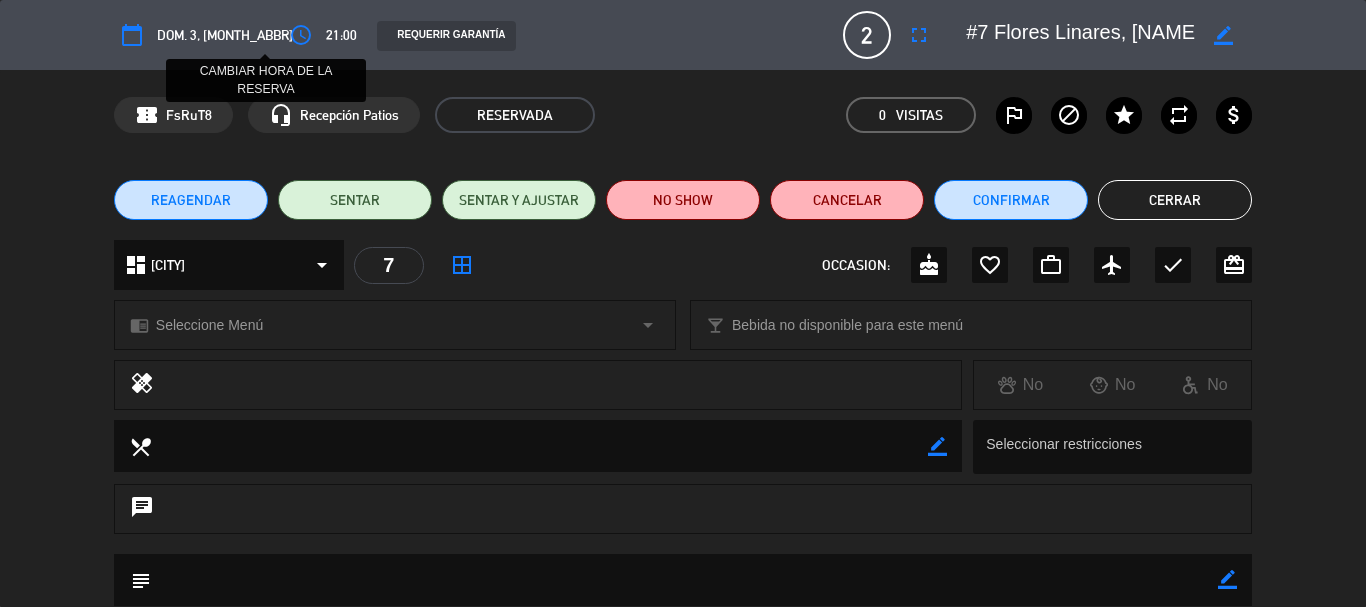 click on "access_time" at bounding box center (301, 35) 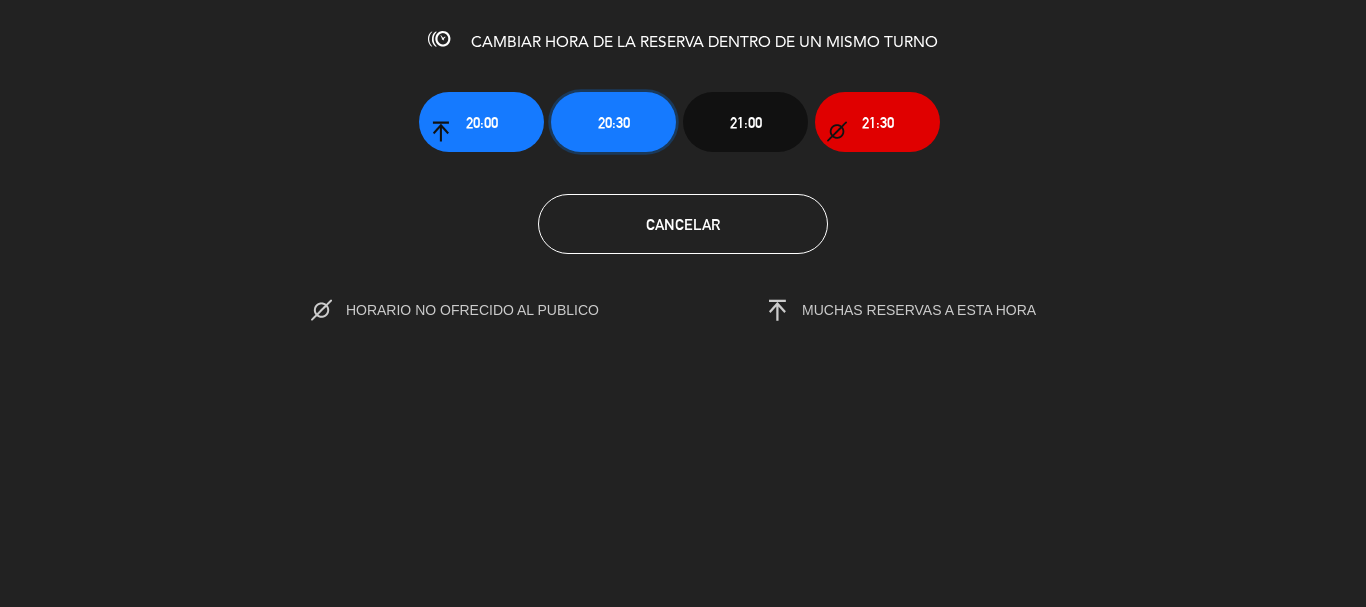 click on "20:30" 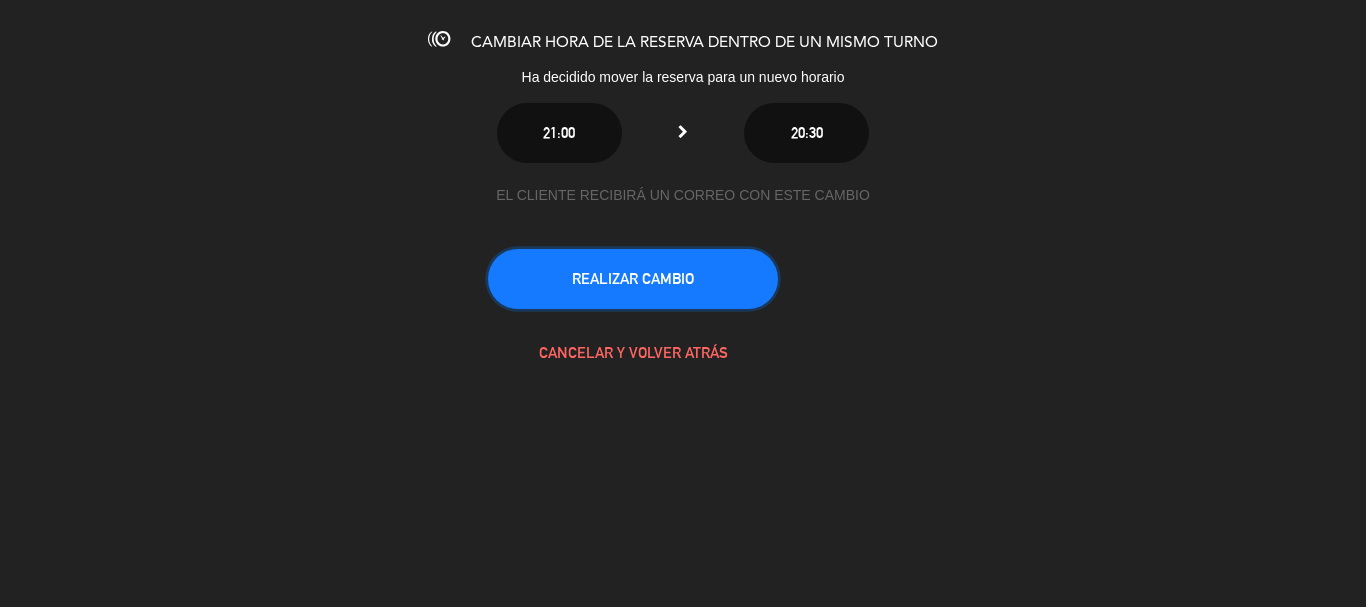 click on "REALIZAR CAMBIO" 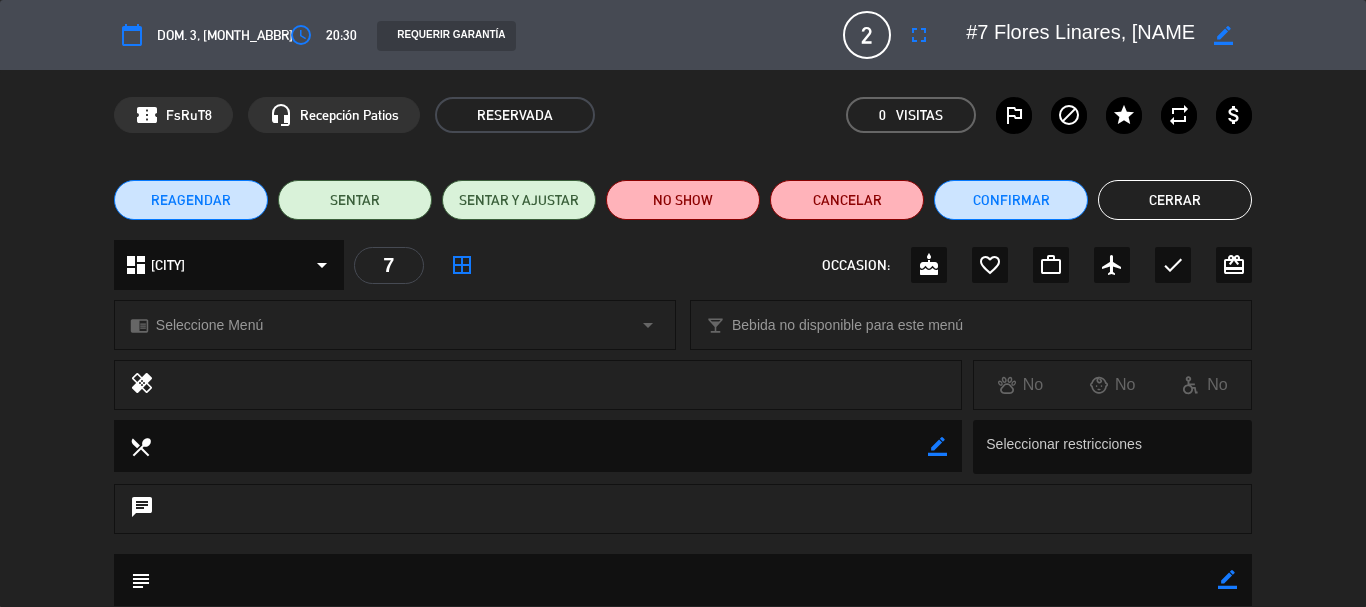click on "Cerrar" 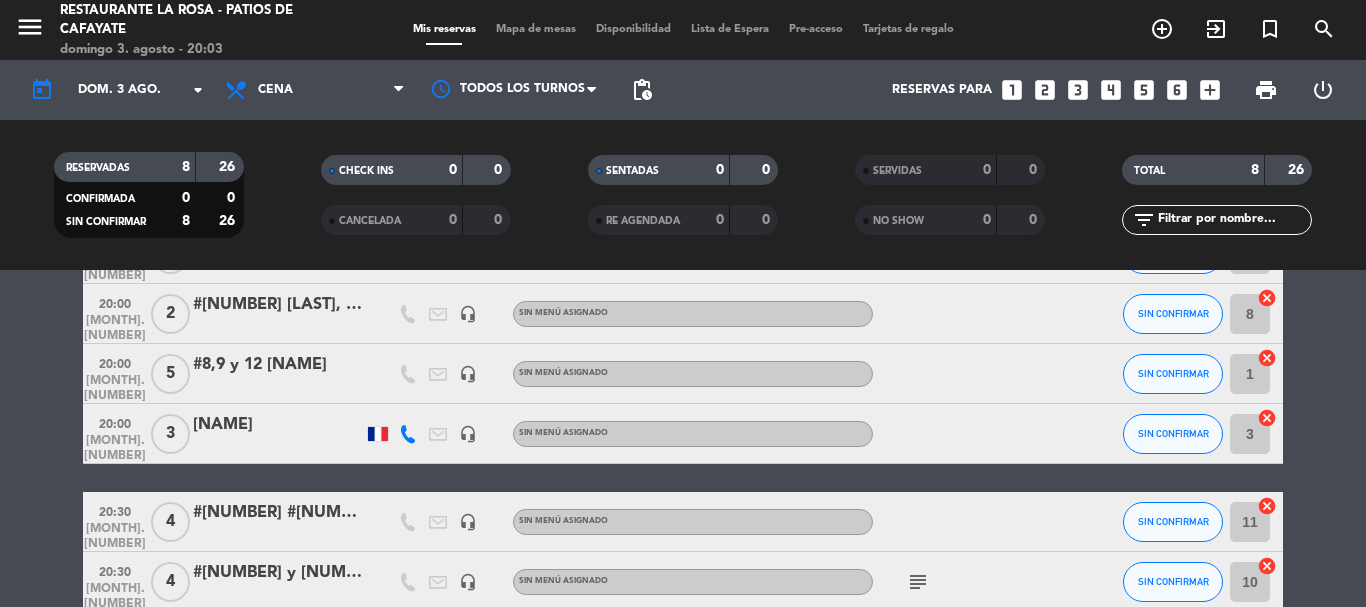 scroll, scrollTop: 200, scrollLeft: 0, axis: vertical 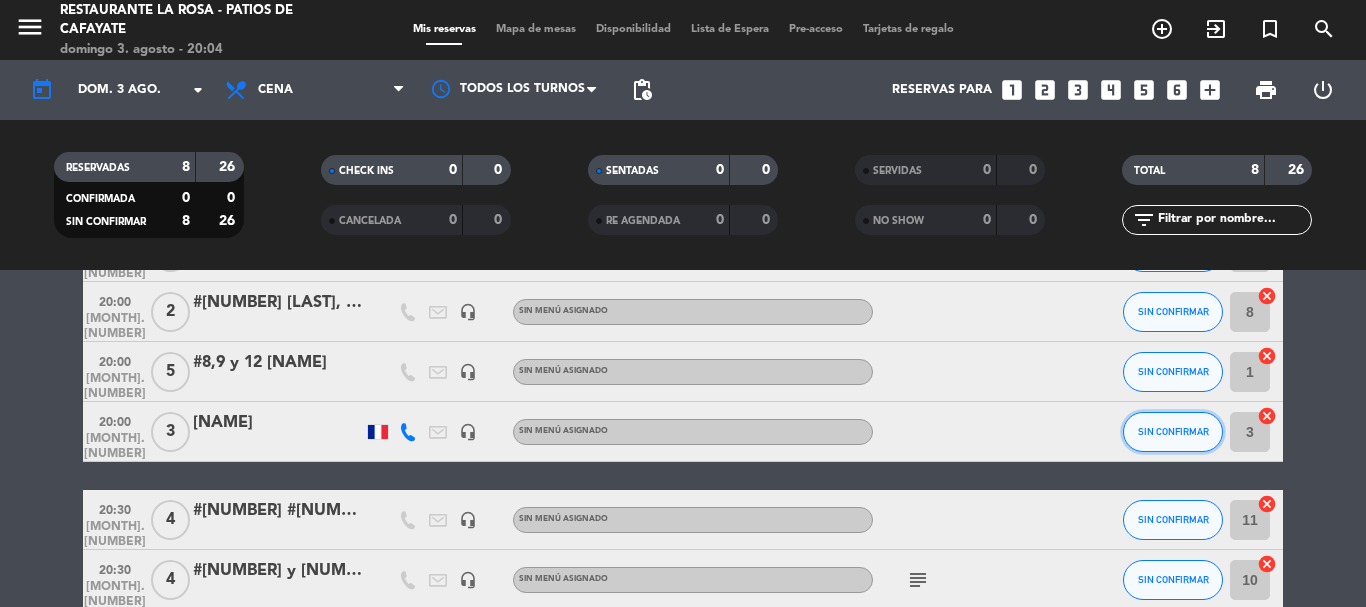 click on "SIN CONFIRMAR" 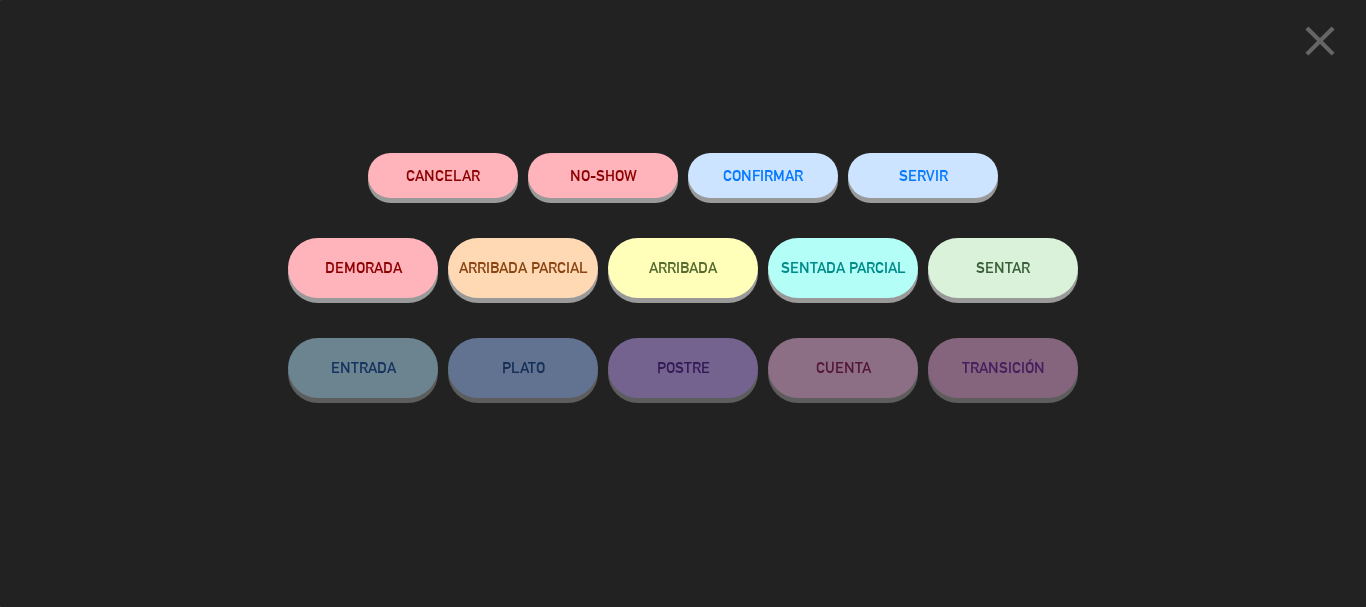 click on "ARRIBADA" 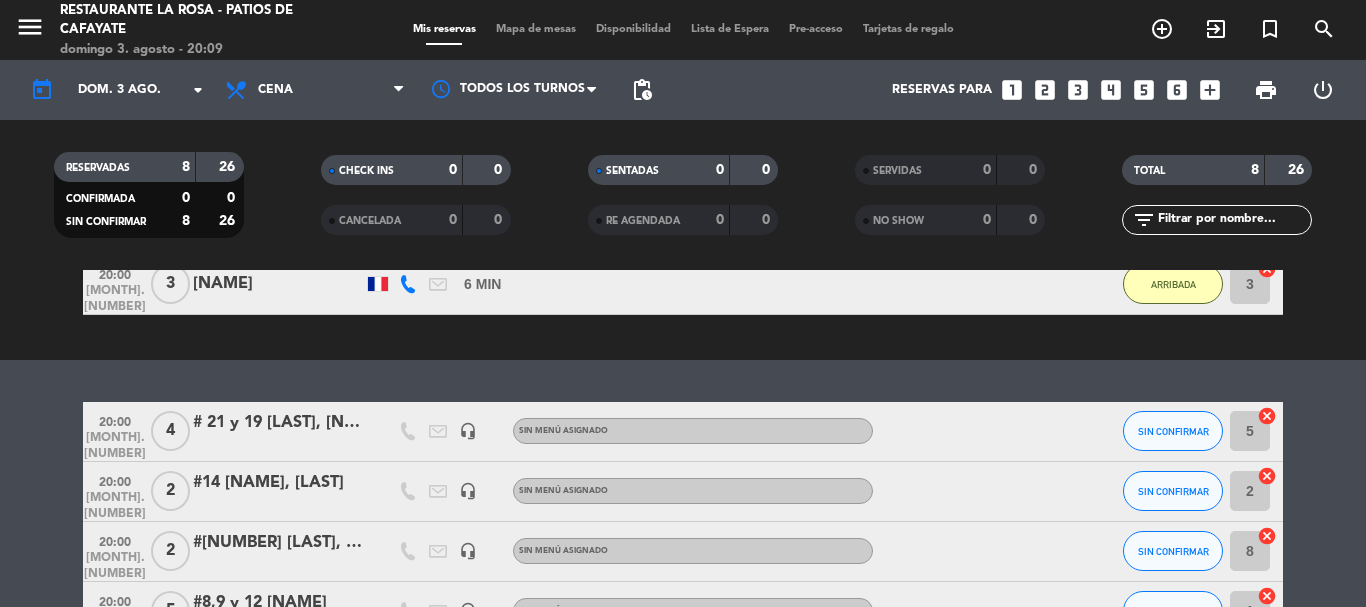 scroll, scrollTop: 300, scrollLeft: 0, axis: vertical 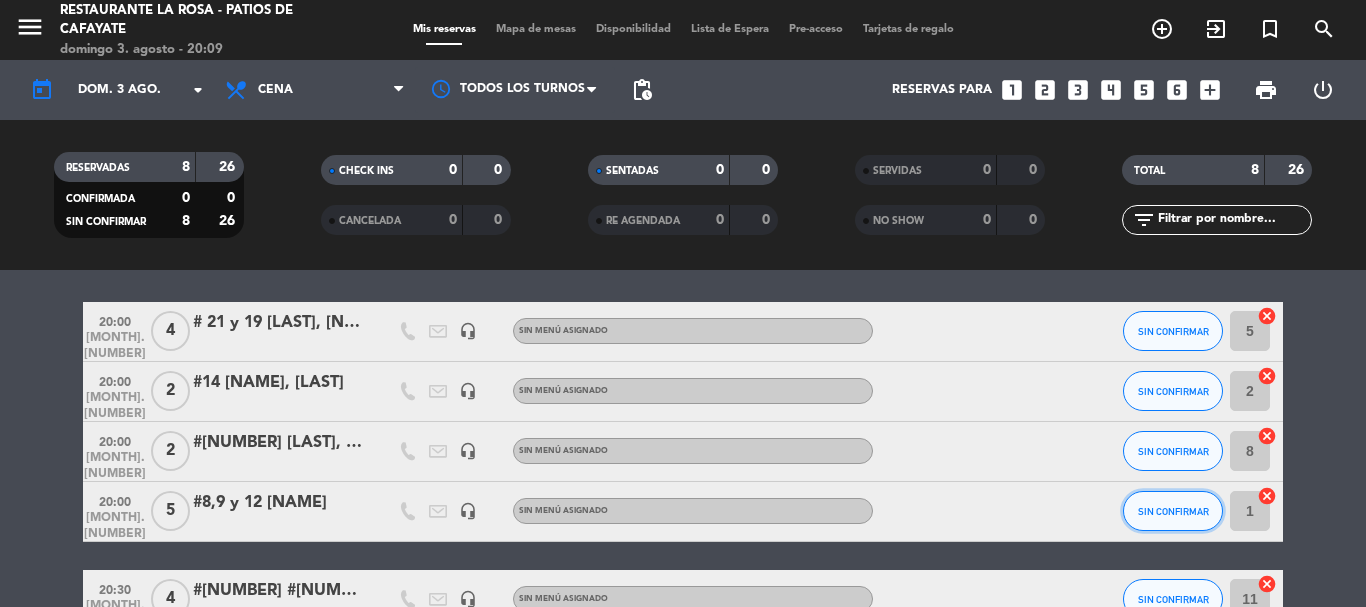 click on "SIN CONFIRMAR" 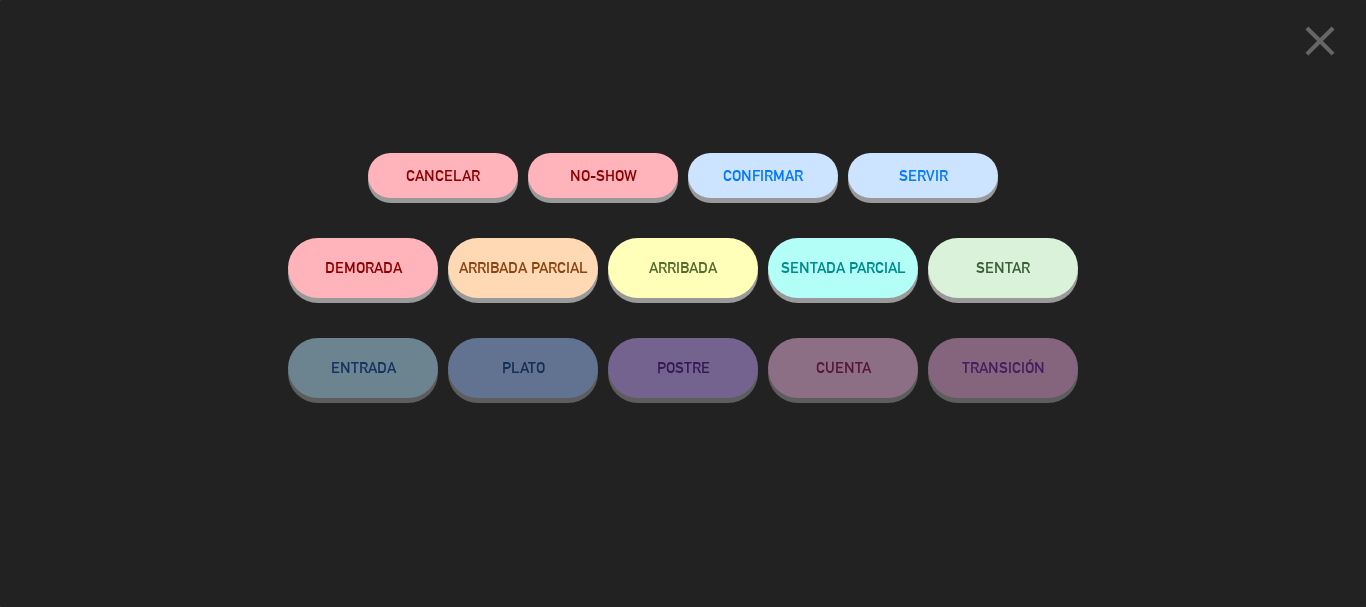 click on "ARRIBADA" 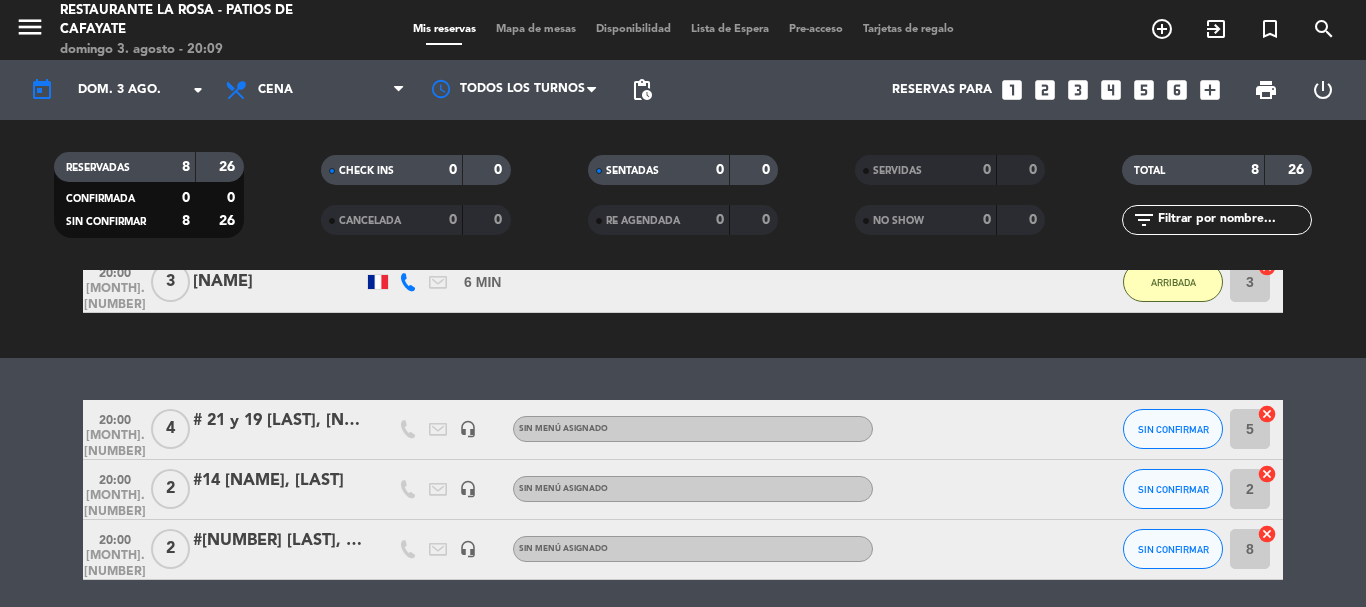 scroll, scrollTop: 260, scrollLeft: 0, axis: vertical 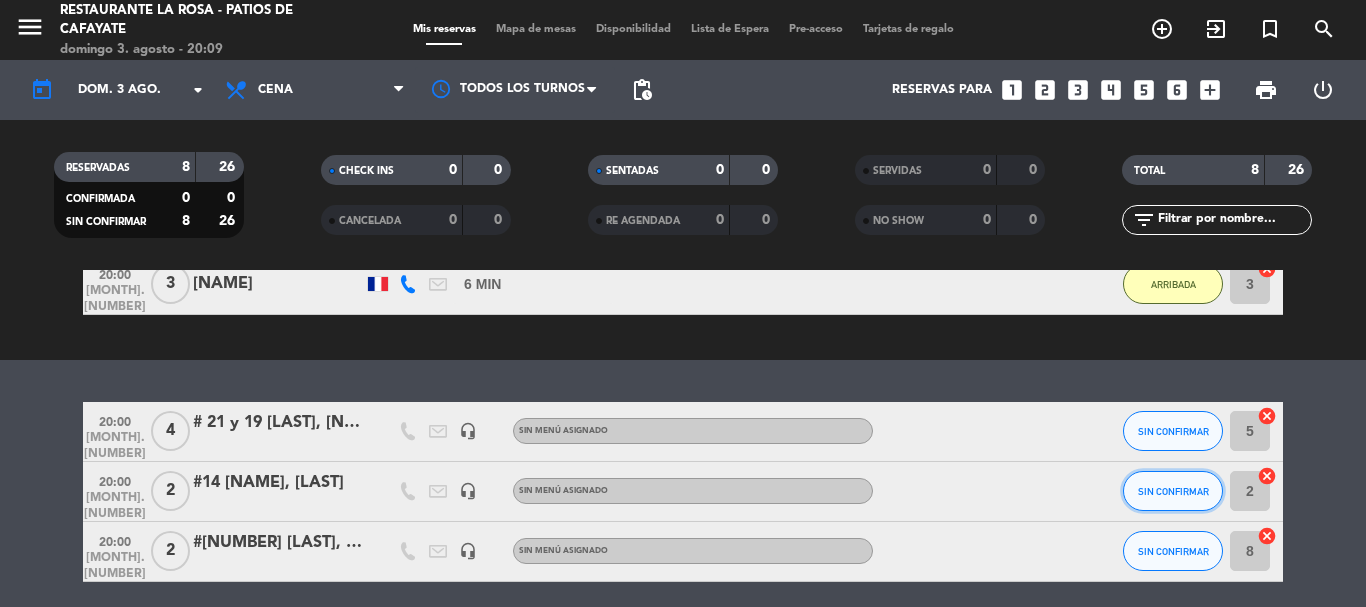 click on "SIN CONFIRMAR" 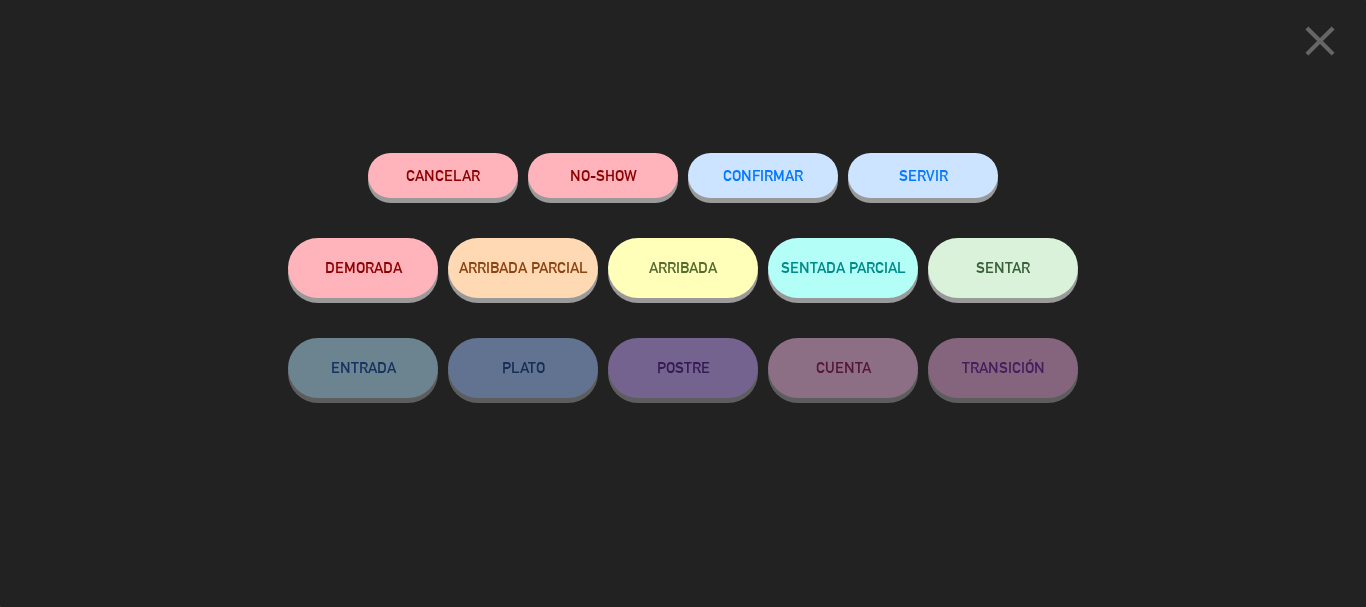 click on "ARRIBADA" 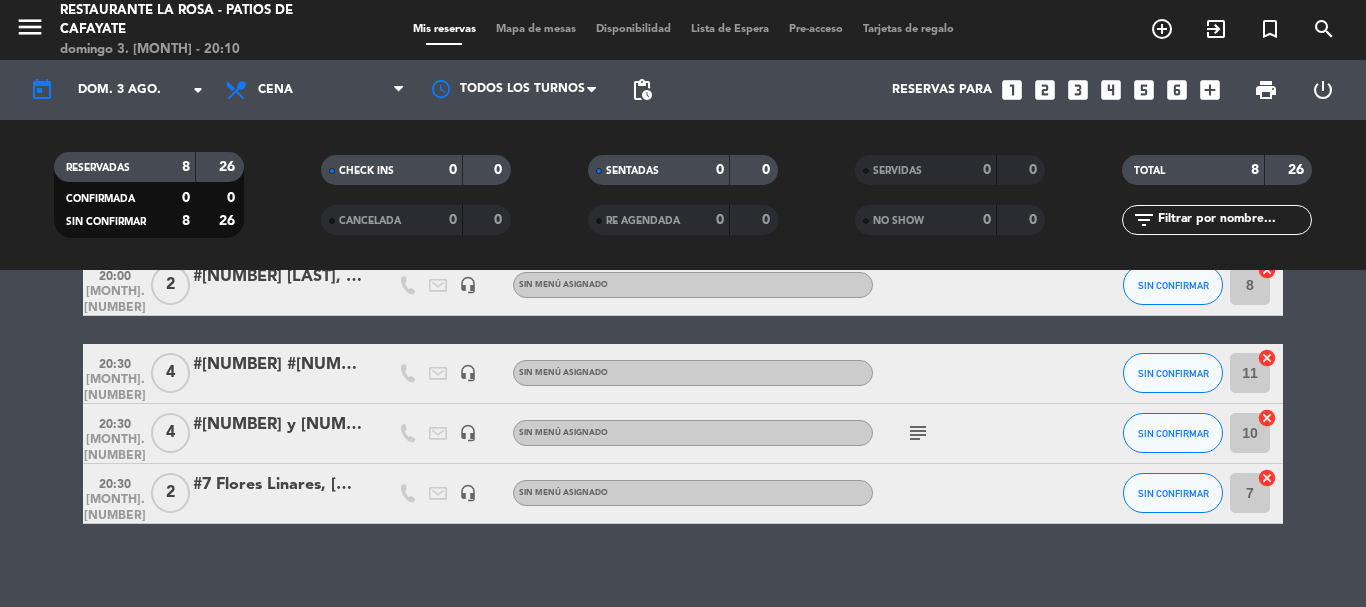 scroll, scrollTop: 543, scrollLeft: 0, axis: vertical 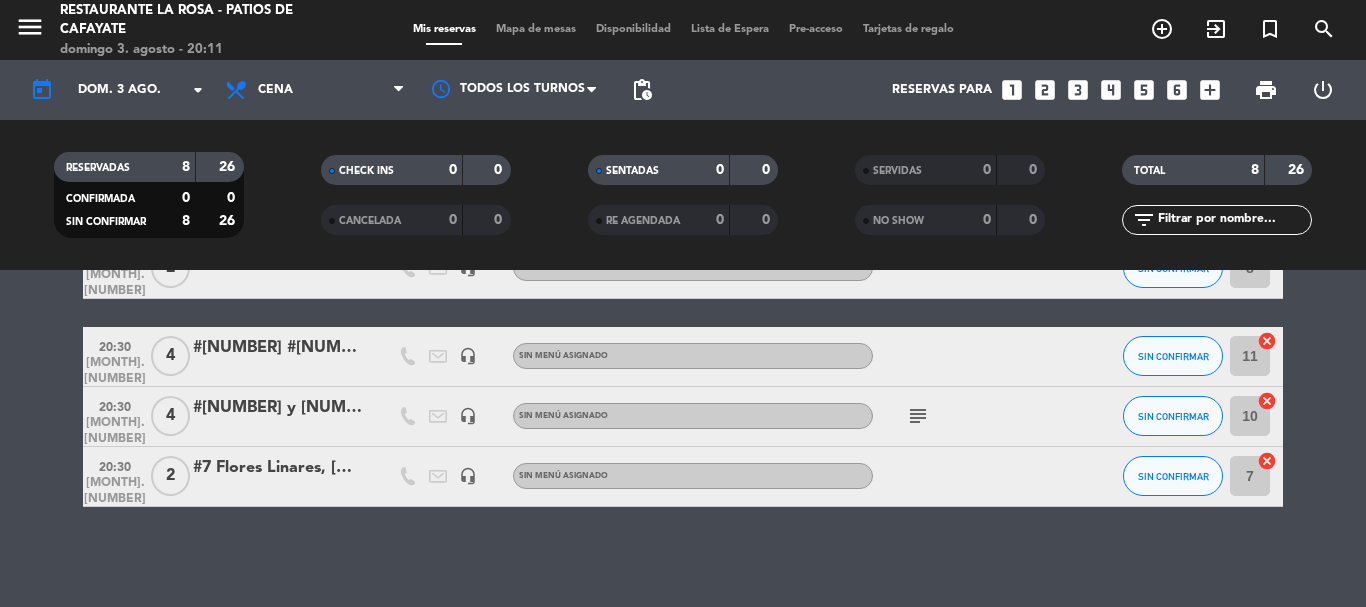 click on "looks_4" at bounding box center (1111, 90) 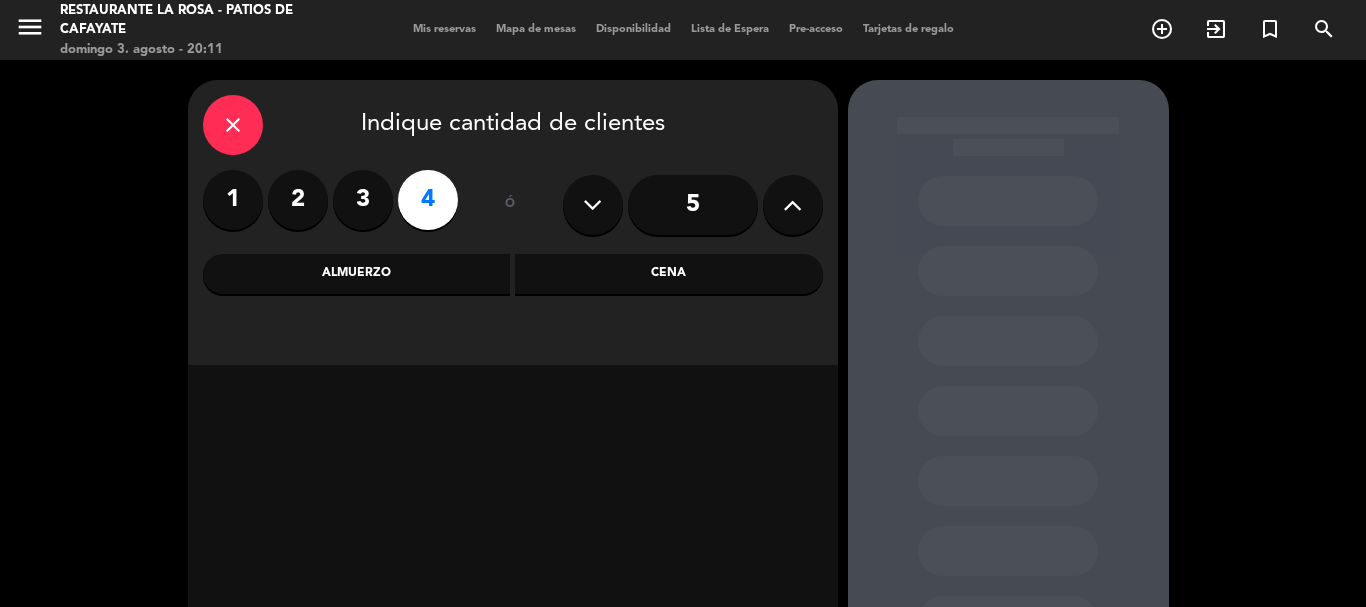 click on "Cena" at bounding box center (669, 274) 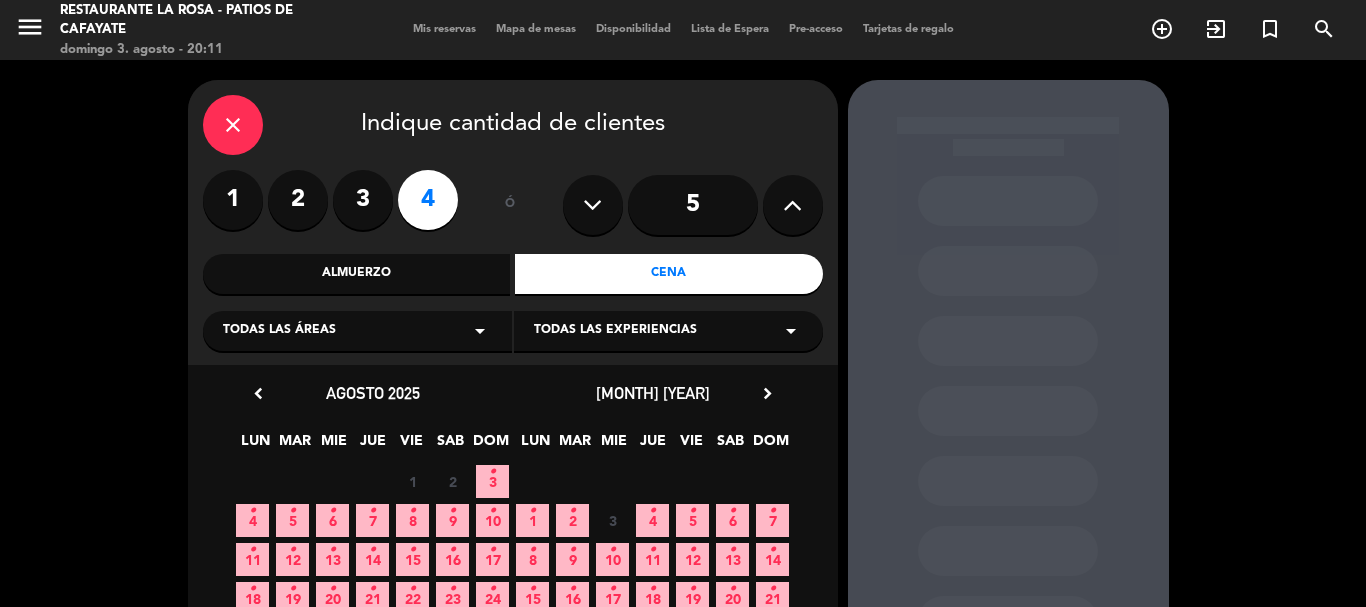 click on "3  •" at bounding box center [492, 481] 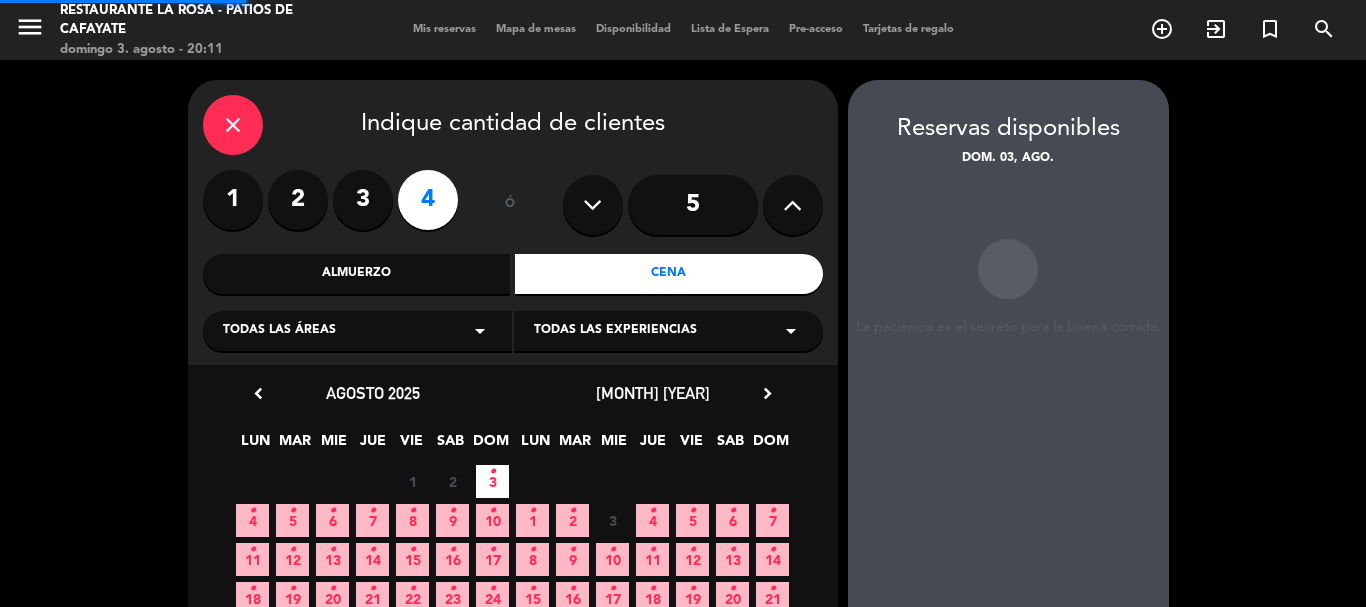 scroll, scrollTop: 80, scrollLeft: 0, axis: vertical 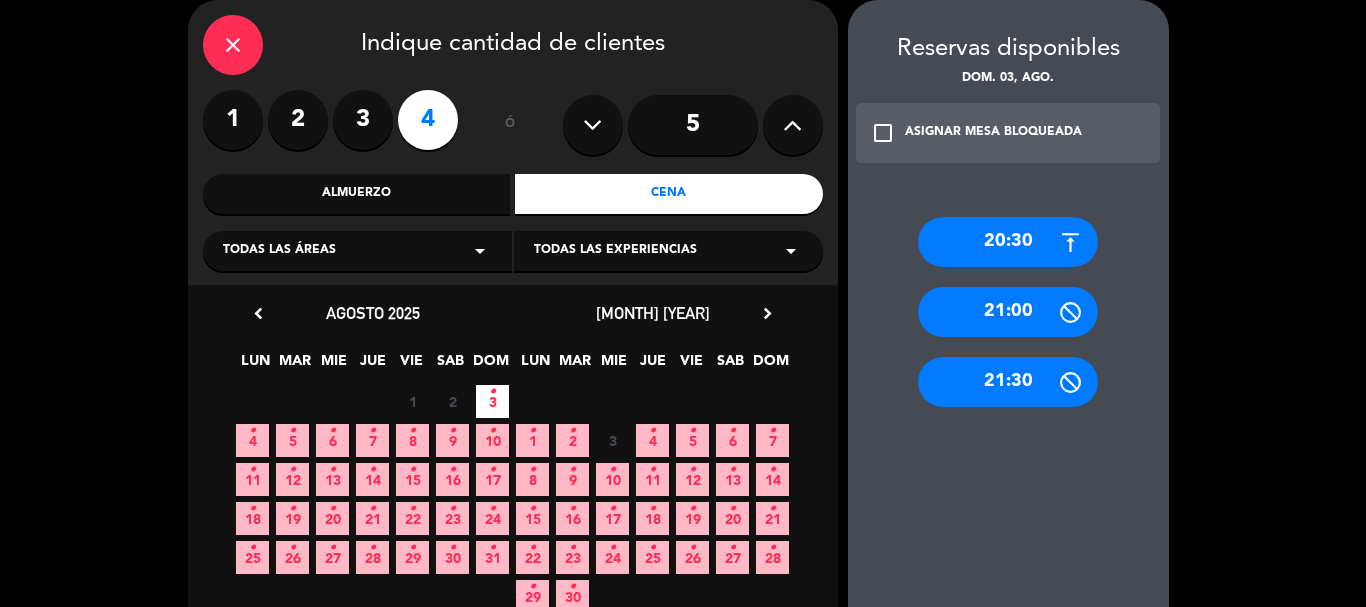 click on "21:00" at bounding box center (1008, 312) 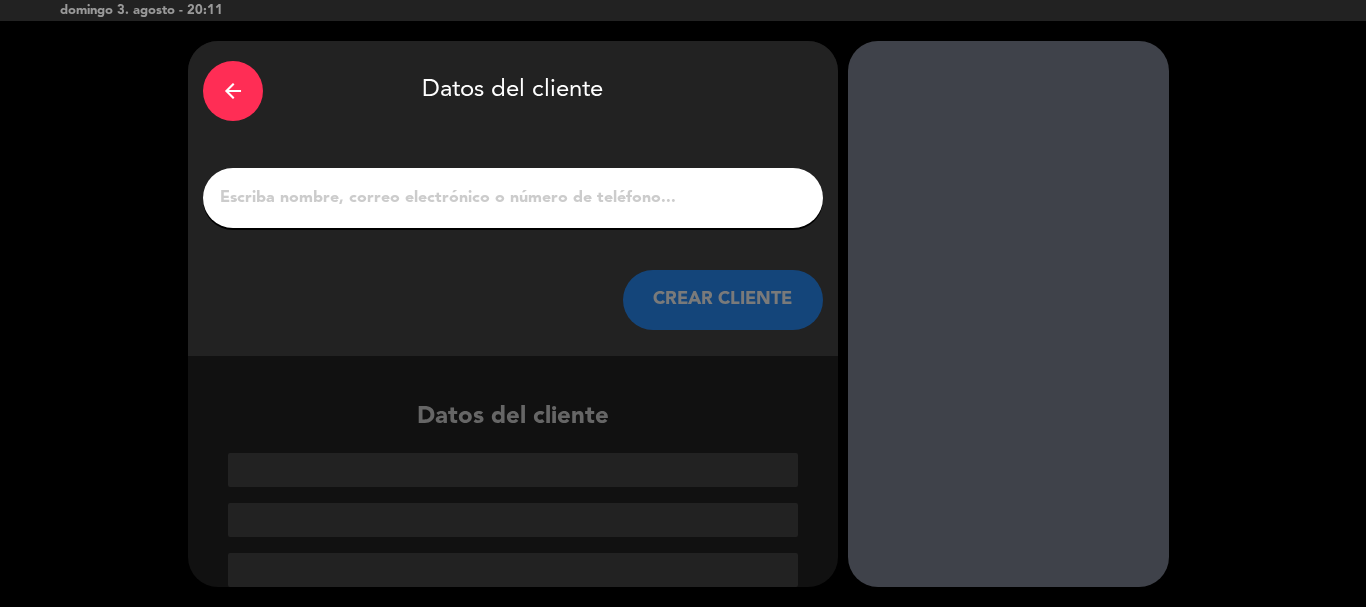 scroll, scrollTop: 39, scrollLeft: 0, axis: vertical 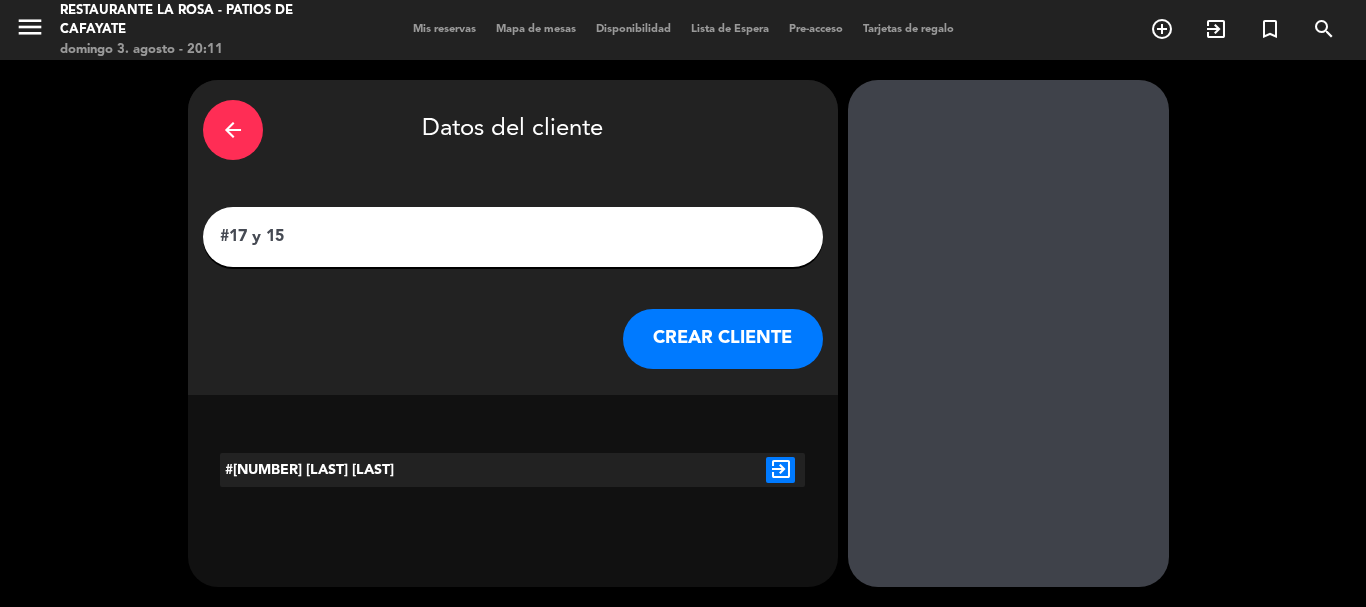 type on "#17 y 15" 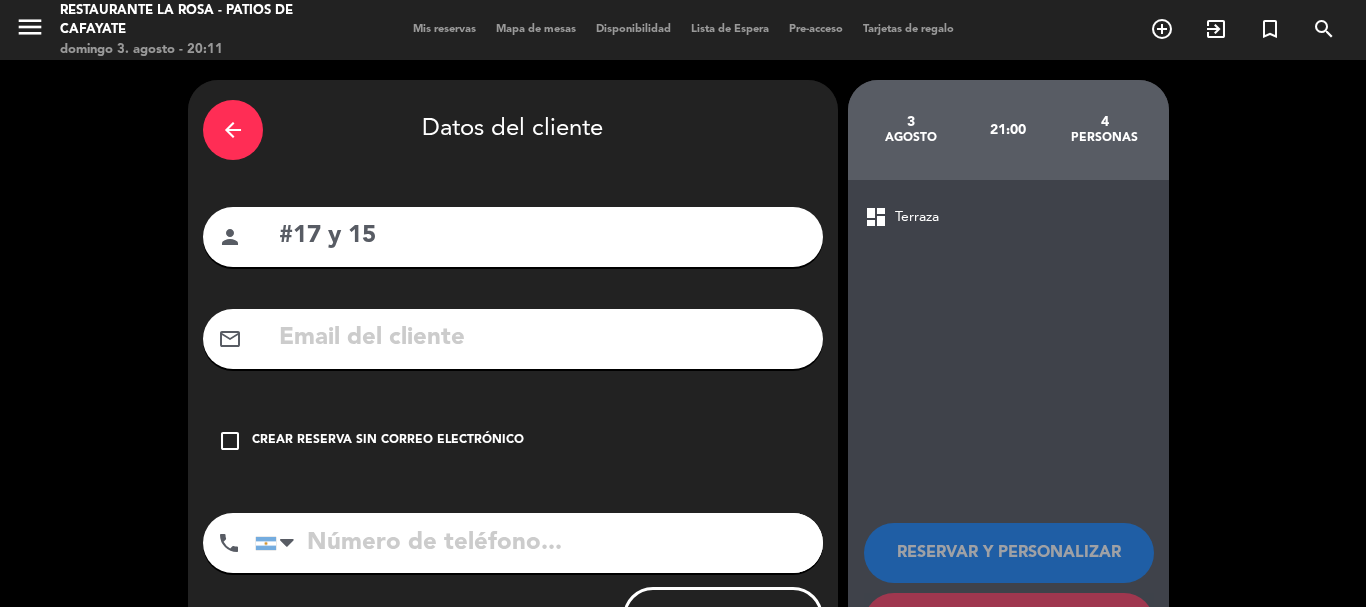 click on "check_box_outline_blank" at bounding box center (230, 441) 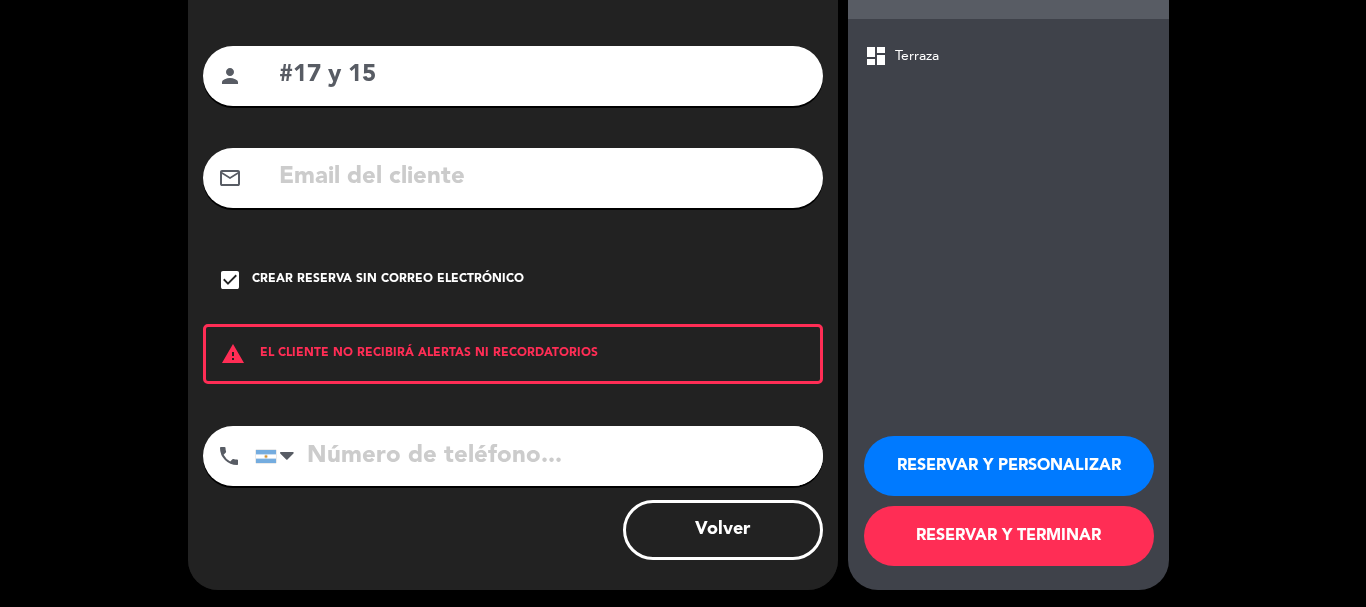 scroll, scrollTop: 164, scrollLeft: 0, axis: vertical 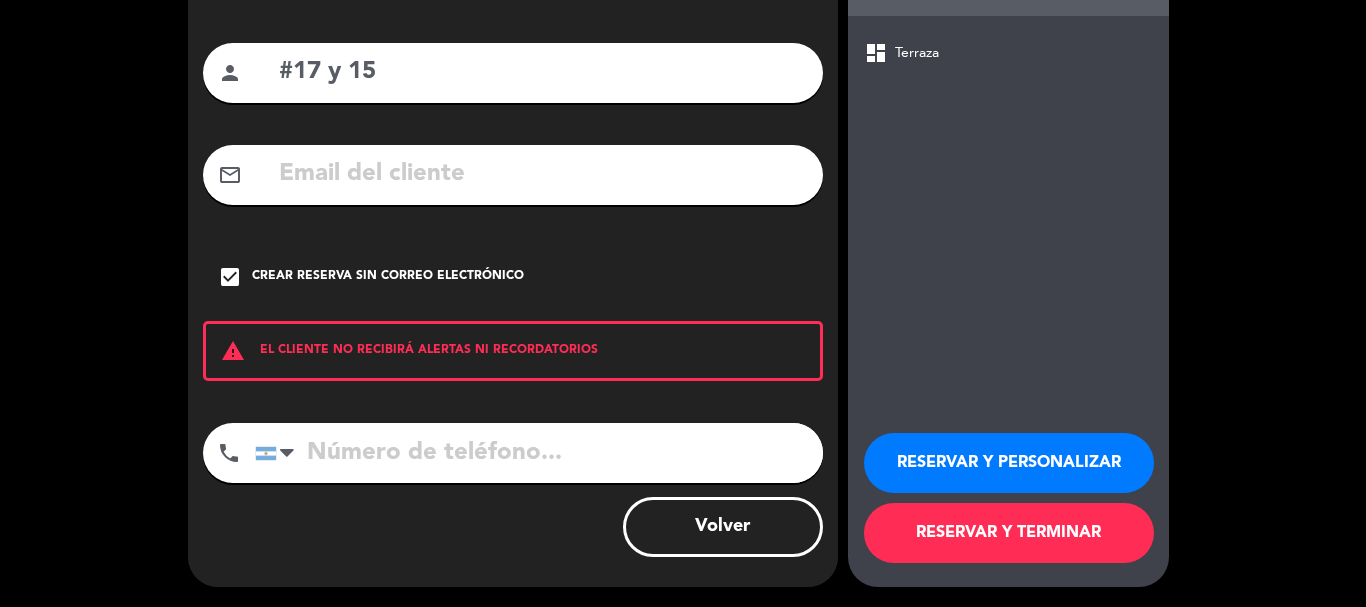 click on "RESERVAR Y TERMINAR" at bounding box center [1009, 533] 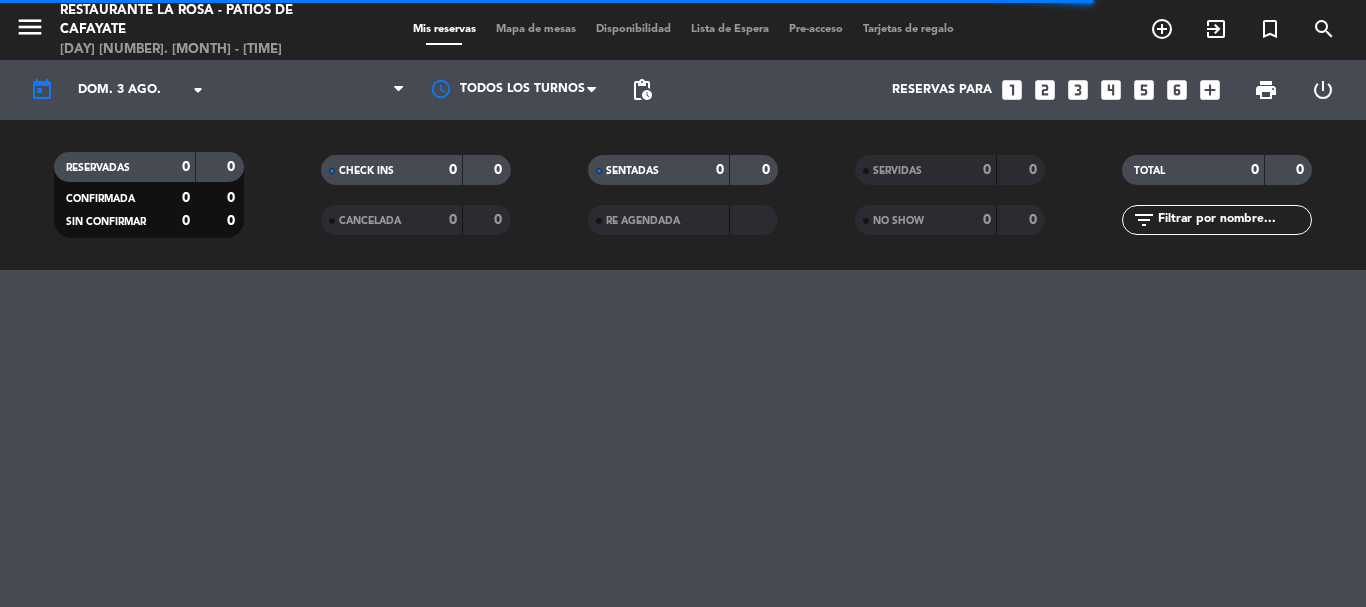 scroll, scrollTop: 0, scrollLeft: 0, axis: both 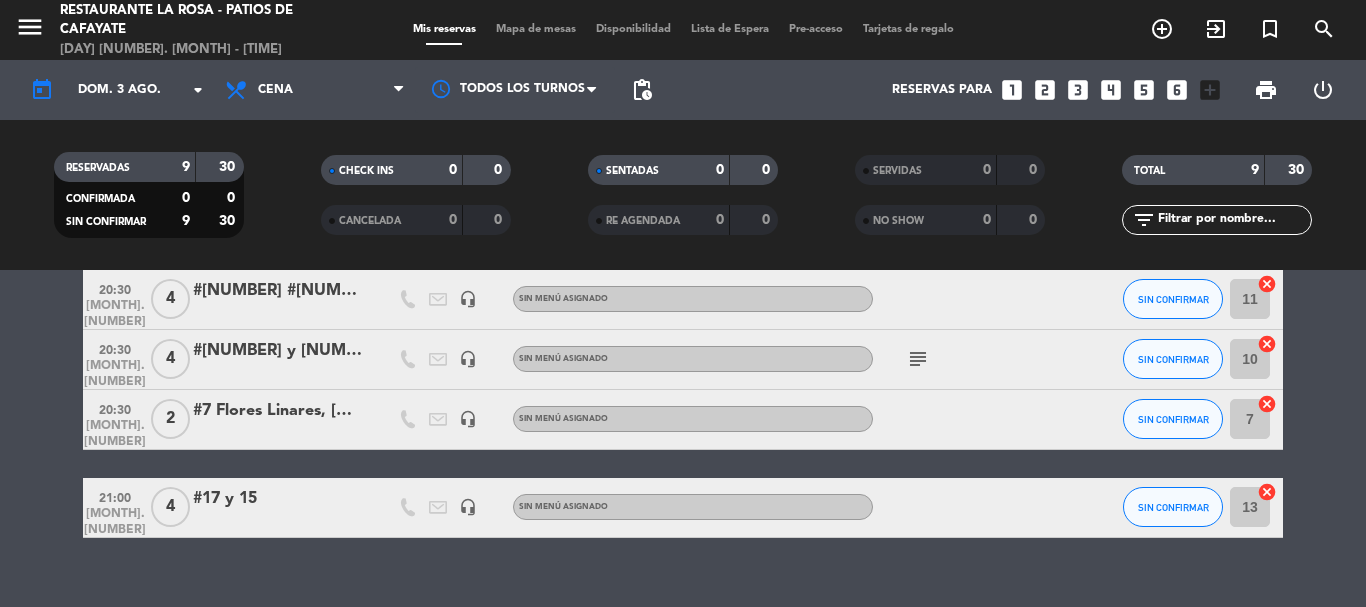 click on "#17 y 15" 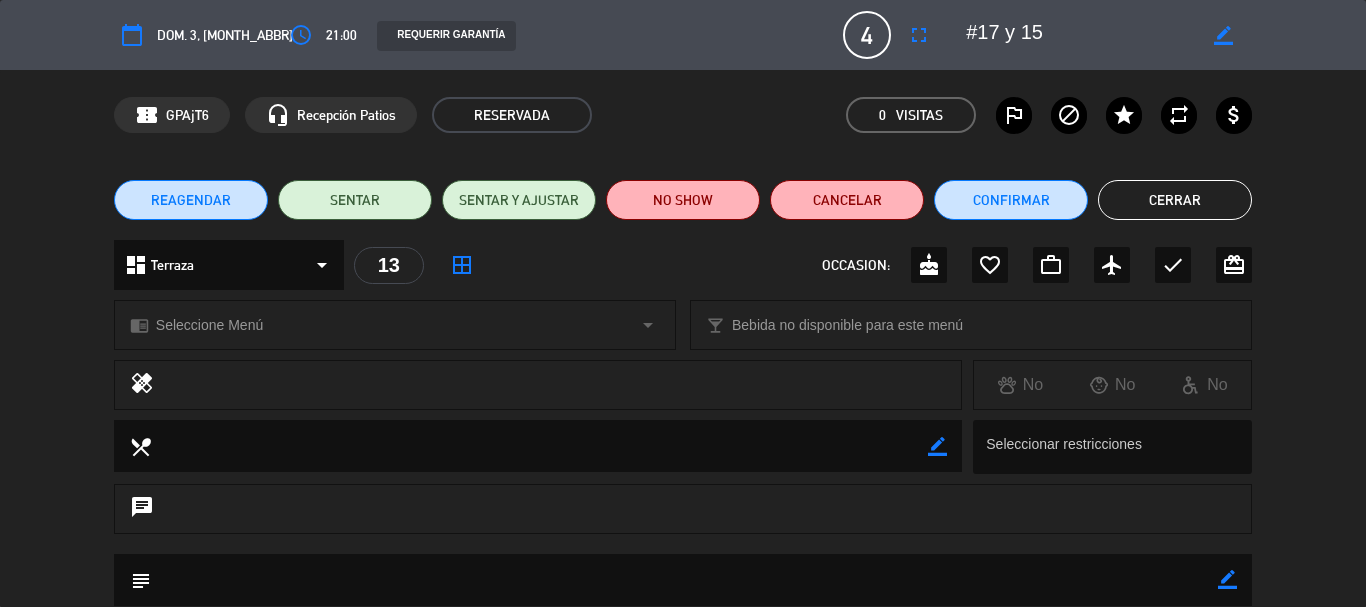 click on "border_color" 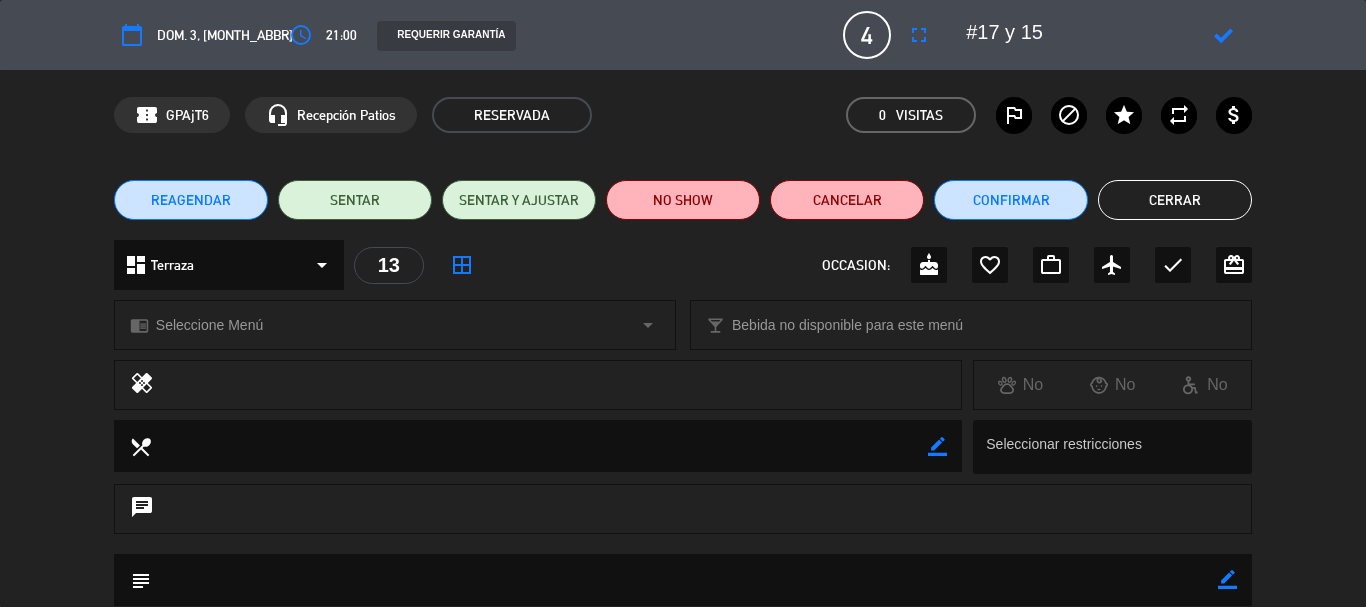 paste on "[LAST], [NAME]" 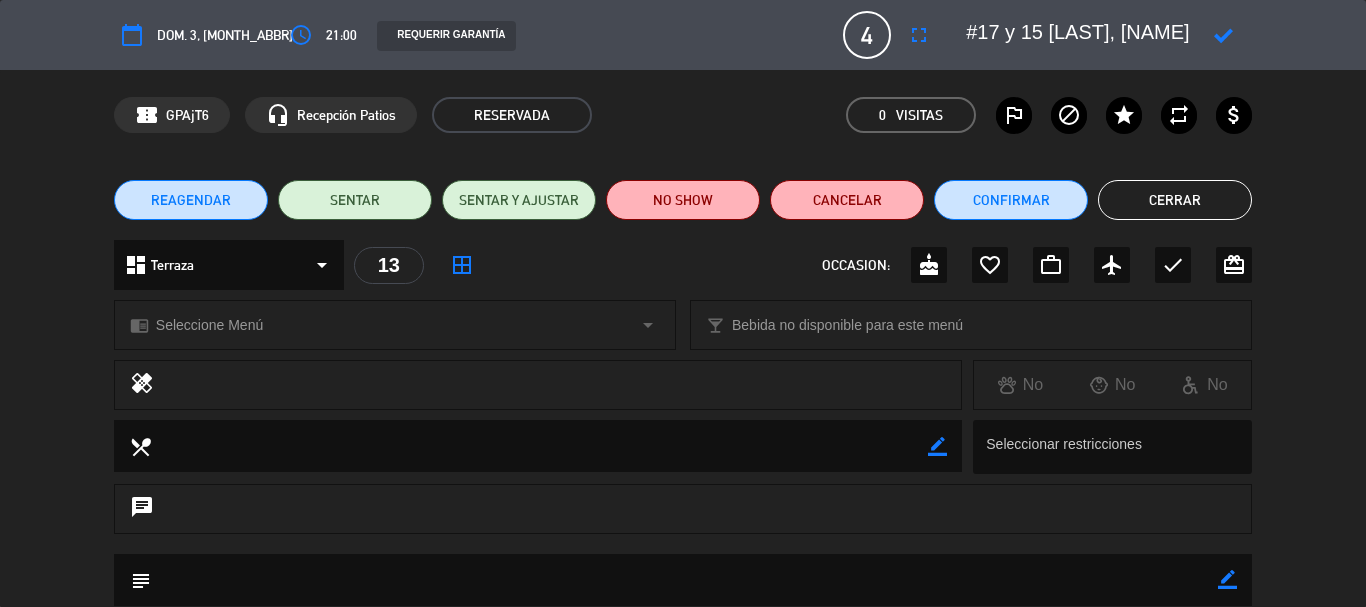 type on "#17 y 15 [LAST], [NAME]" 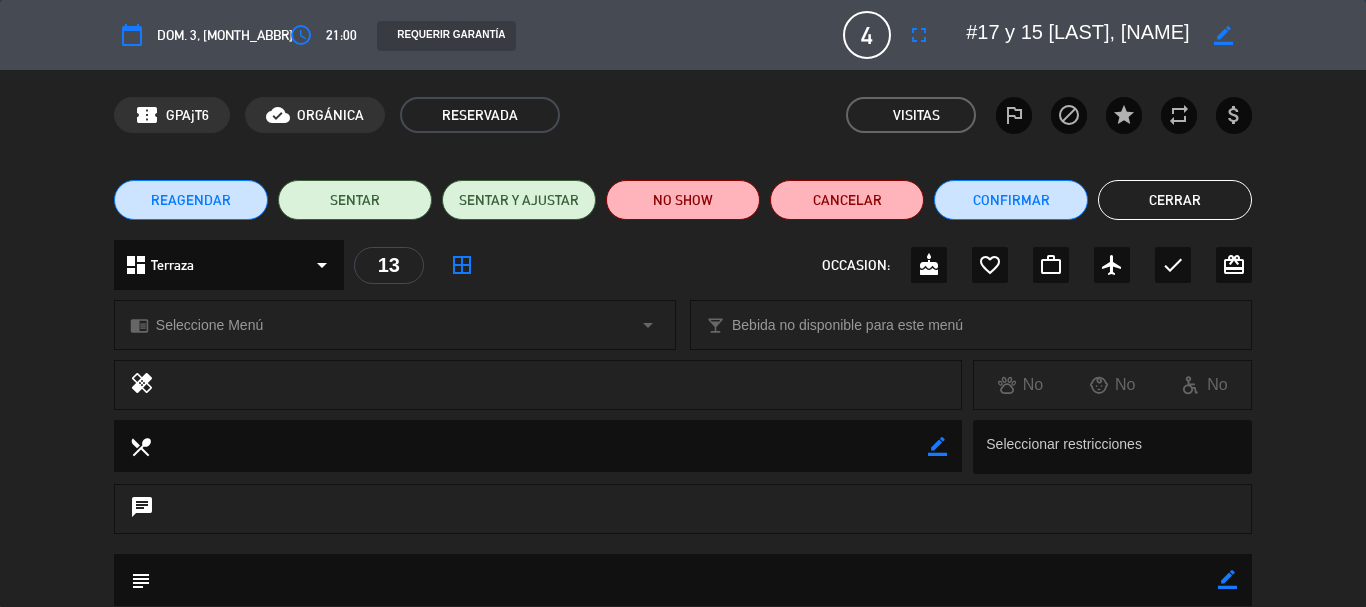 click on "Cerrar" 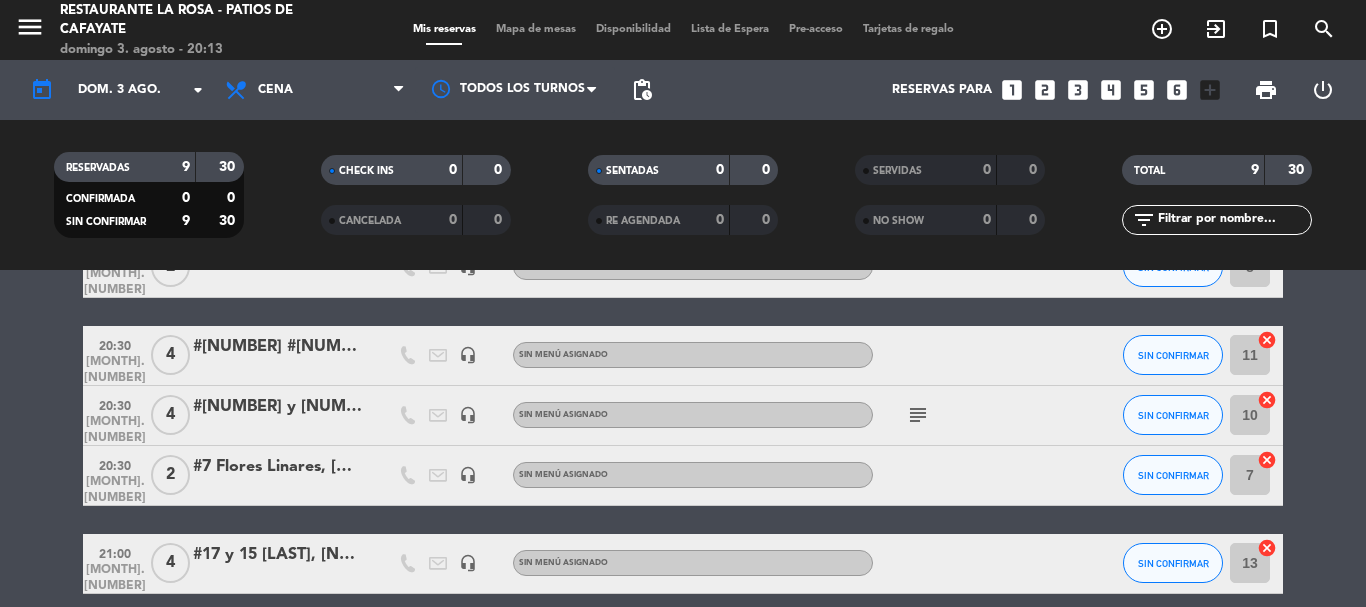 scroll, scrollTop: 531, scrollLeft: 0, axis: vertical 